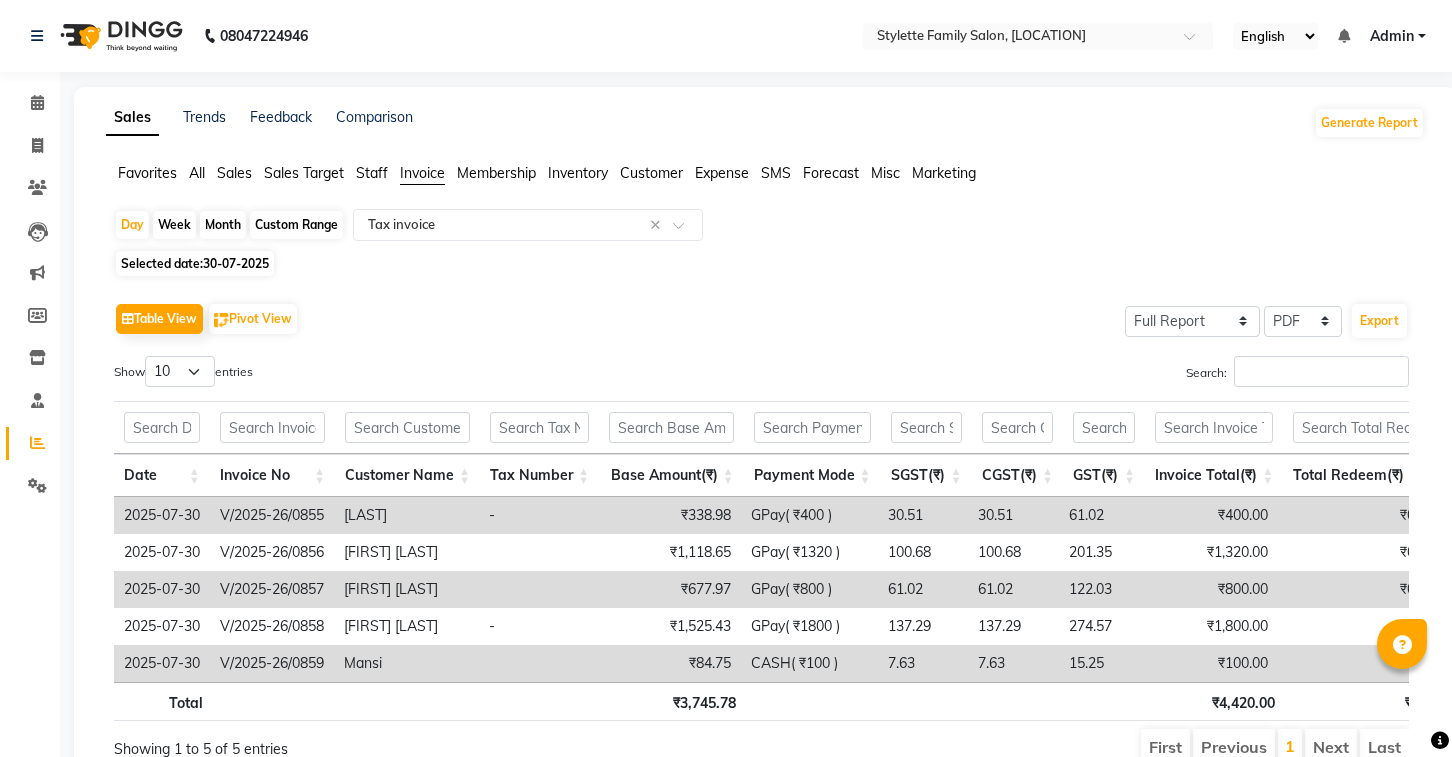 select on "full_report" 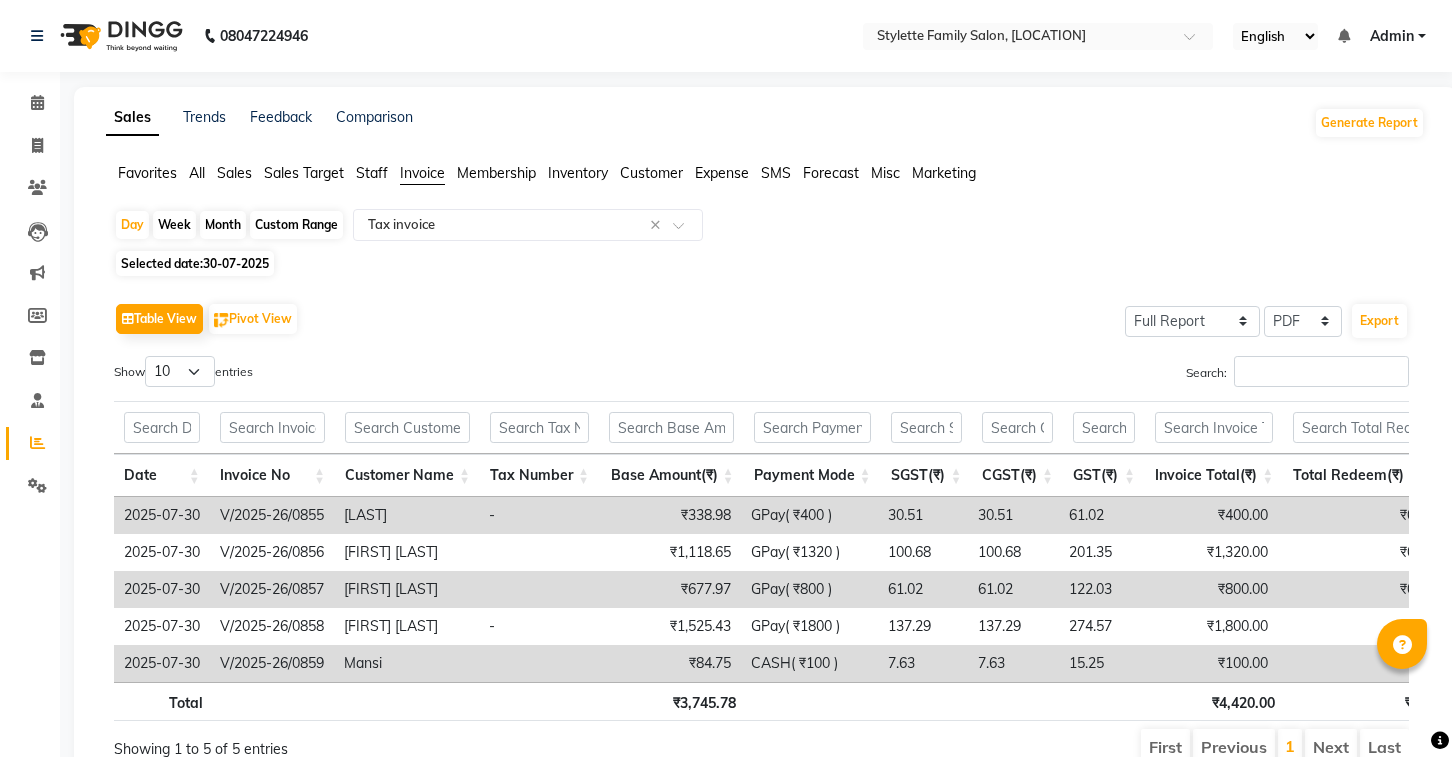 scroll, scrollTop: 77, scrollLeft: 0, axis: vertical 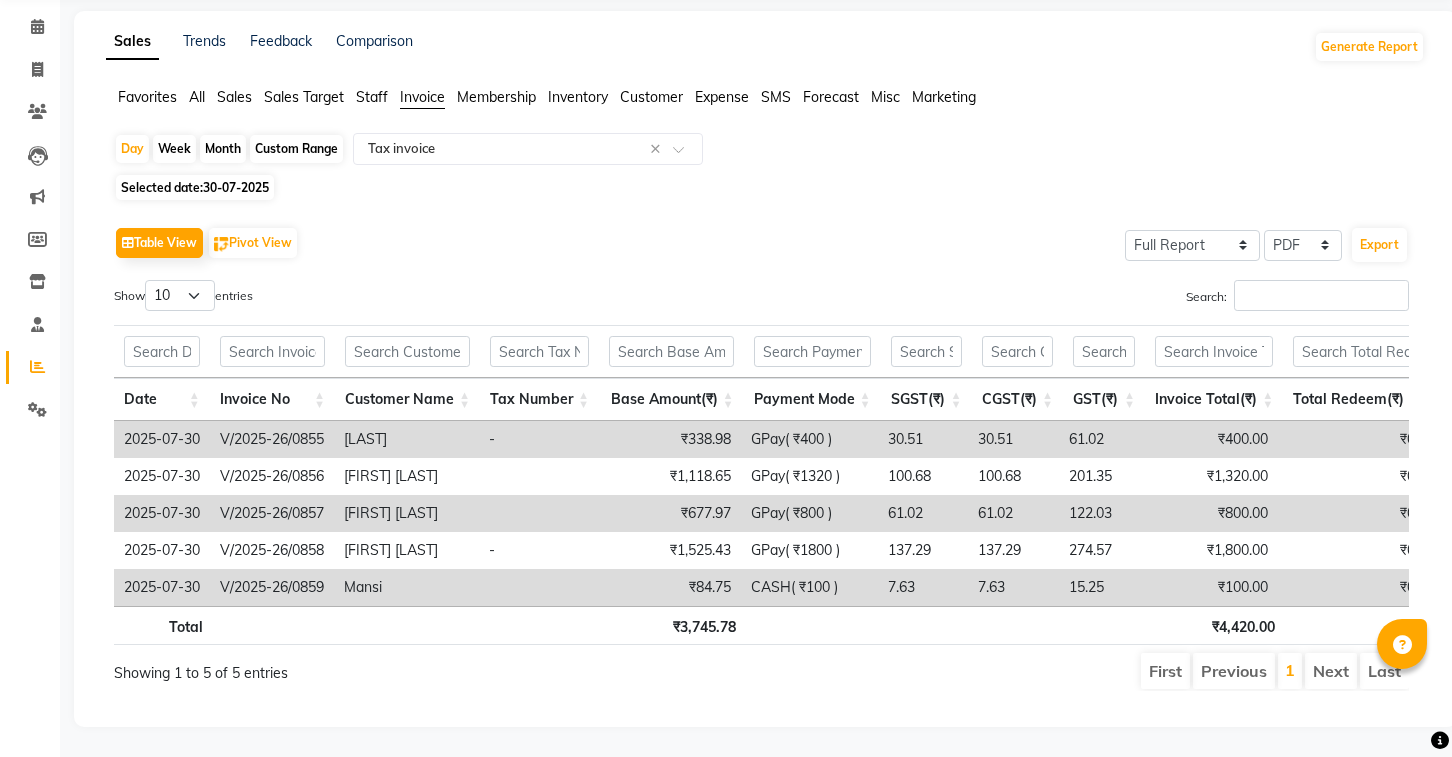 click on "30-07-2025" 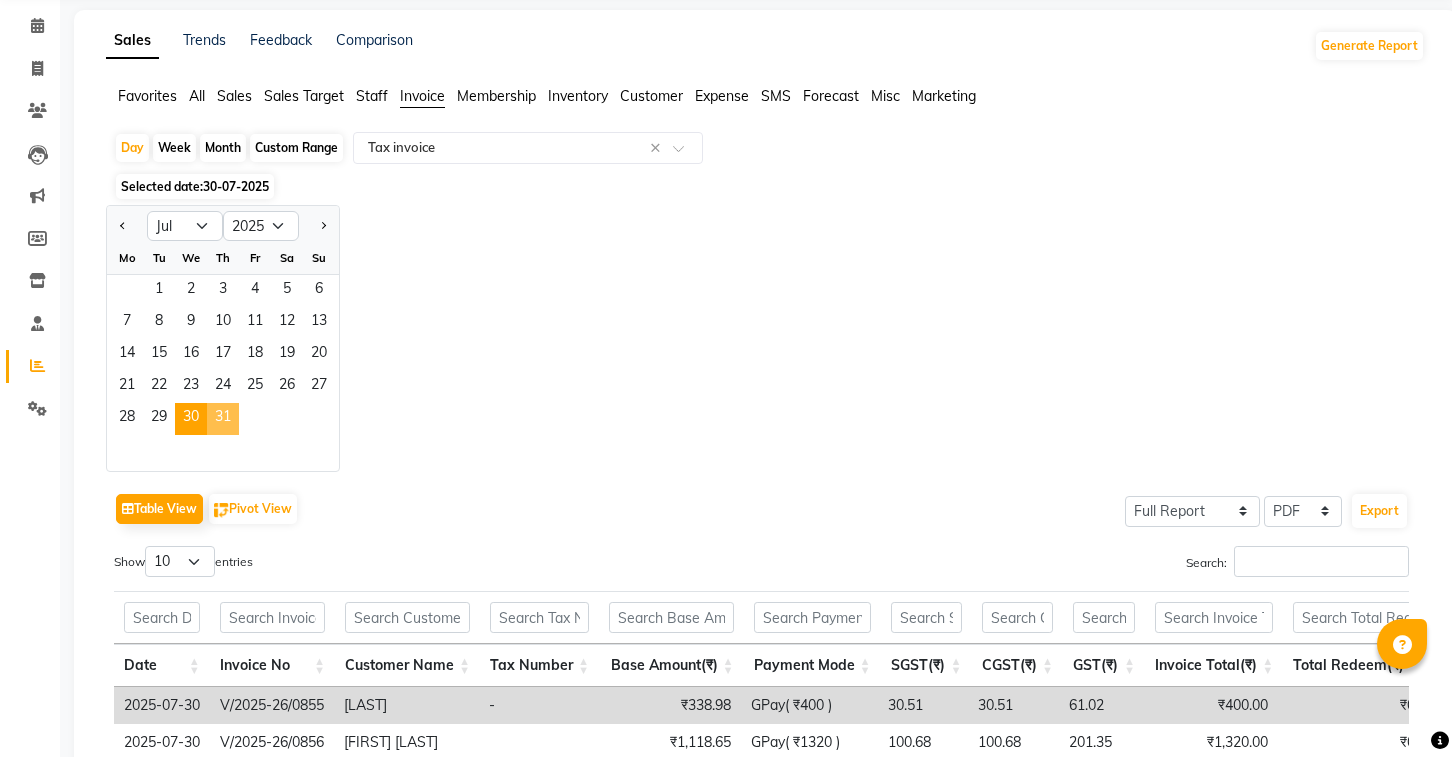 click on "31" 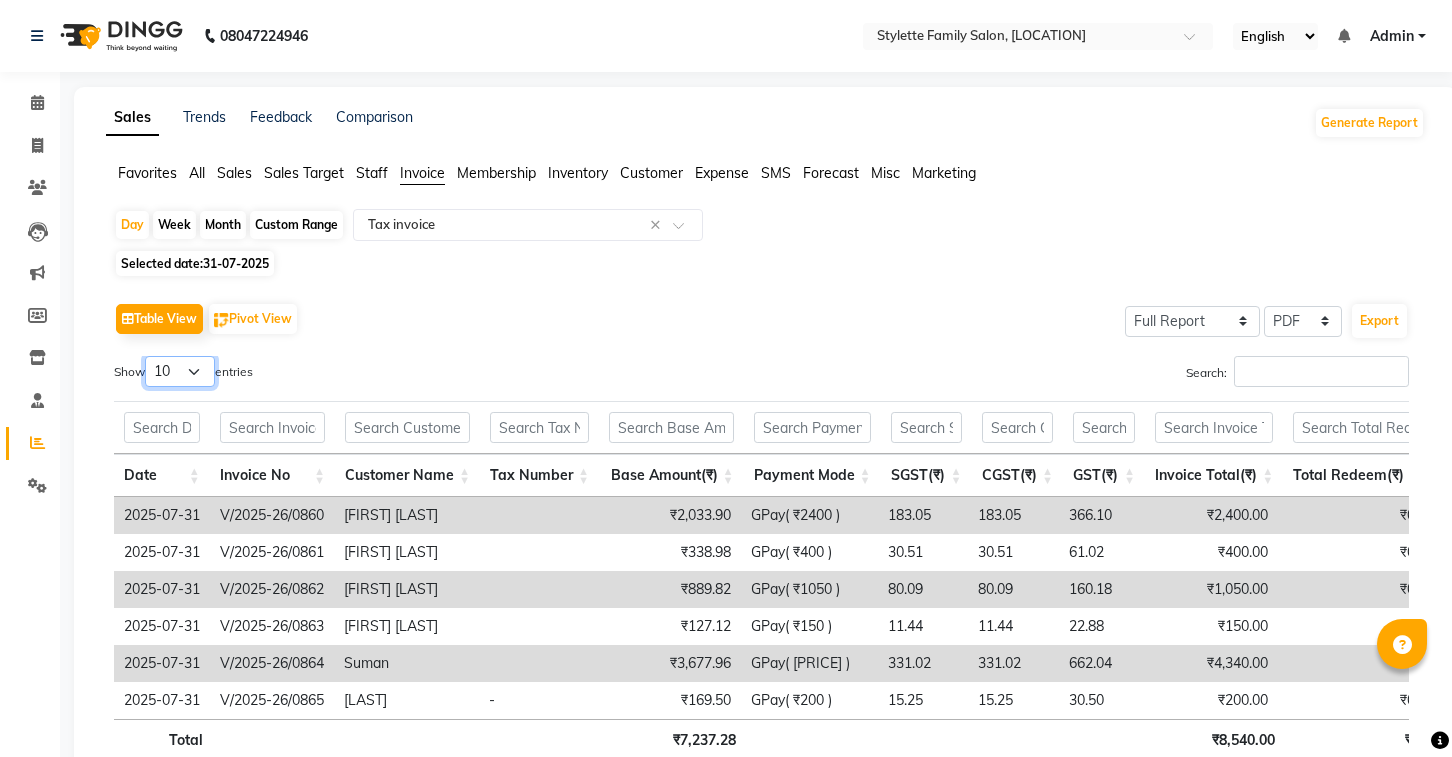 click on "10 25 50 100" at bounding box center [180, 371] 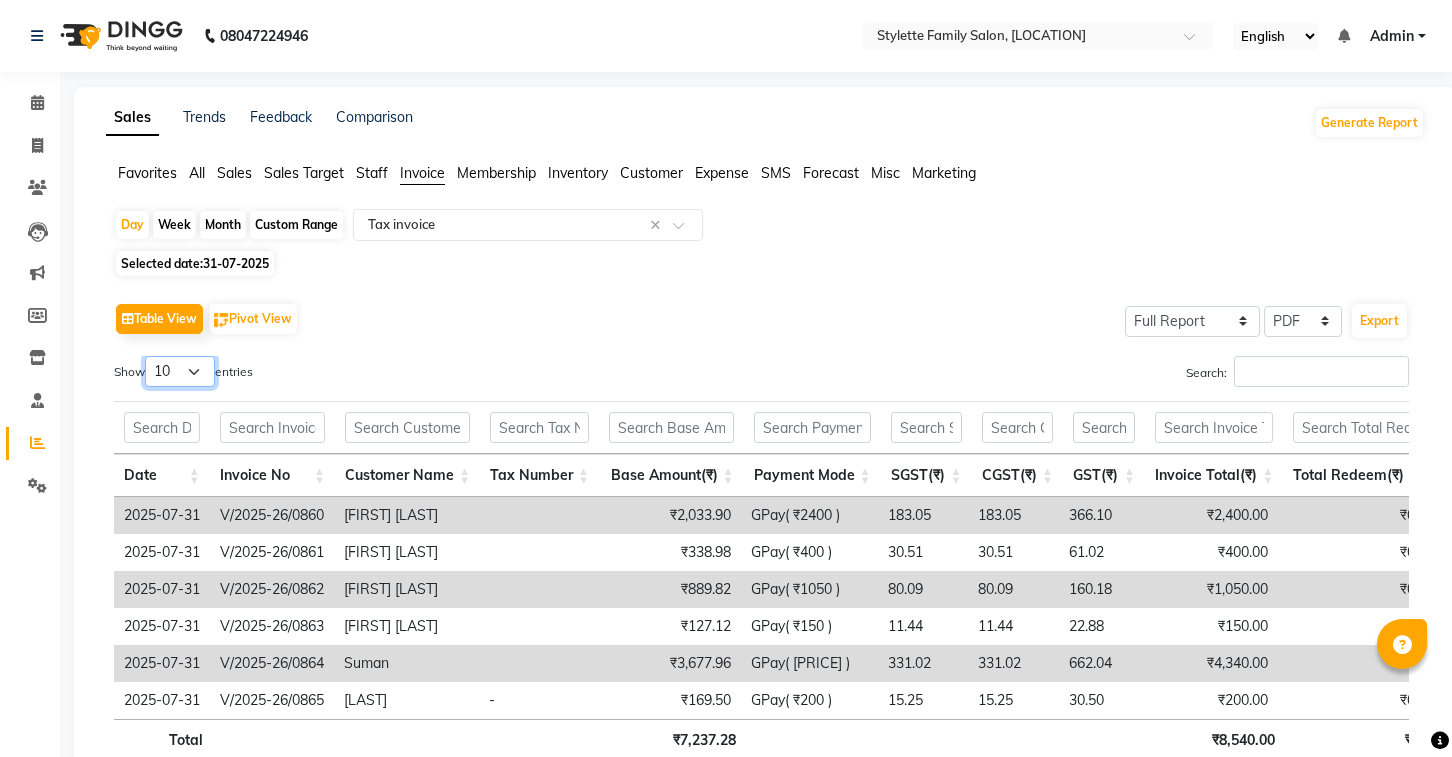 select on "100" 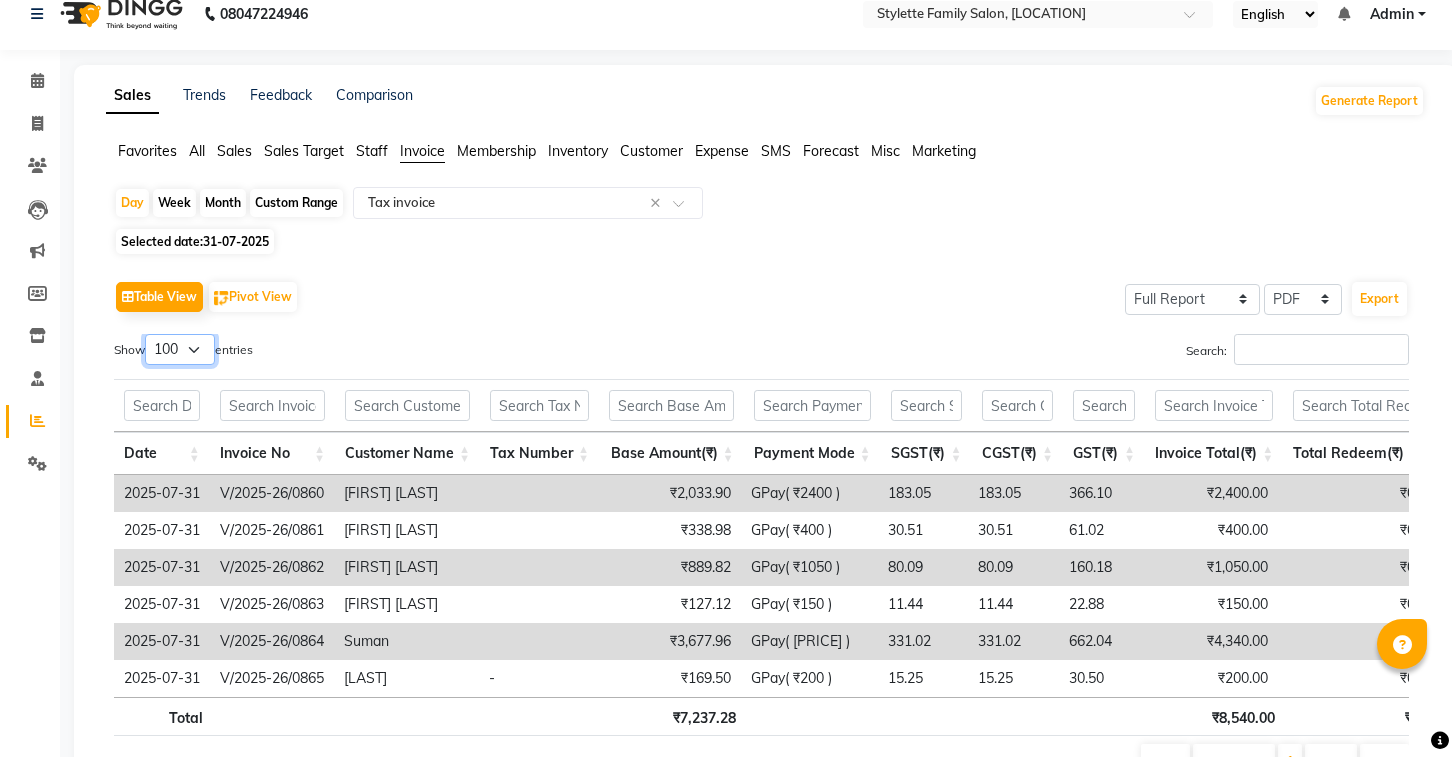 scroll, scrollTop: 0, scrollLeft: 0, axis: both 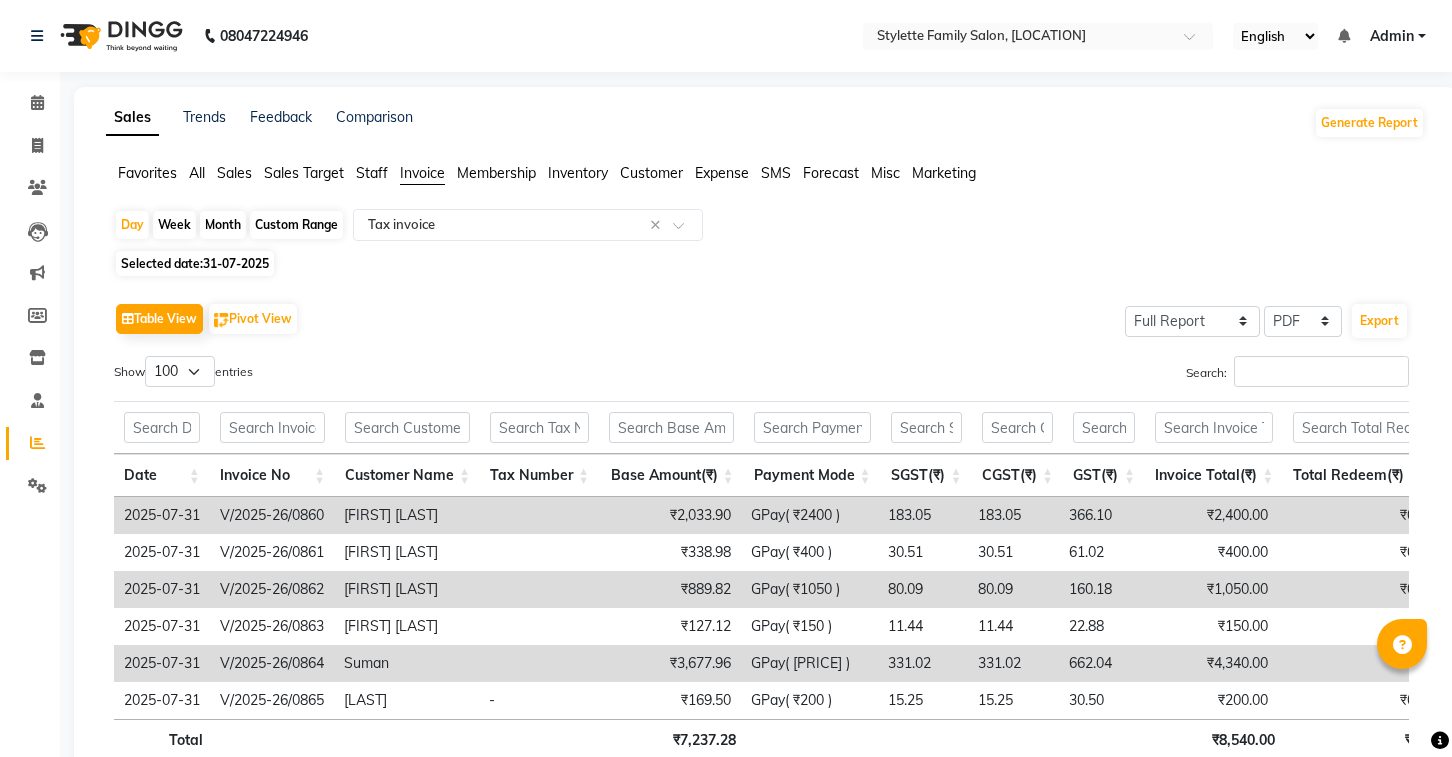 click on "31-07-2025" 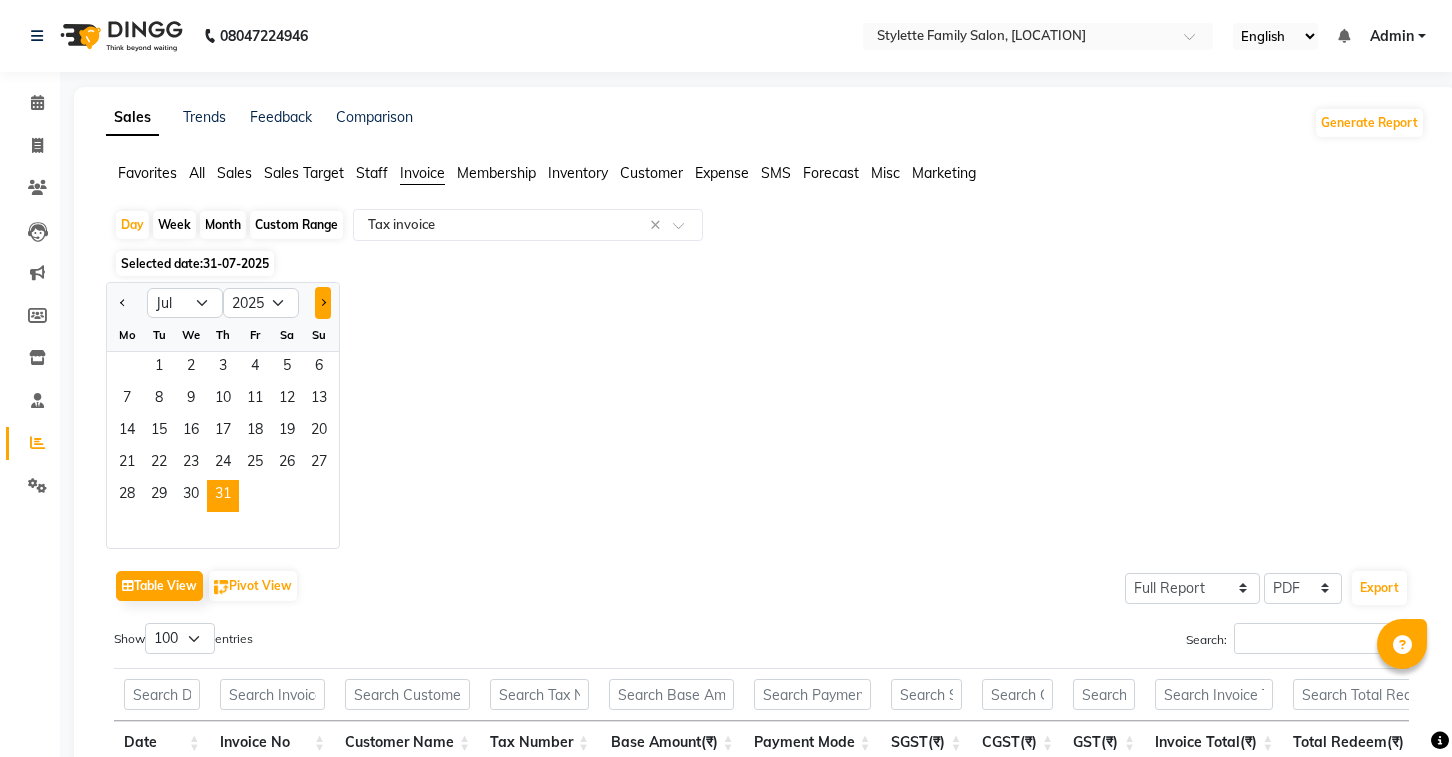 click 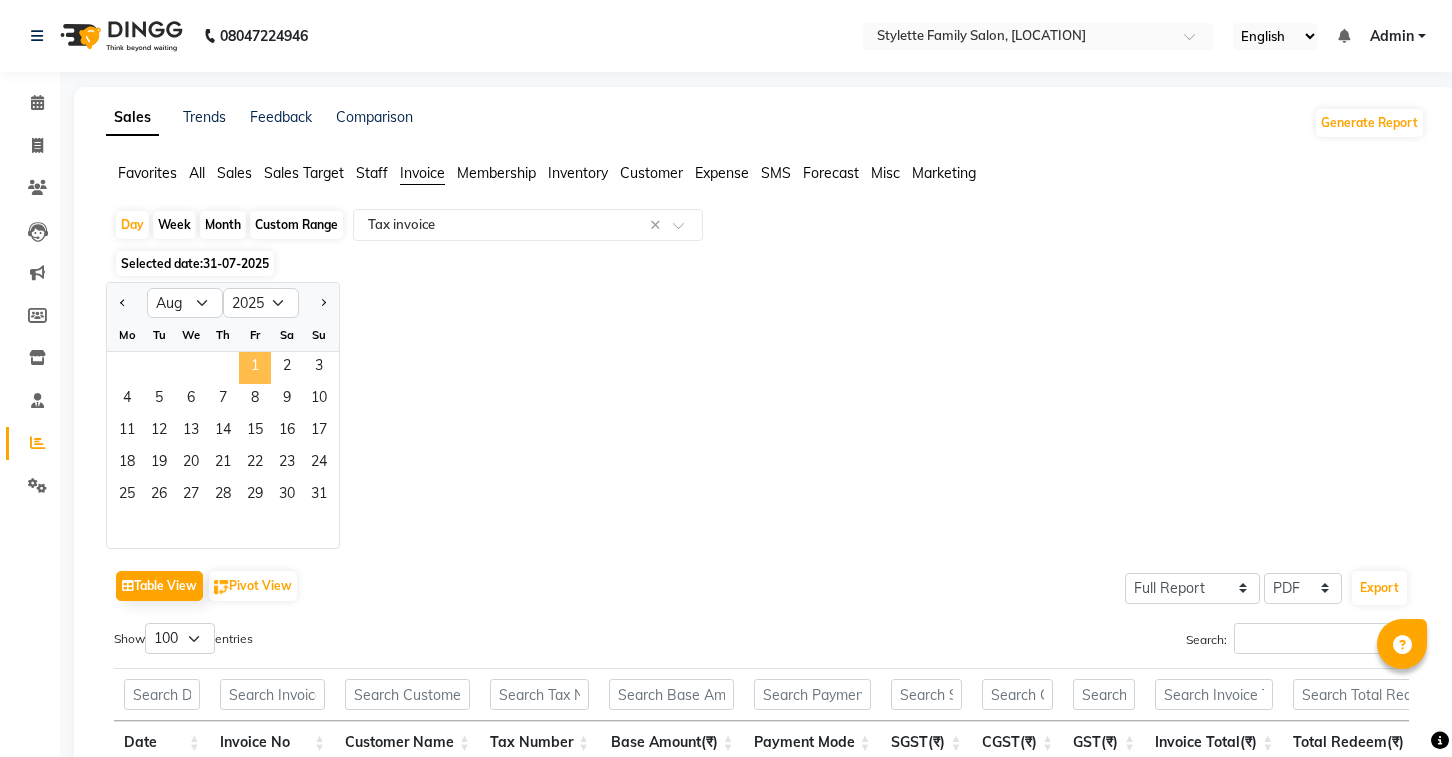 click on "1" 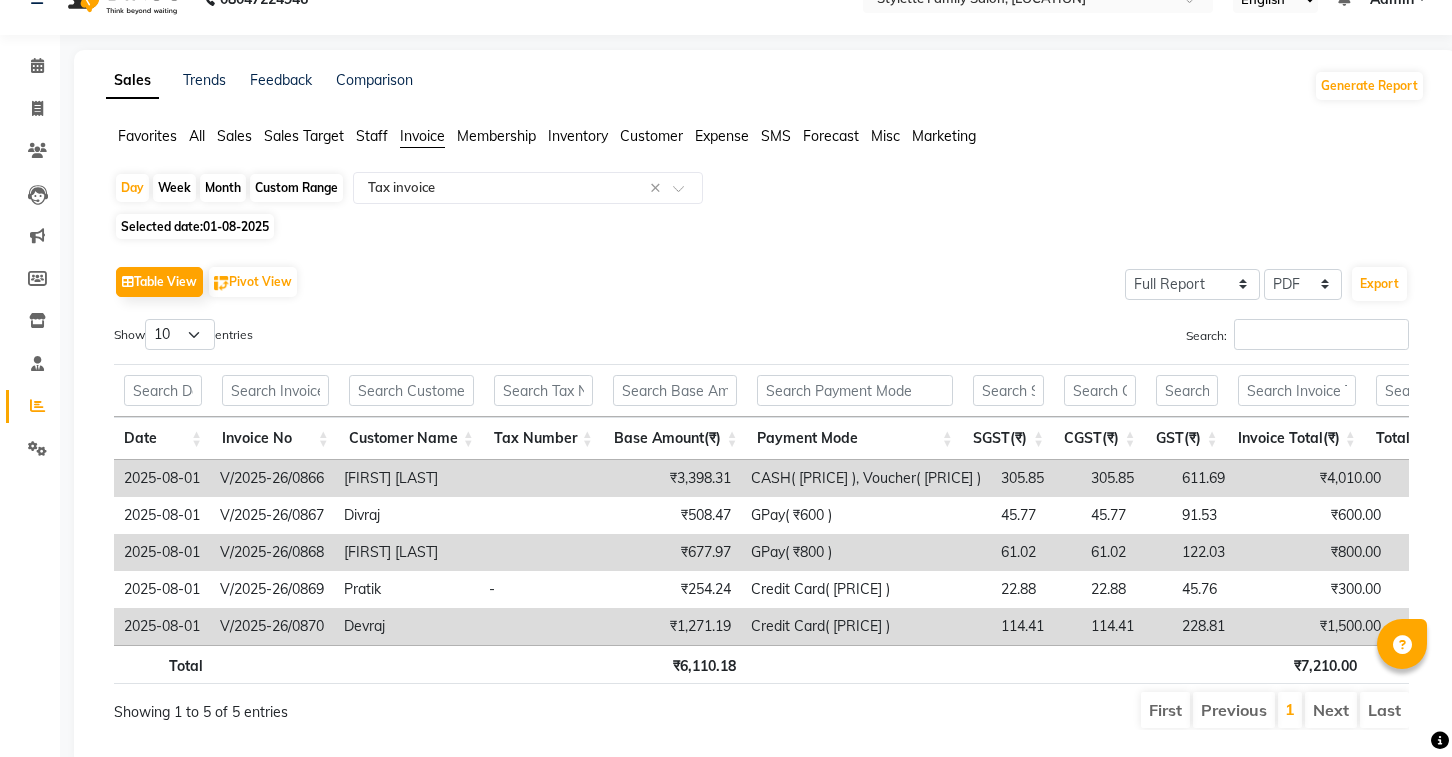 scroll, scrollTop: 77, scrollLeft: 0, axis: vertical 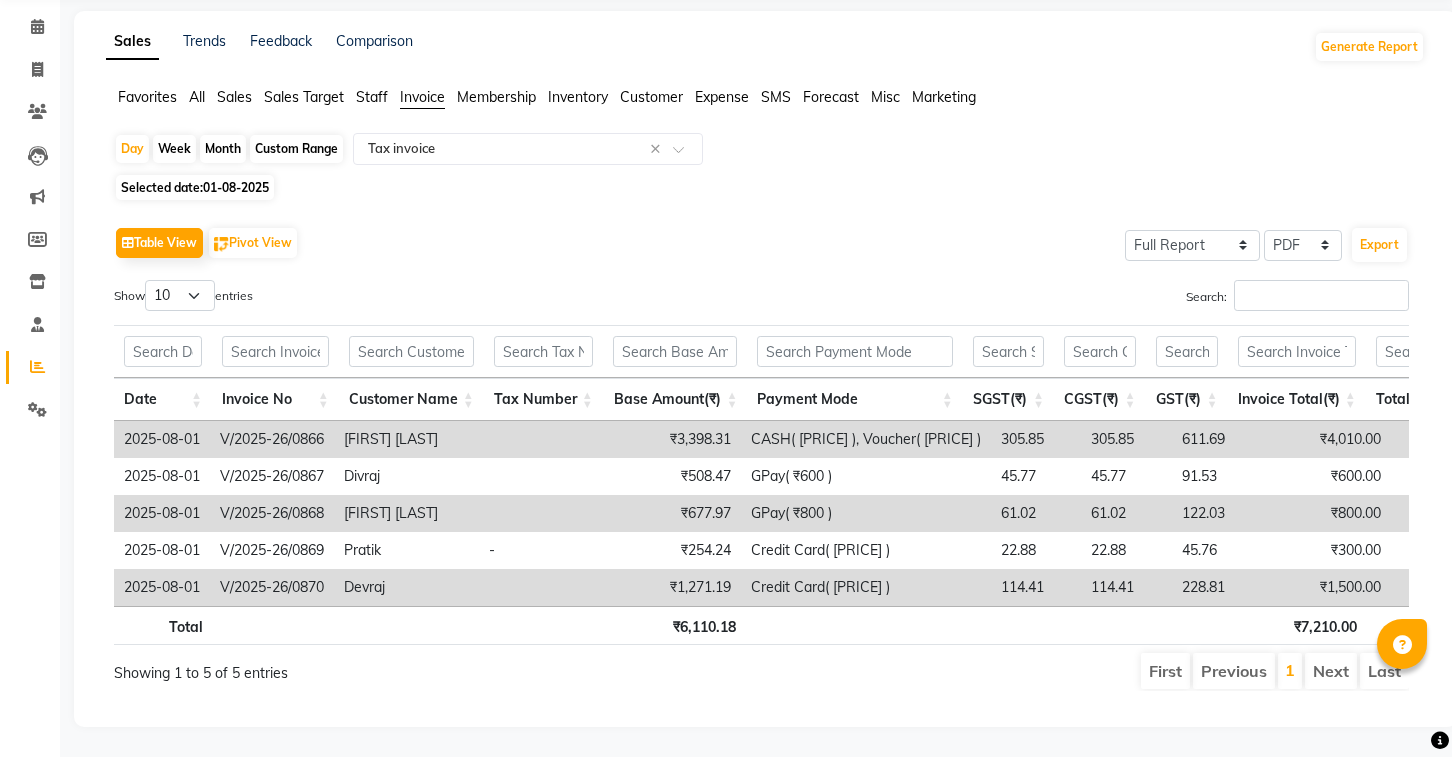 click on "V/2025-26/0868" at bounding box center (272, 513) 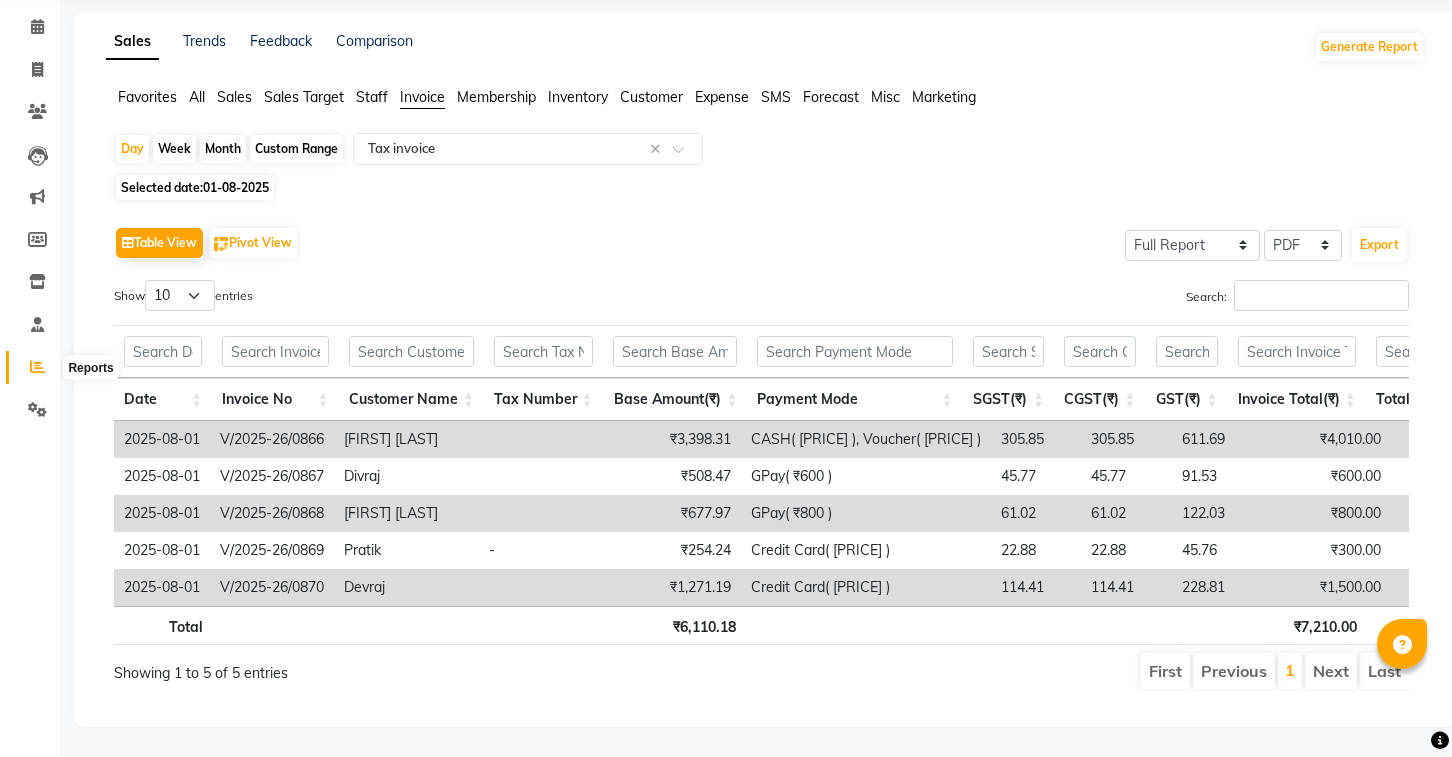 click 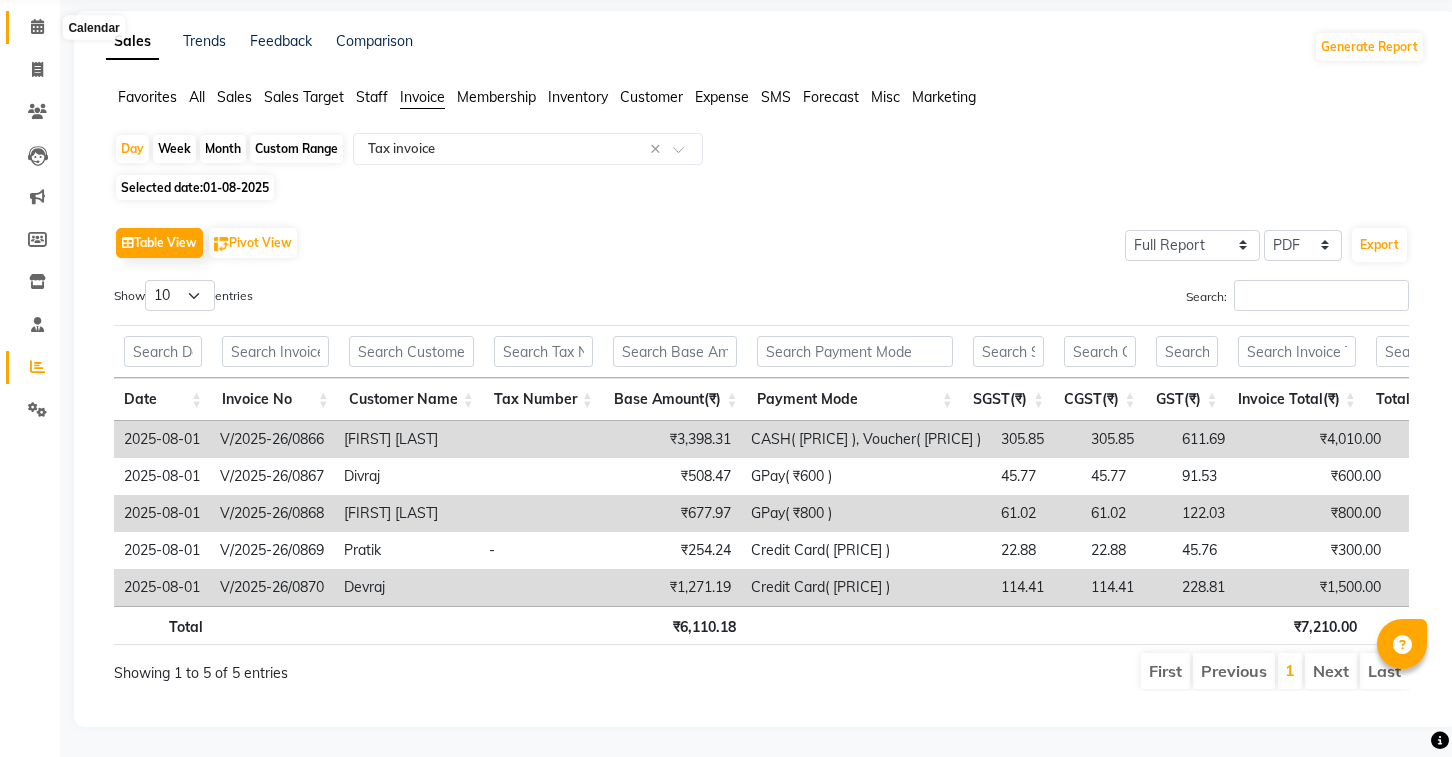 click 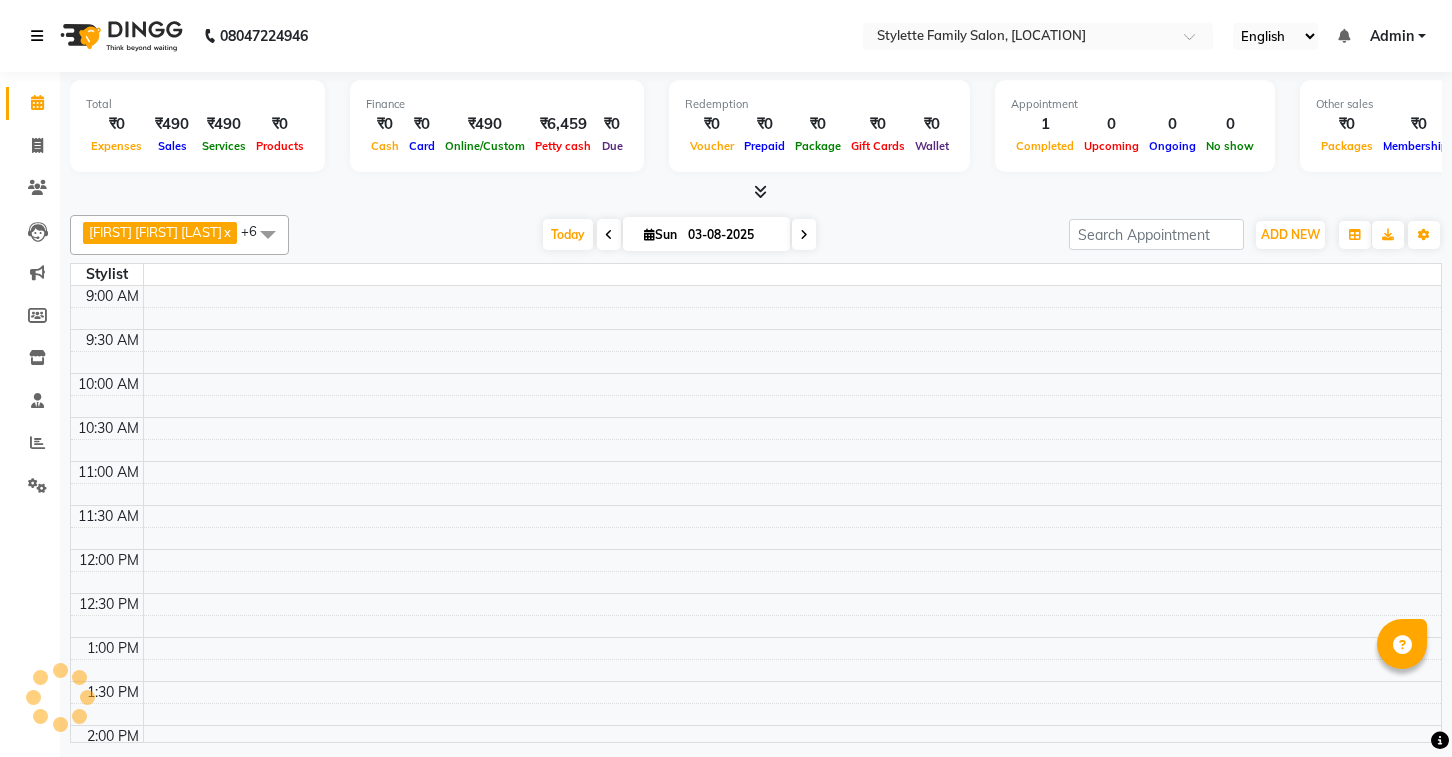 scroll, scrollTop: 0, scrollLeft: 0, axis: both 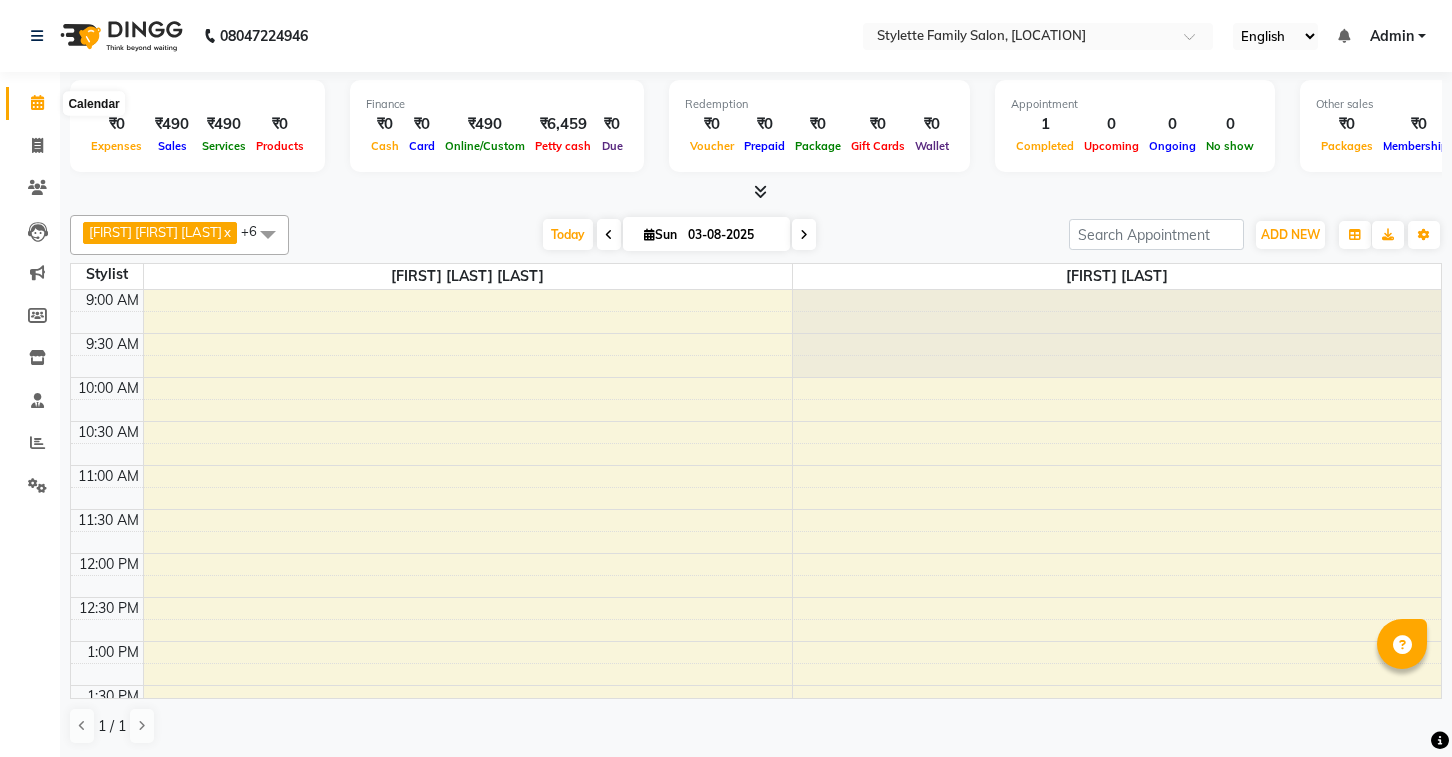 click 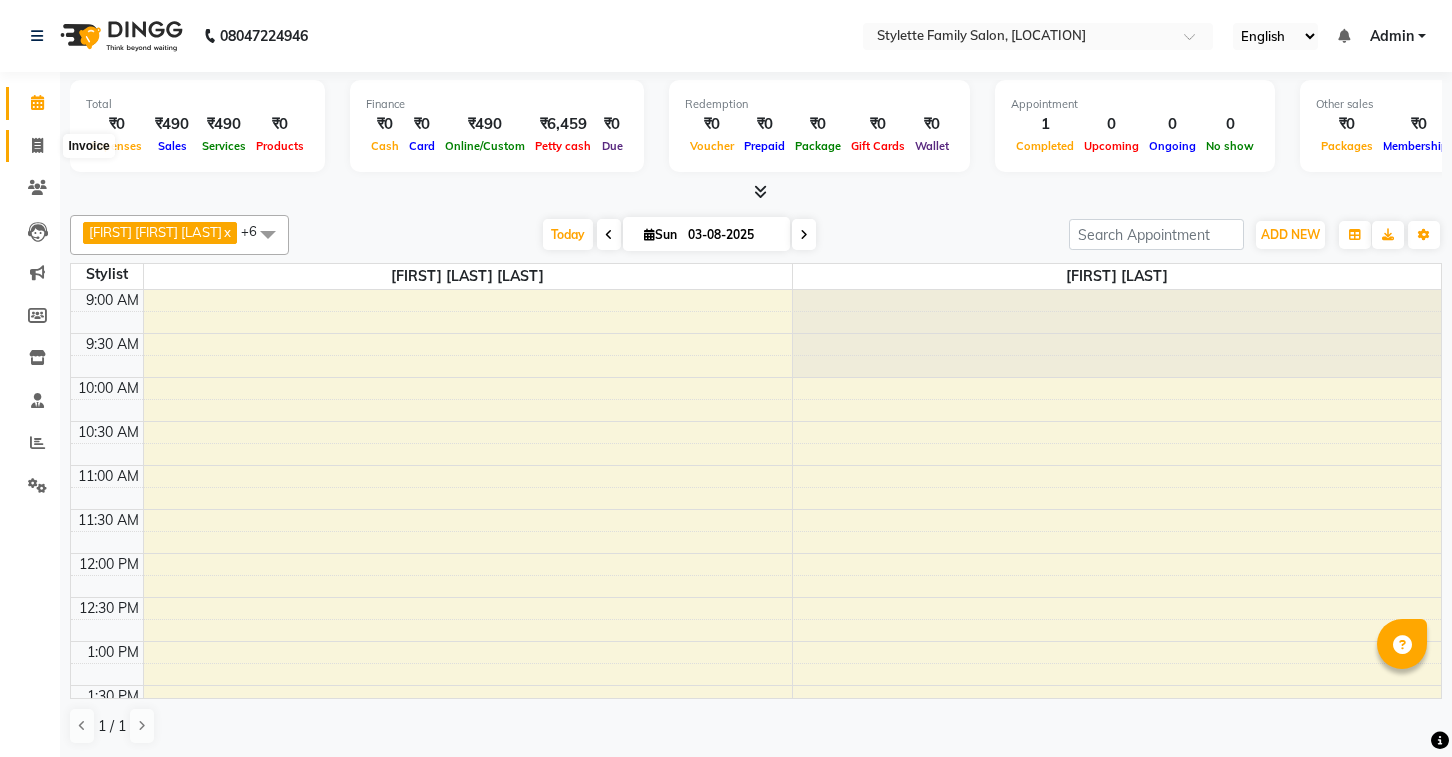 click 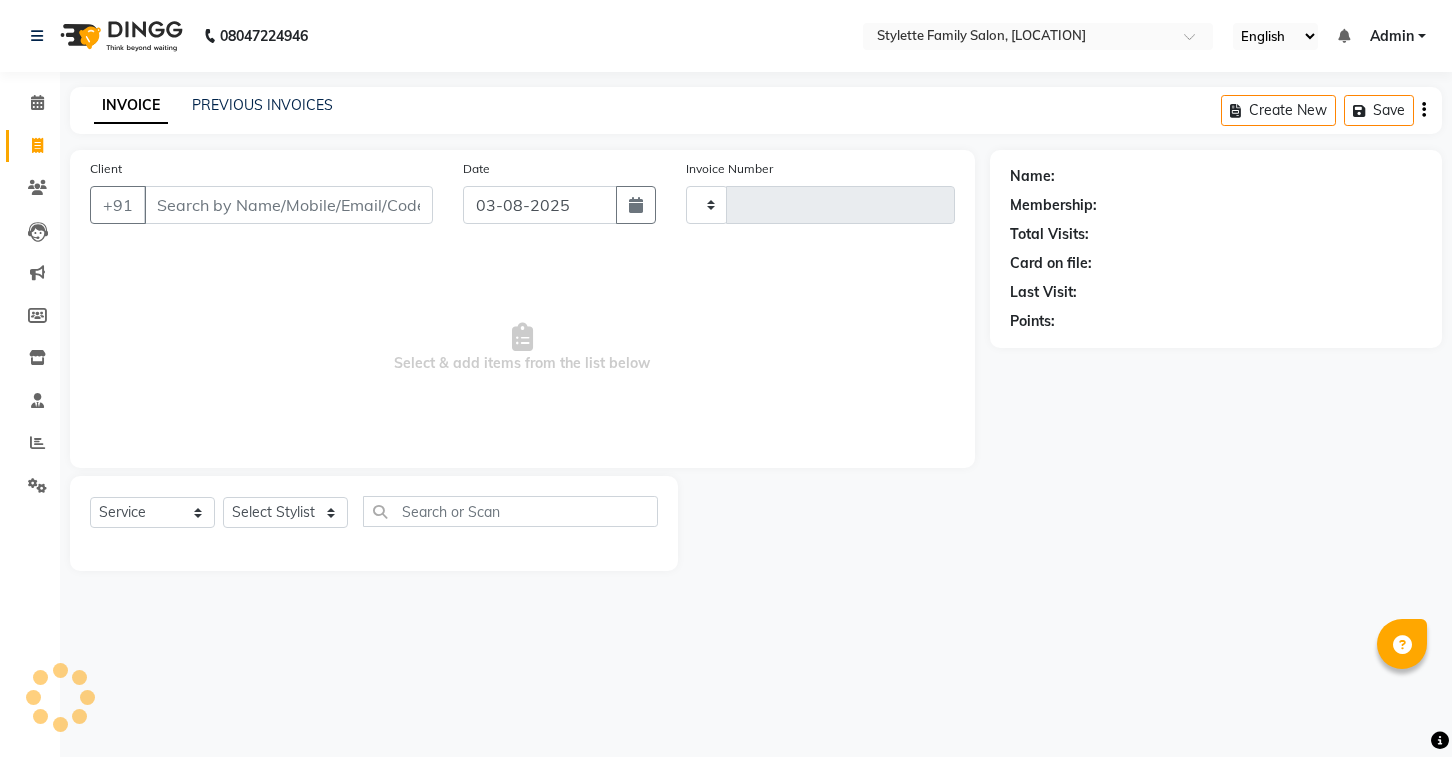 type on "0885" 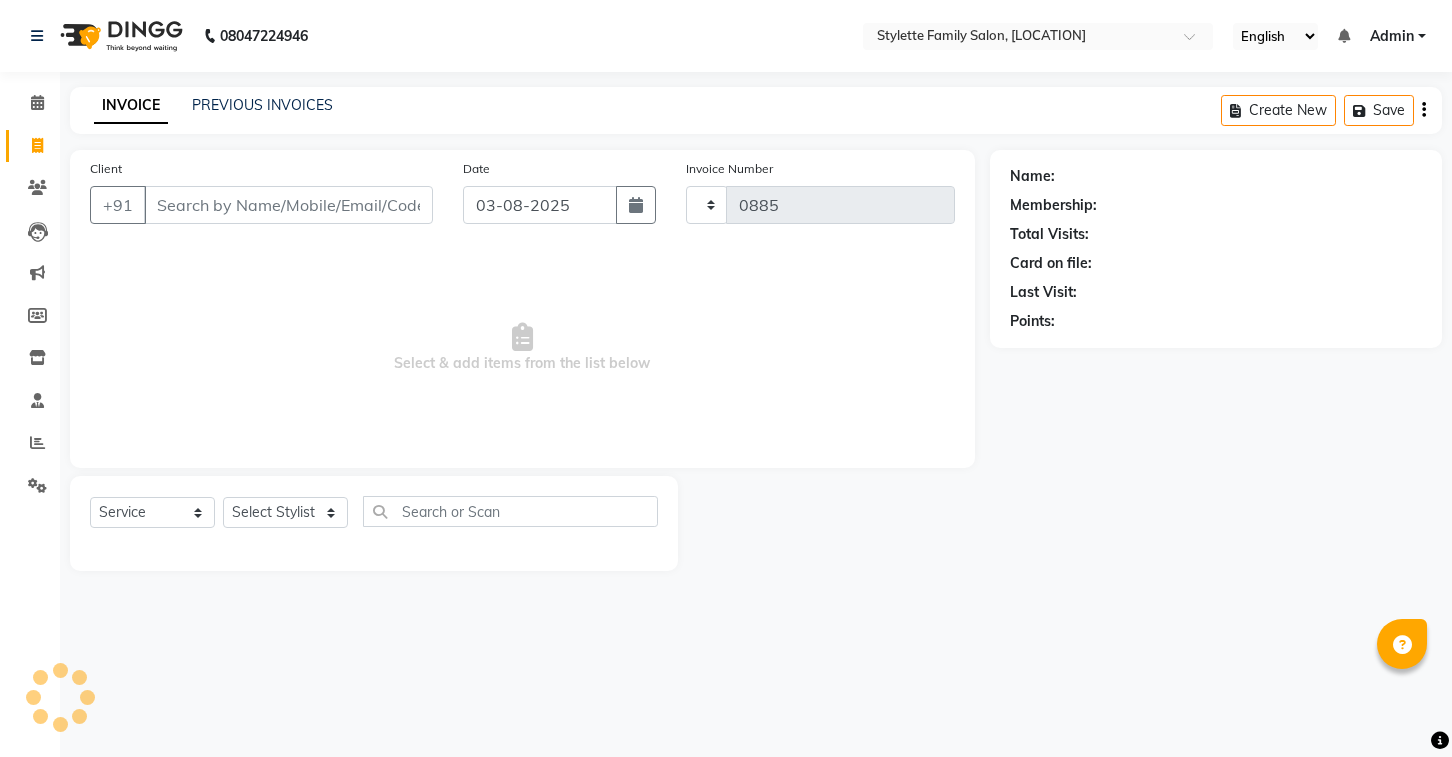 select on "6990" 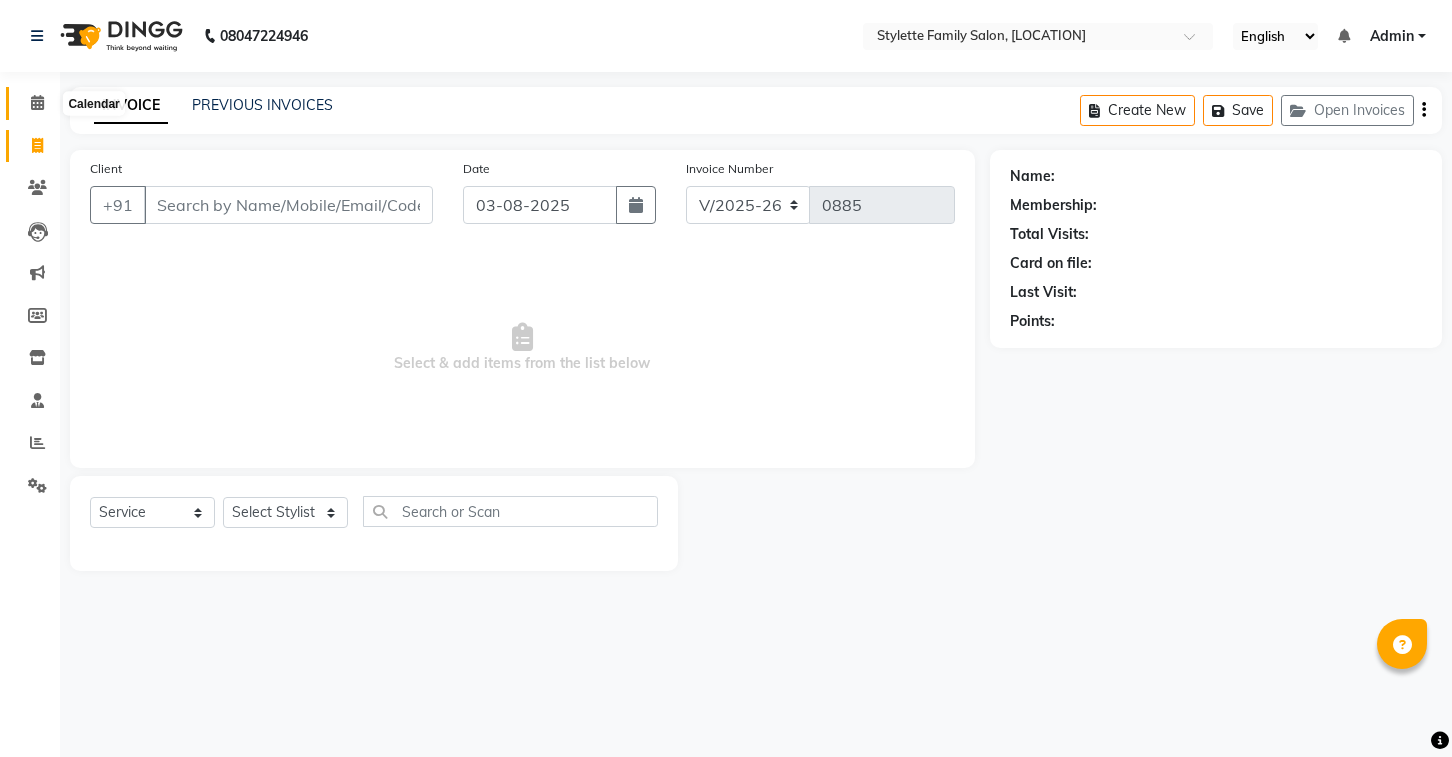 click 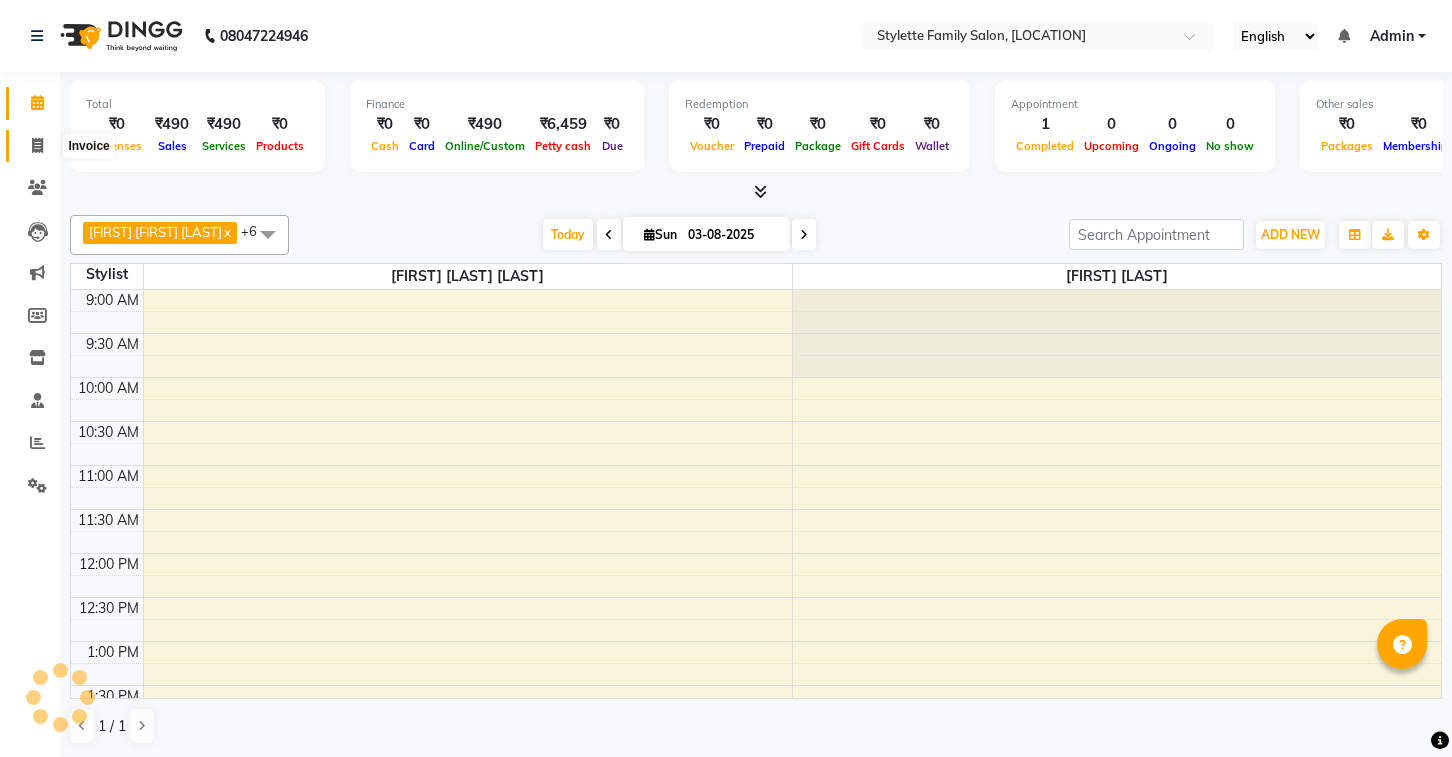 click 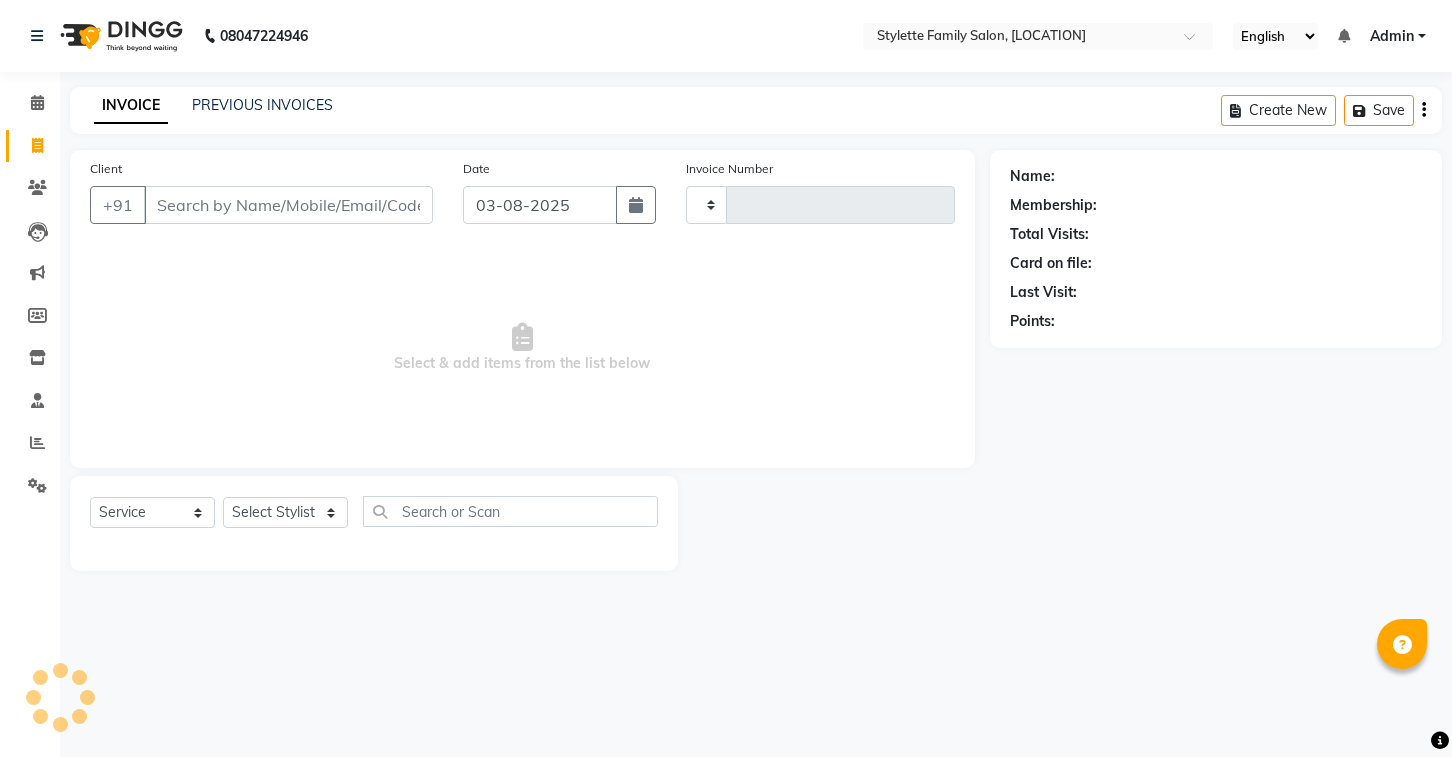 type on "0885" 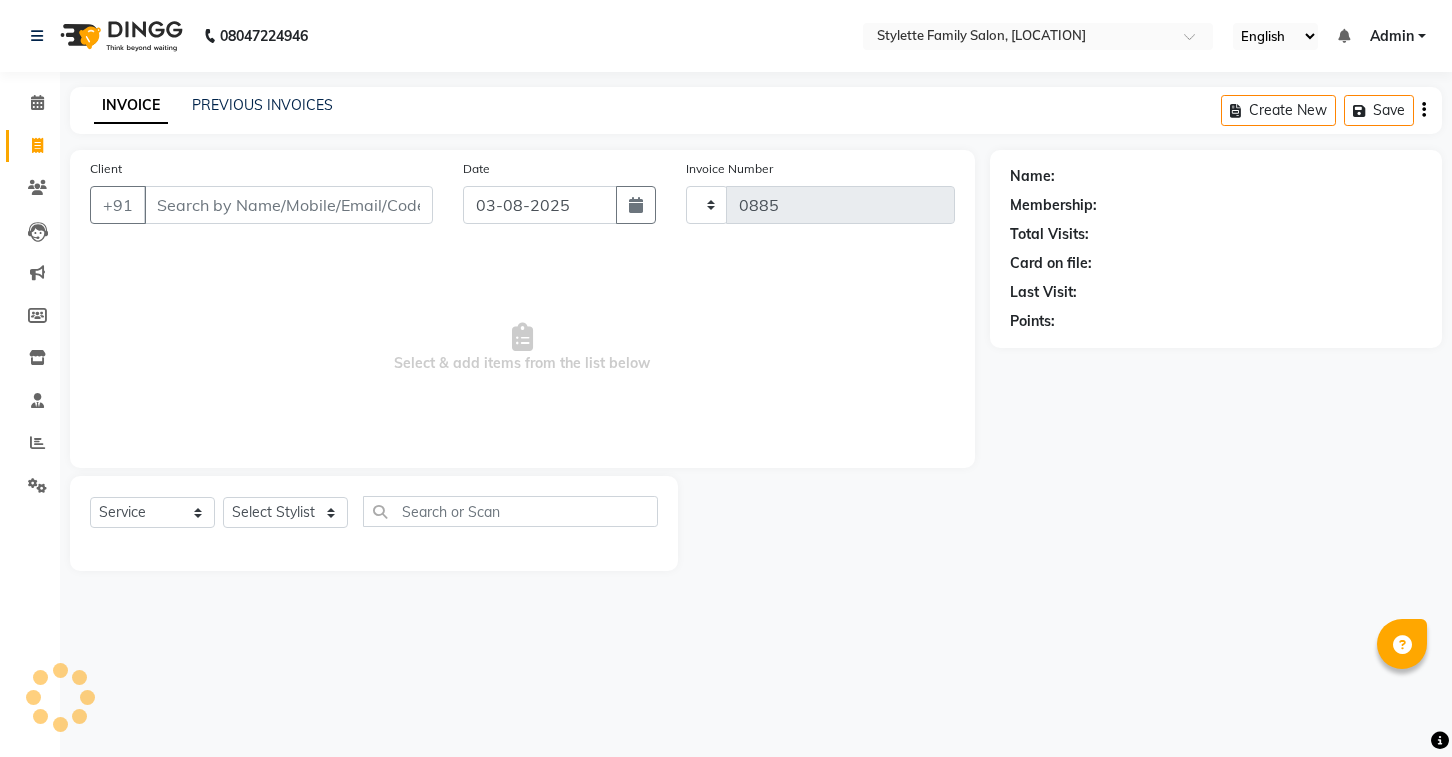 select on "6990" 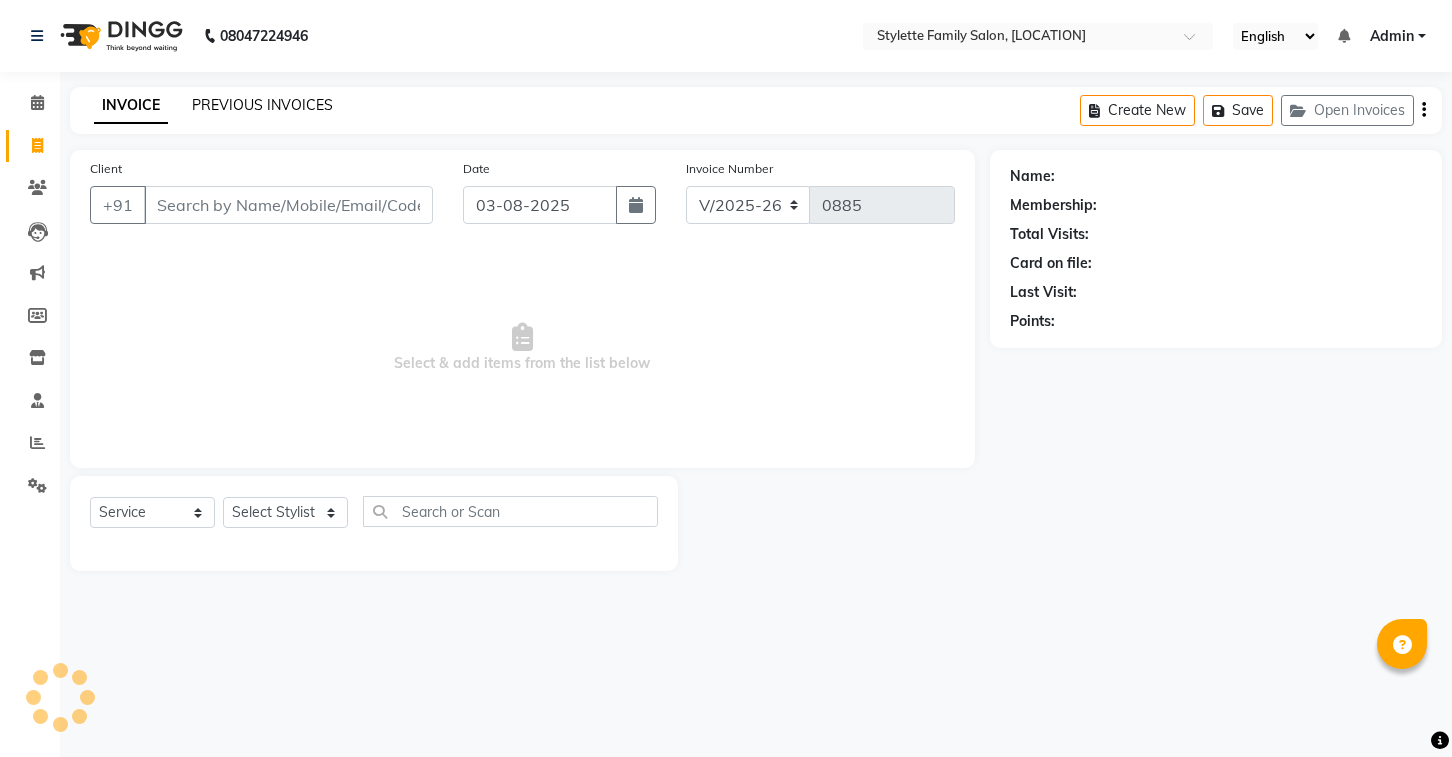click on "PREVIOUS INVOICES" 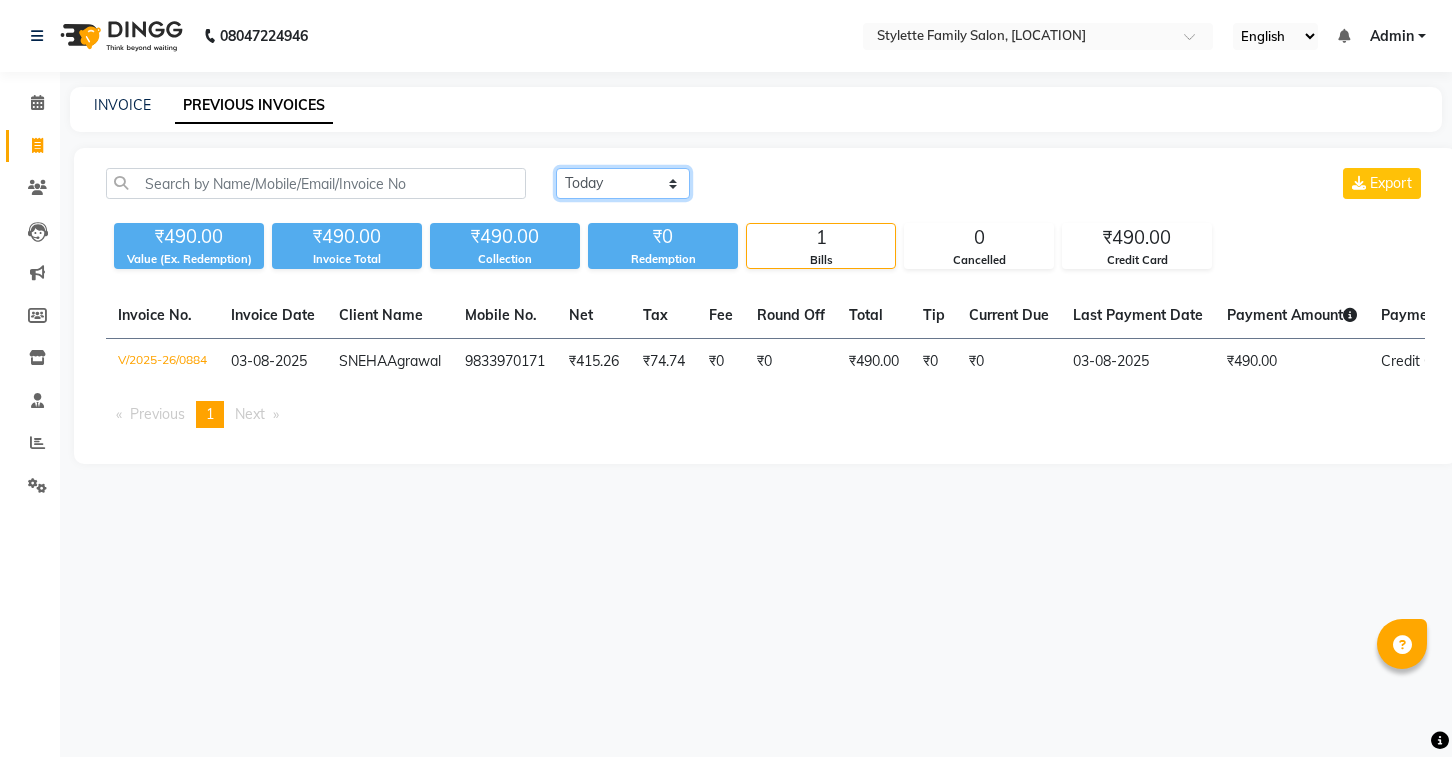 click on "Today Yesterday Custom Range" 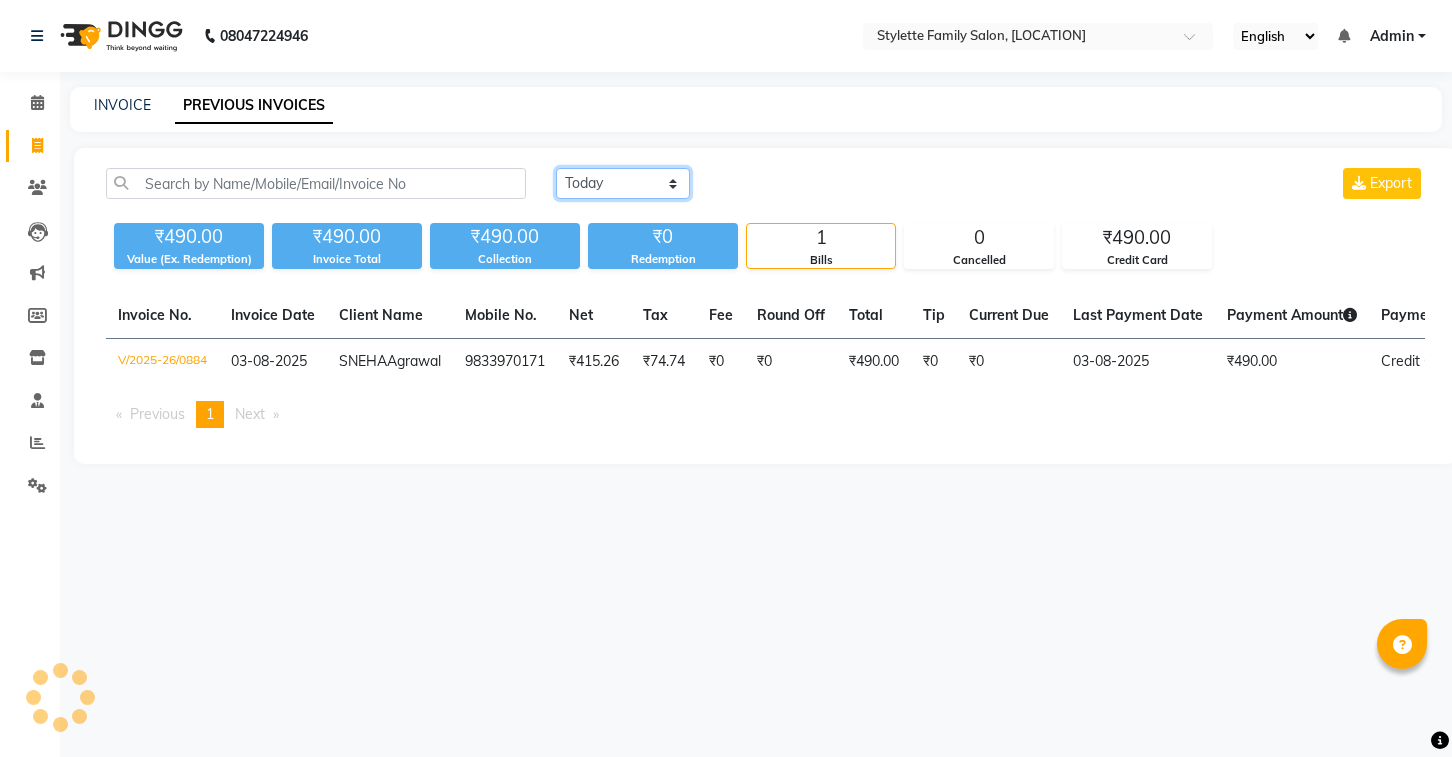 select on "range" 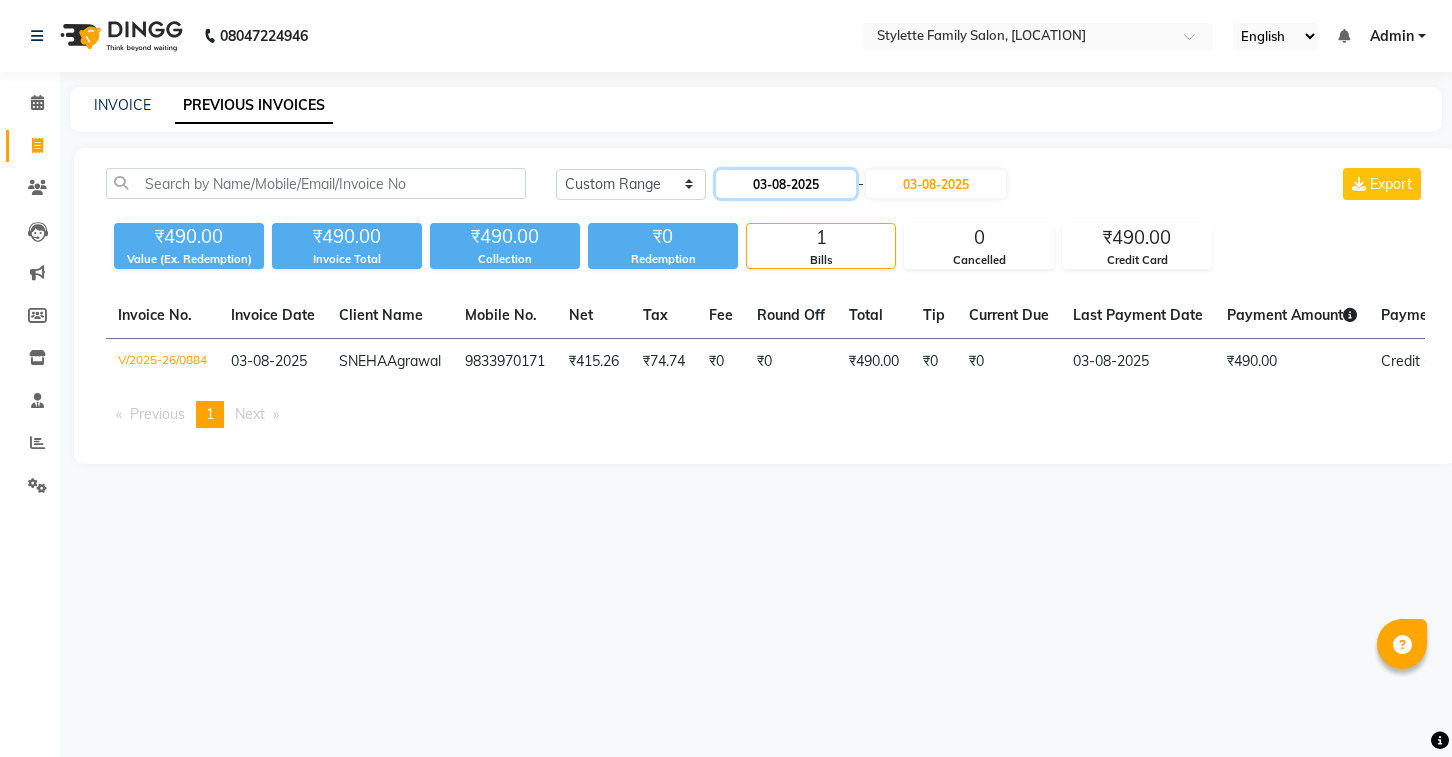 click on "03-08-2025" 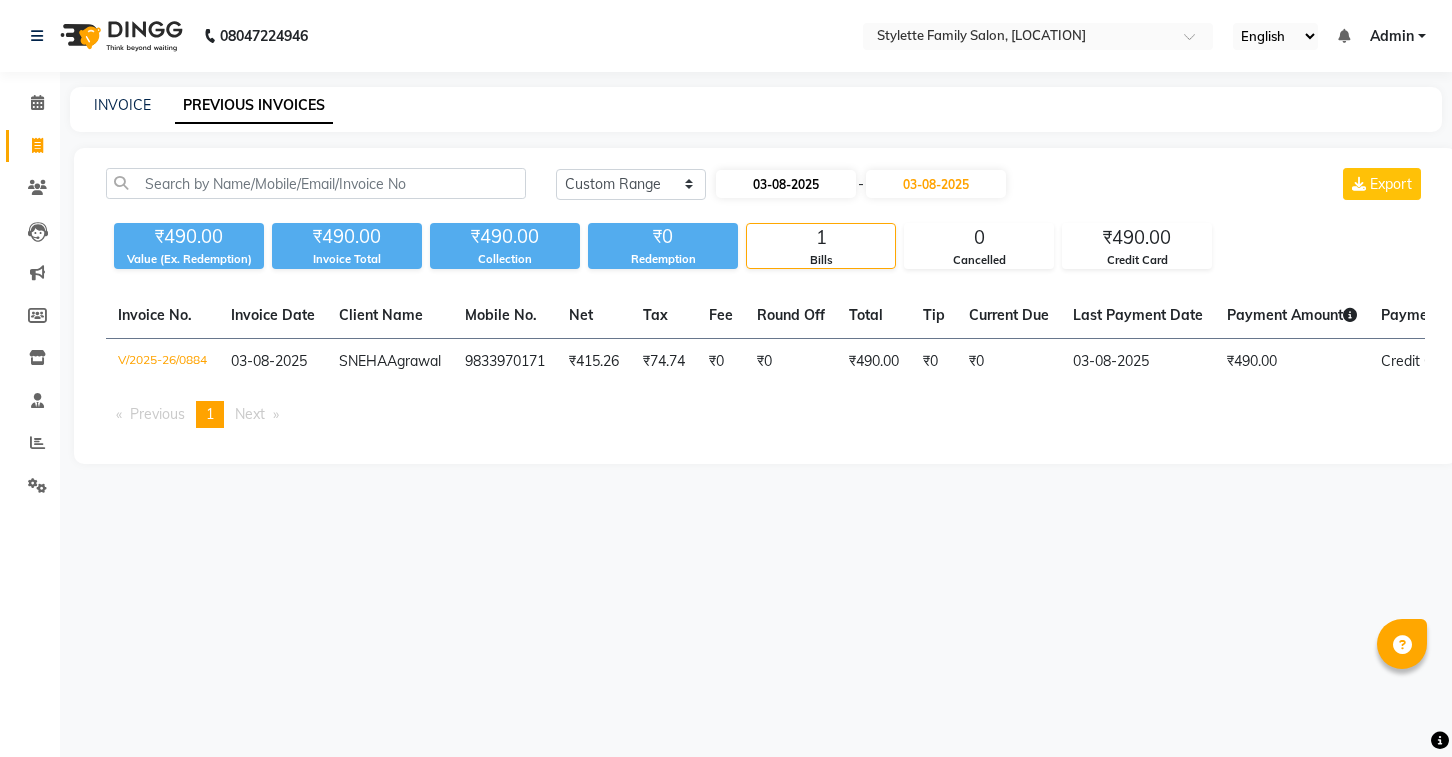 select on "8" 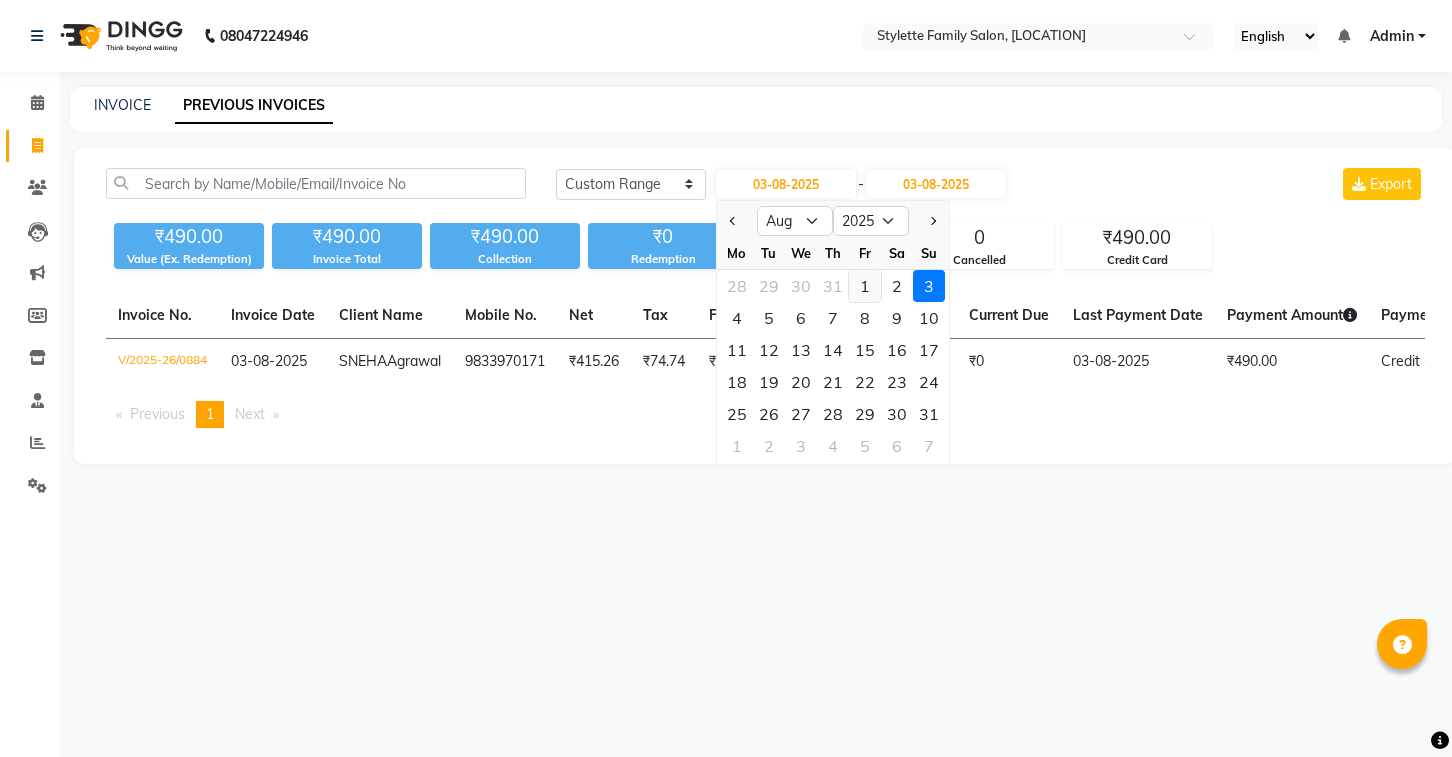 click on "1" 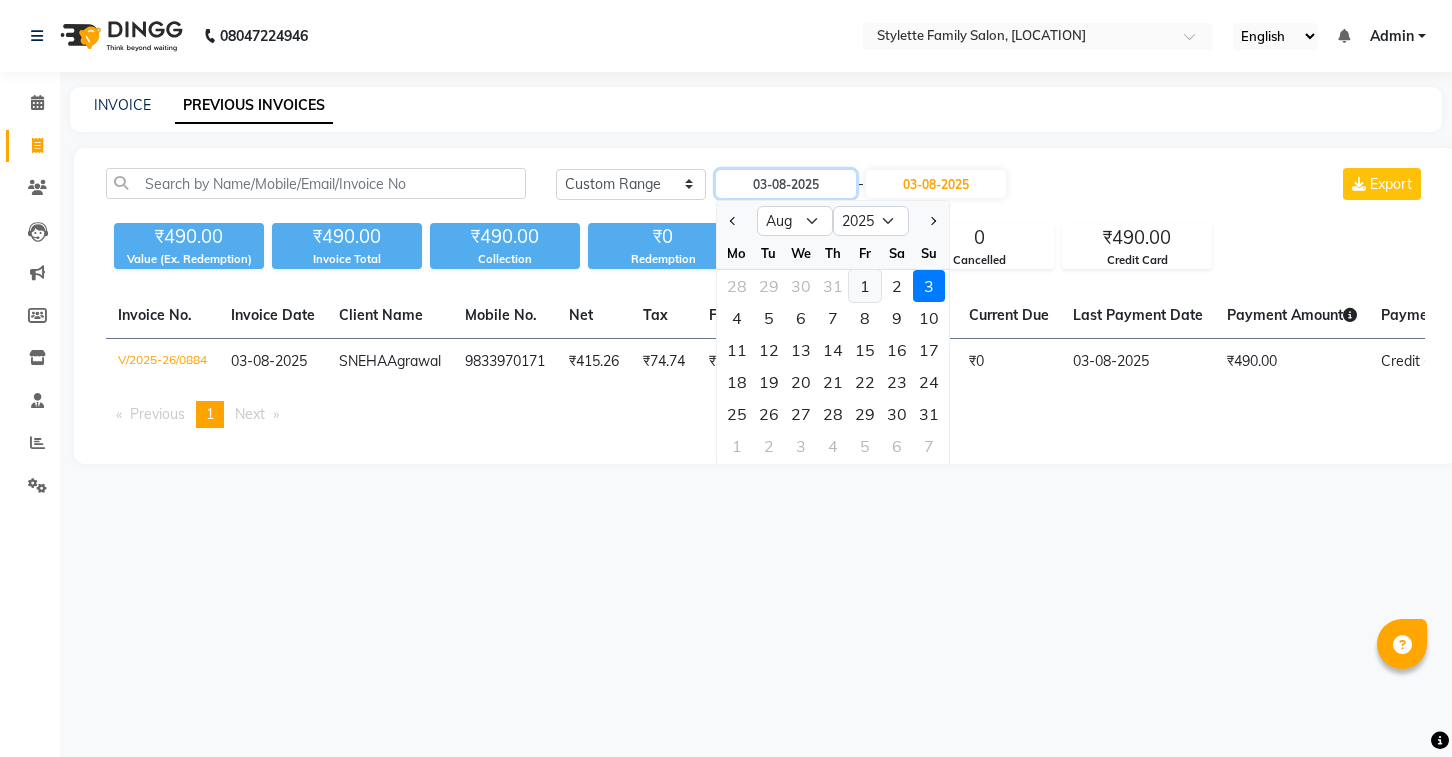 type on "01-08-2025" 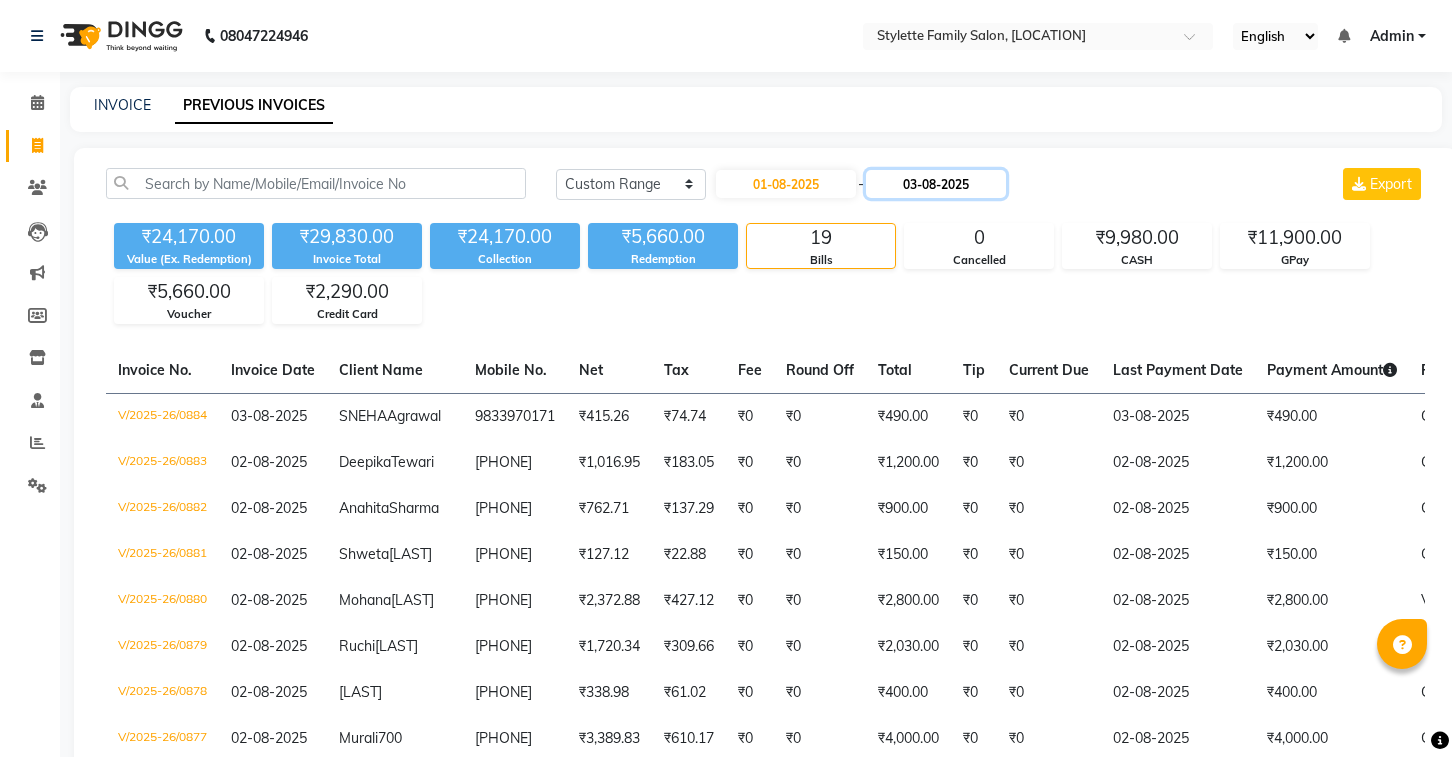 click on "03-08-2025" 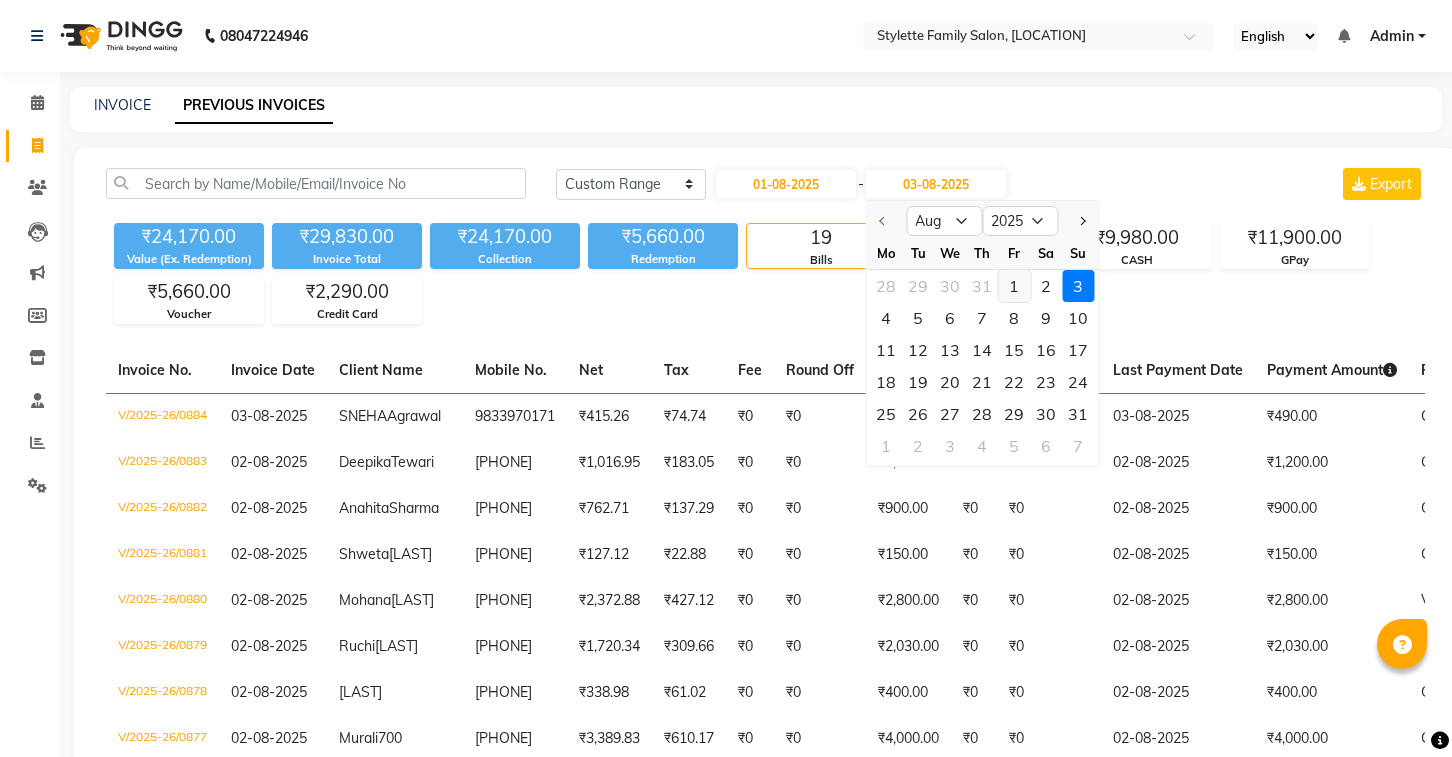 click on "1" 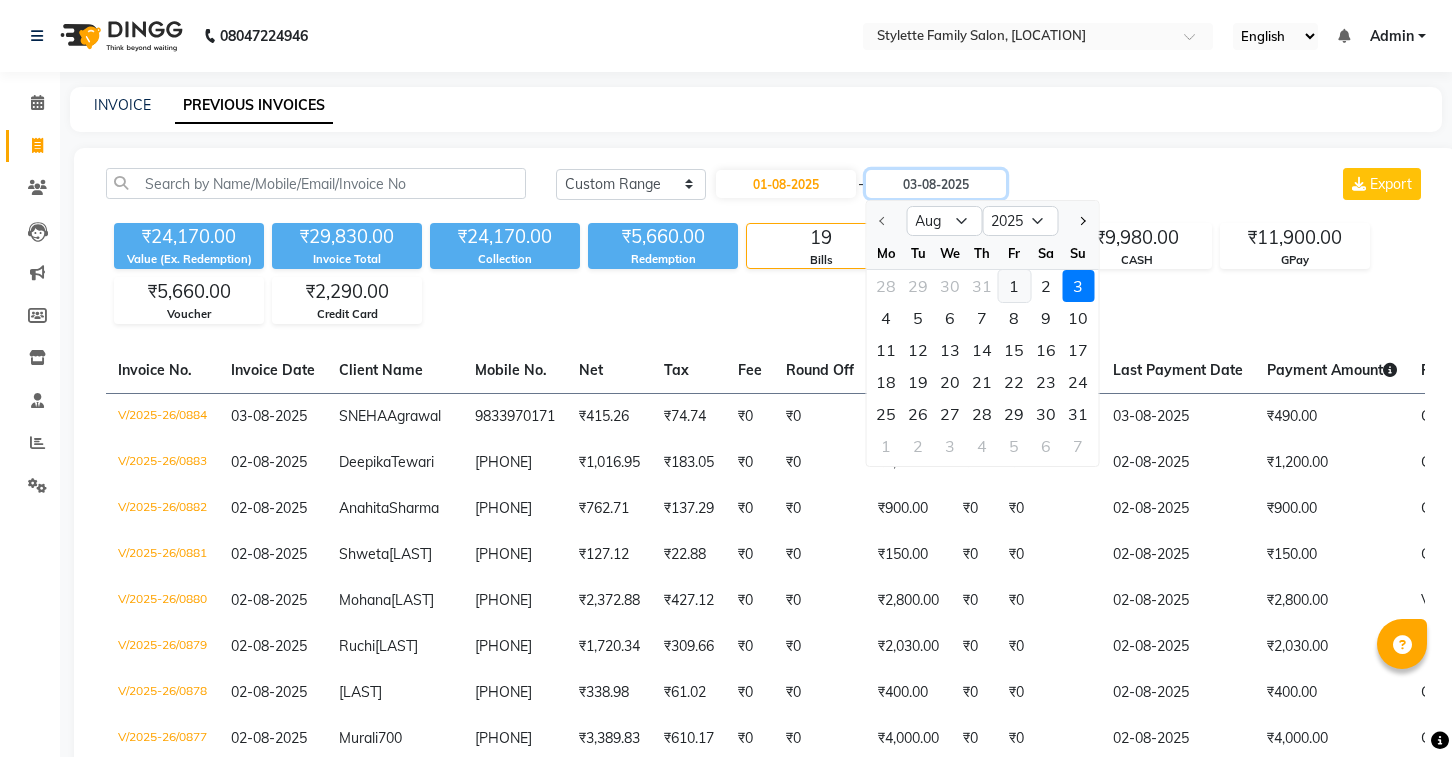 type on "01-08-2025" 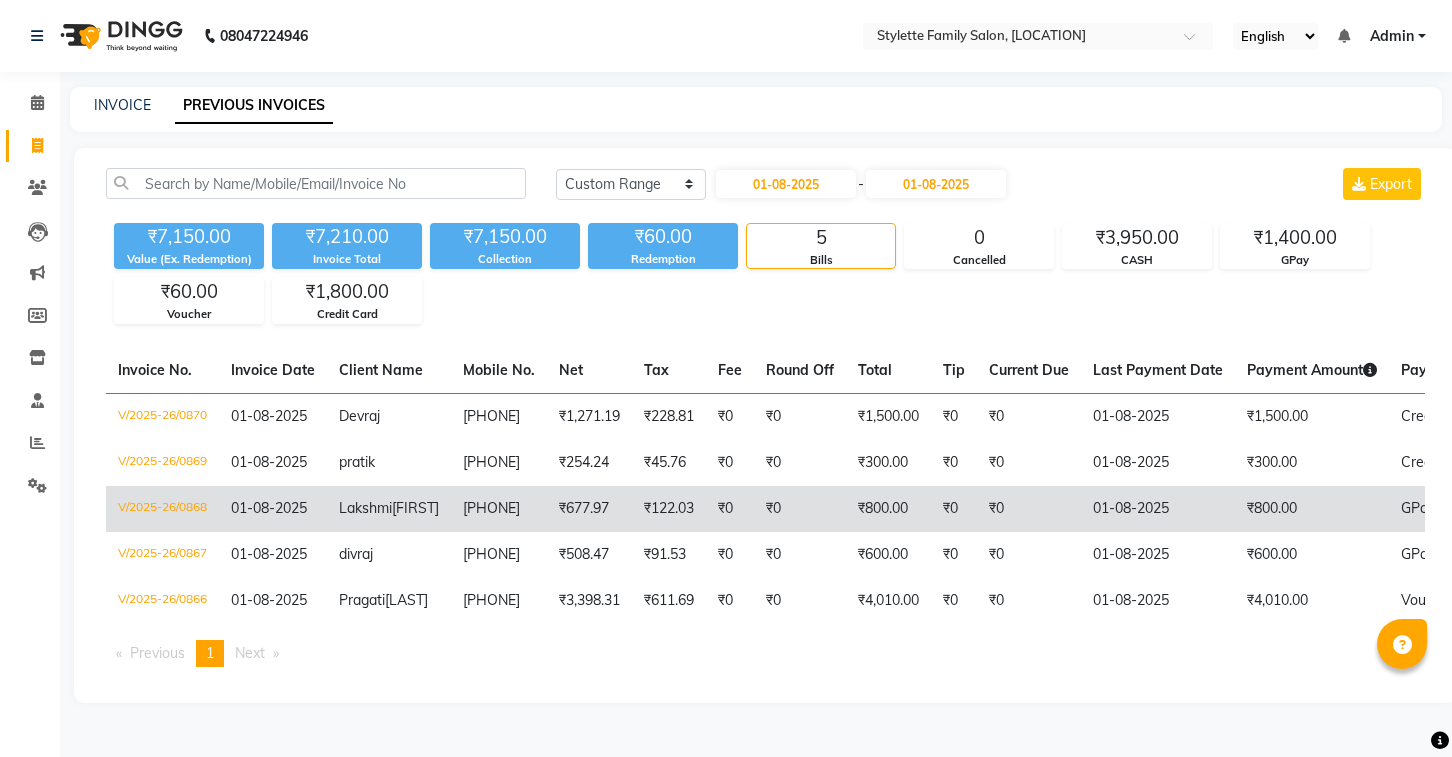 click on "V/2025-26/0868" 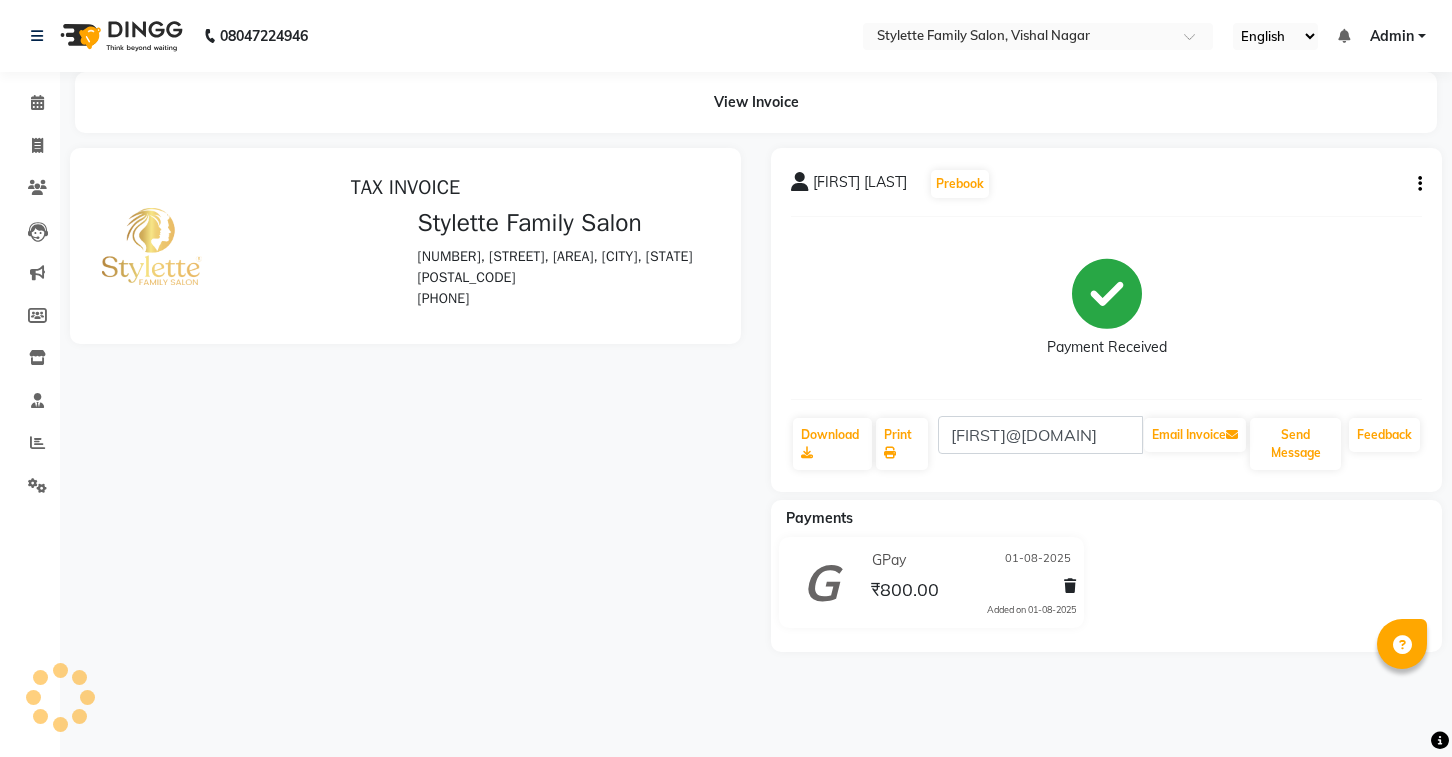 scroll, scrollTop: 0, scrollLeft: 0, axis: both 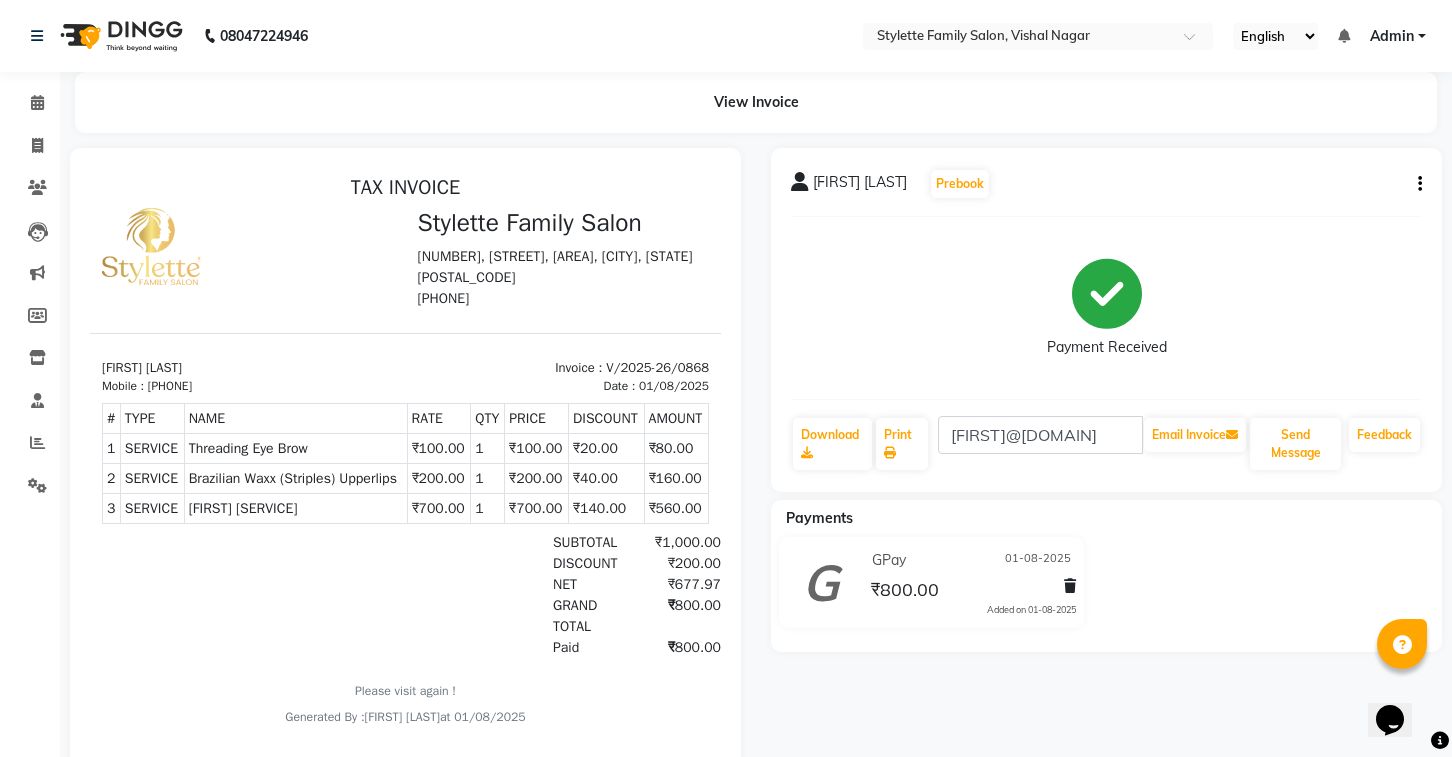 click 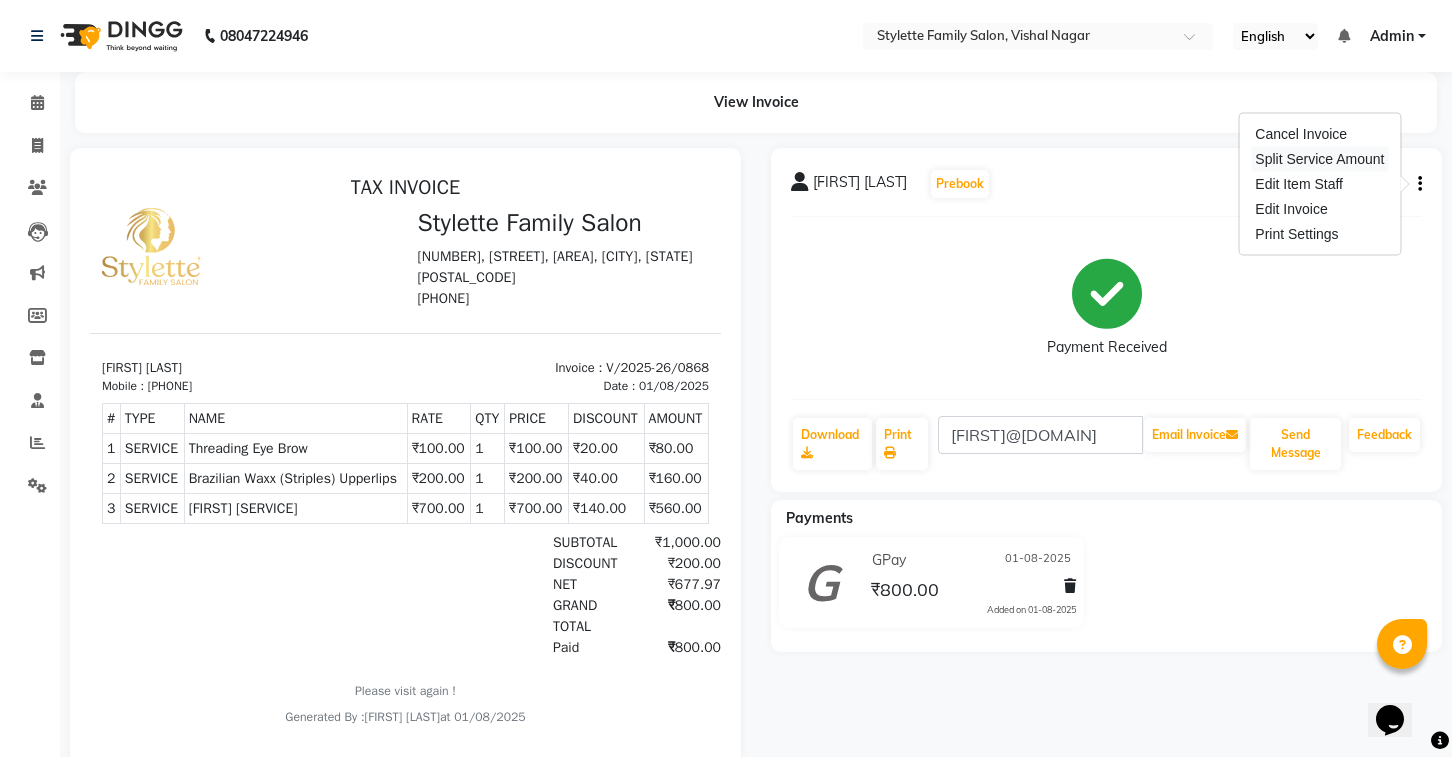 click on "Split Service Amount" at bounding box center [1319, 159] 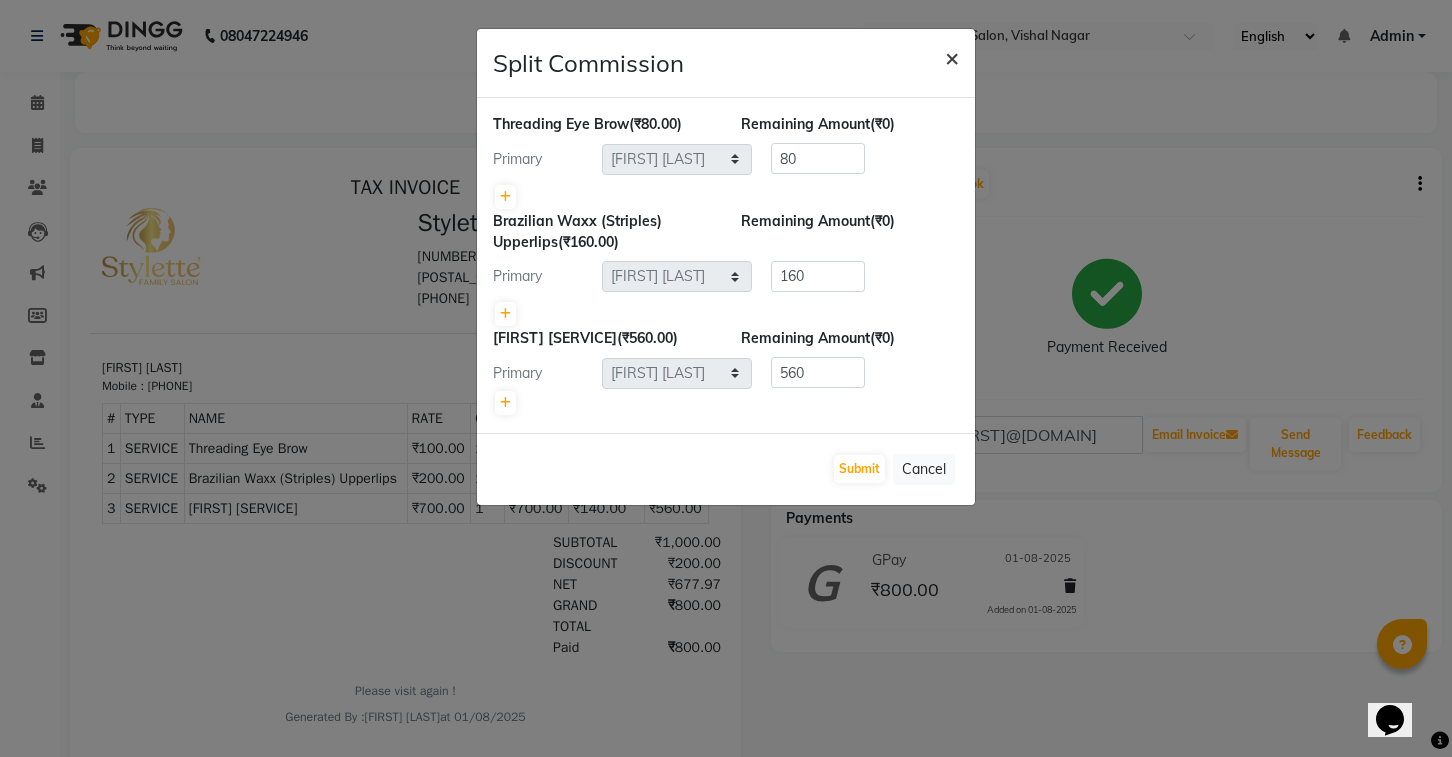 click on "×" 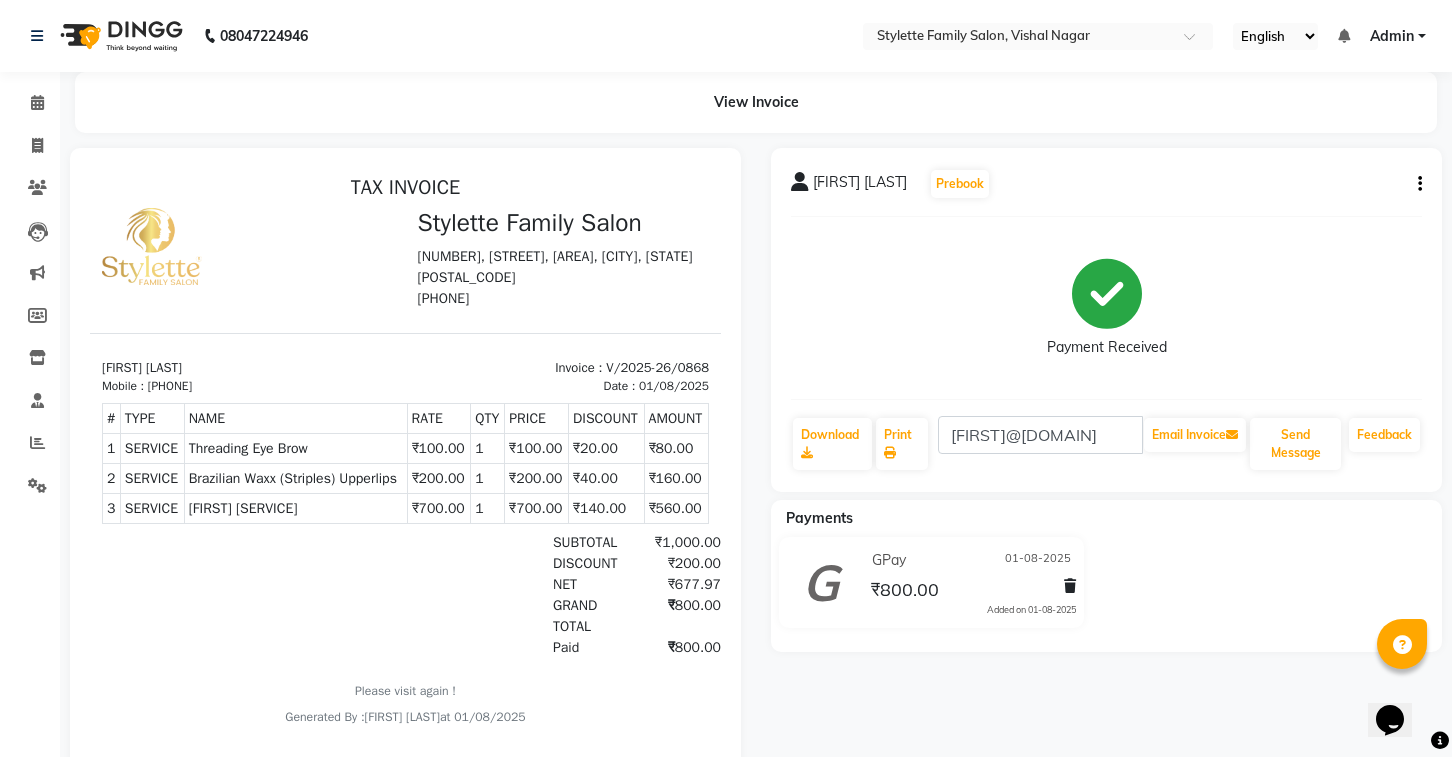 click 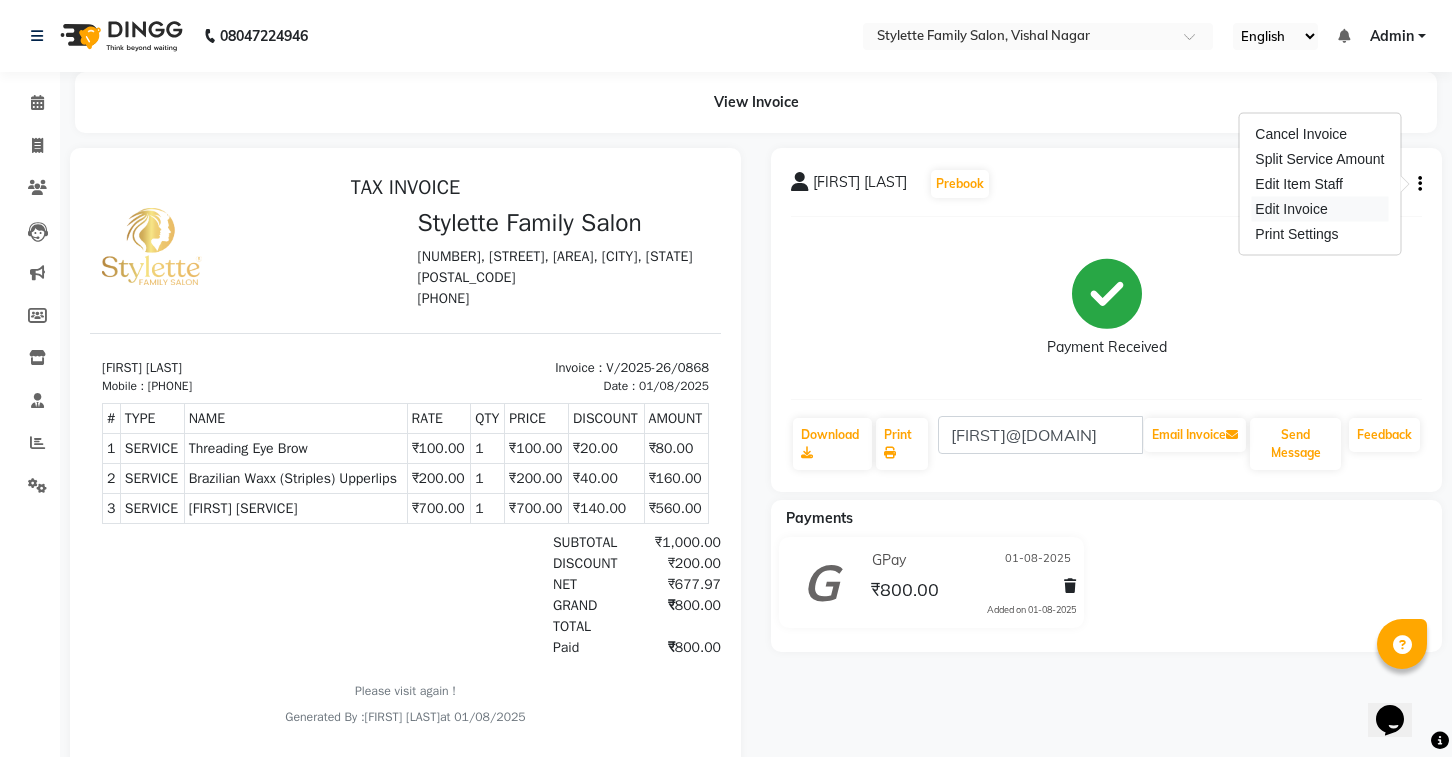 click on "Edit Invoice" at bounding box center (1319, 209) 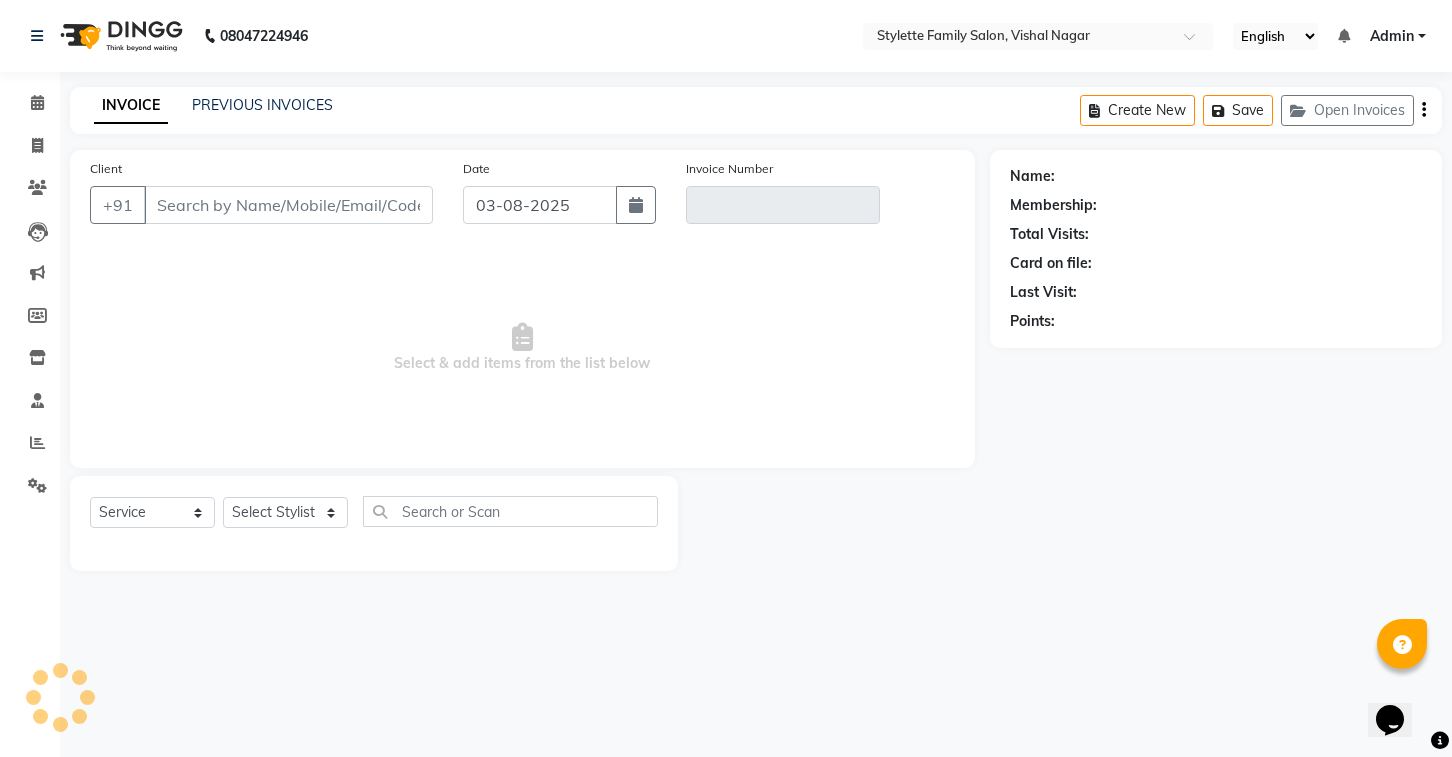 type on "[PHONE]" 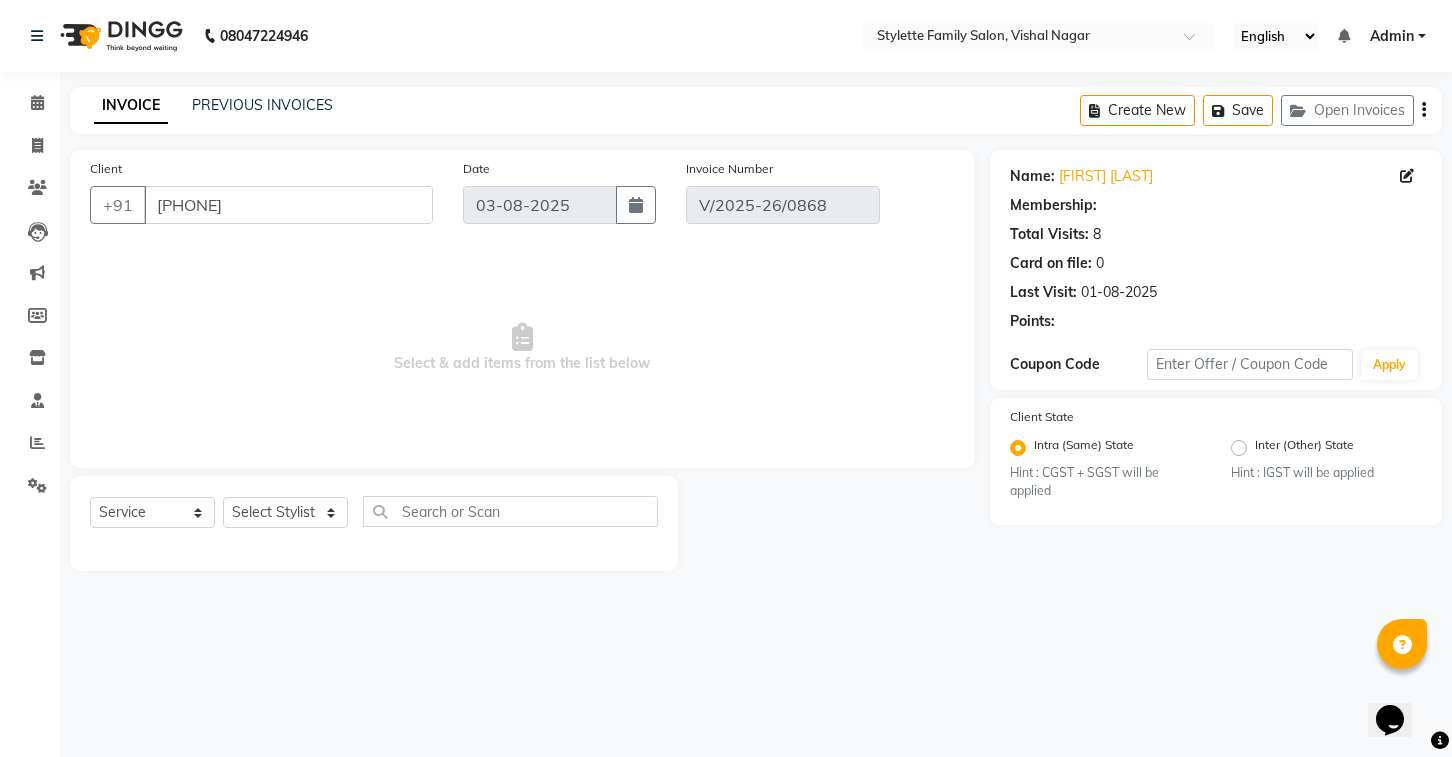type on "01-08-2025" 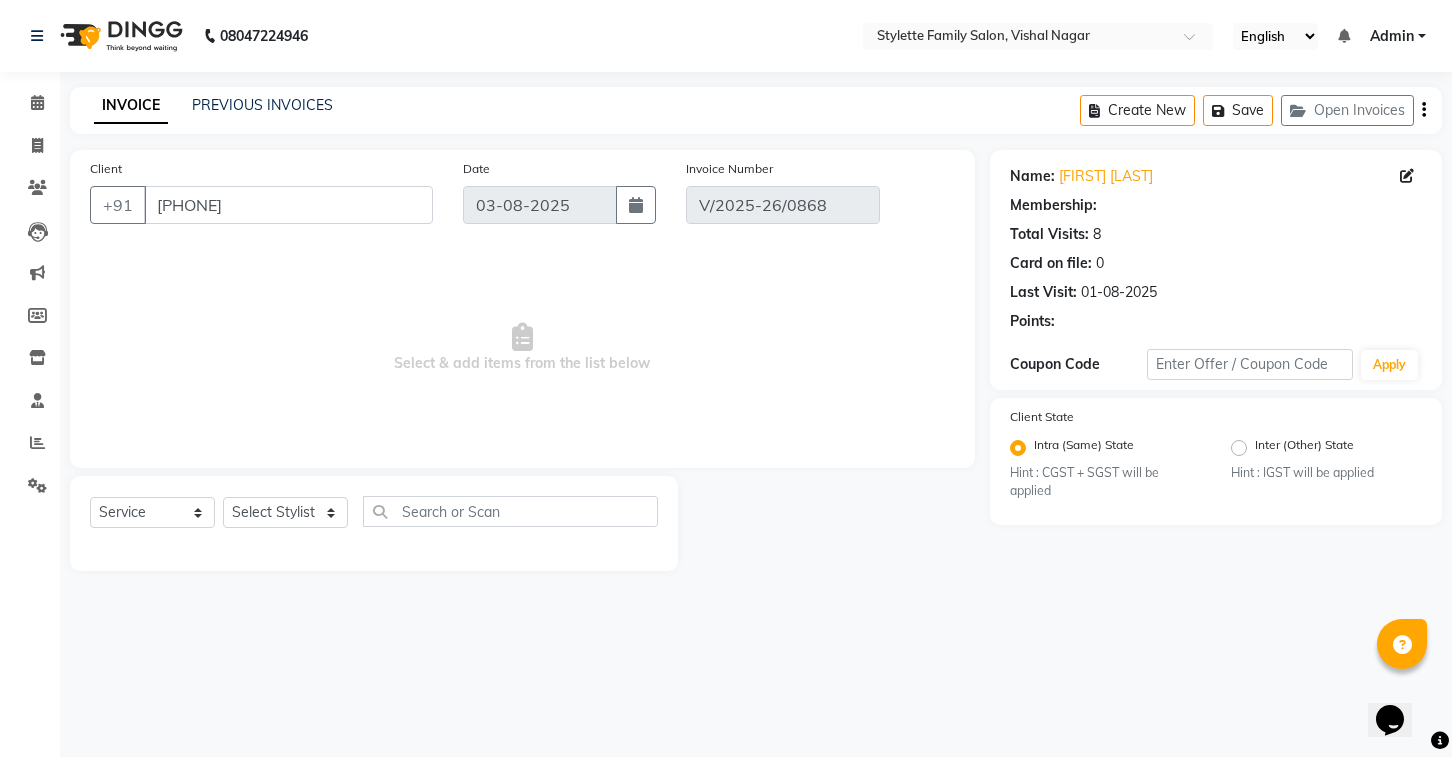 select on "select" 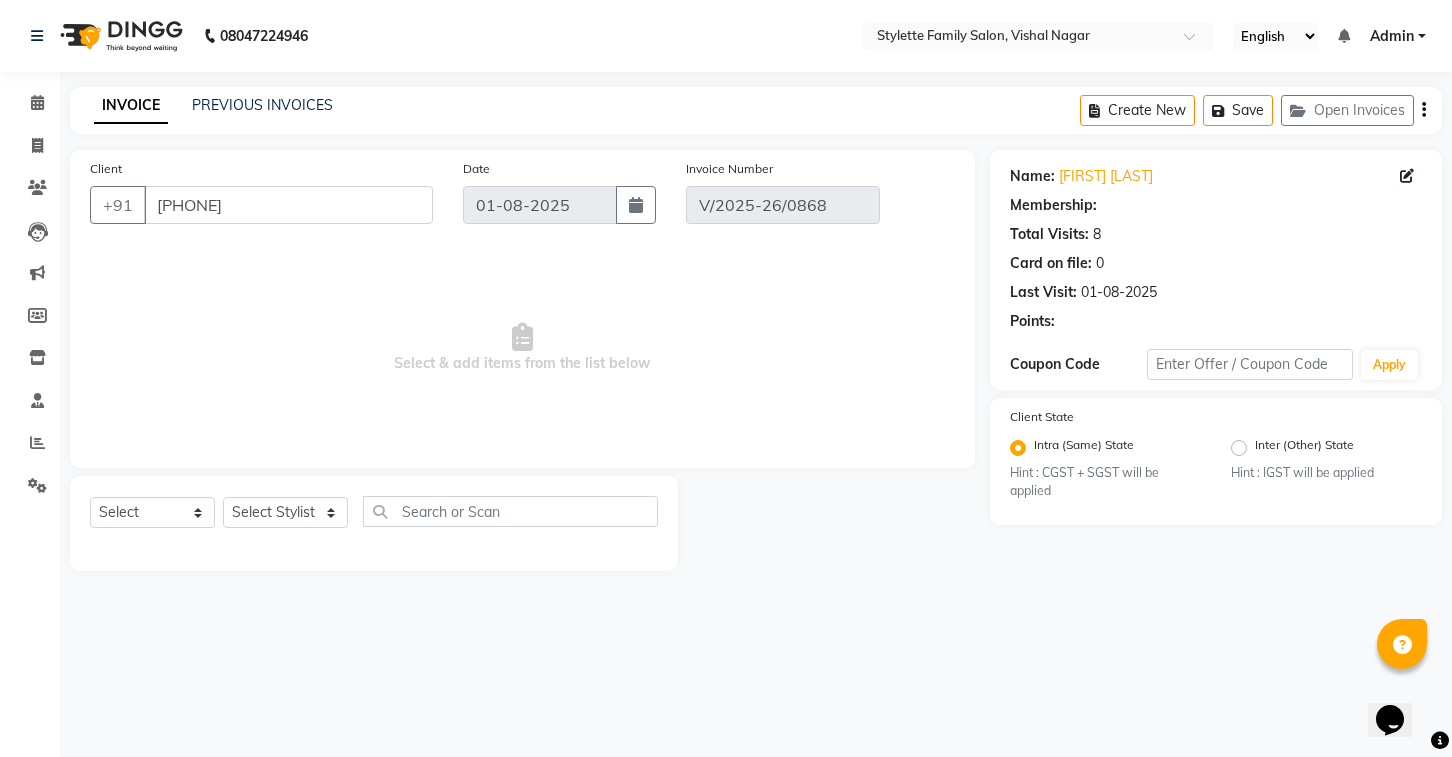 select on "1: Object" 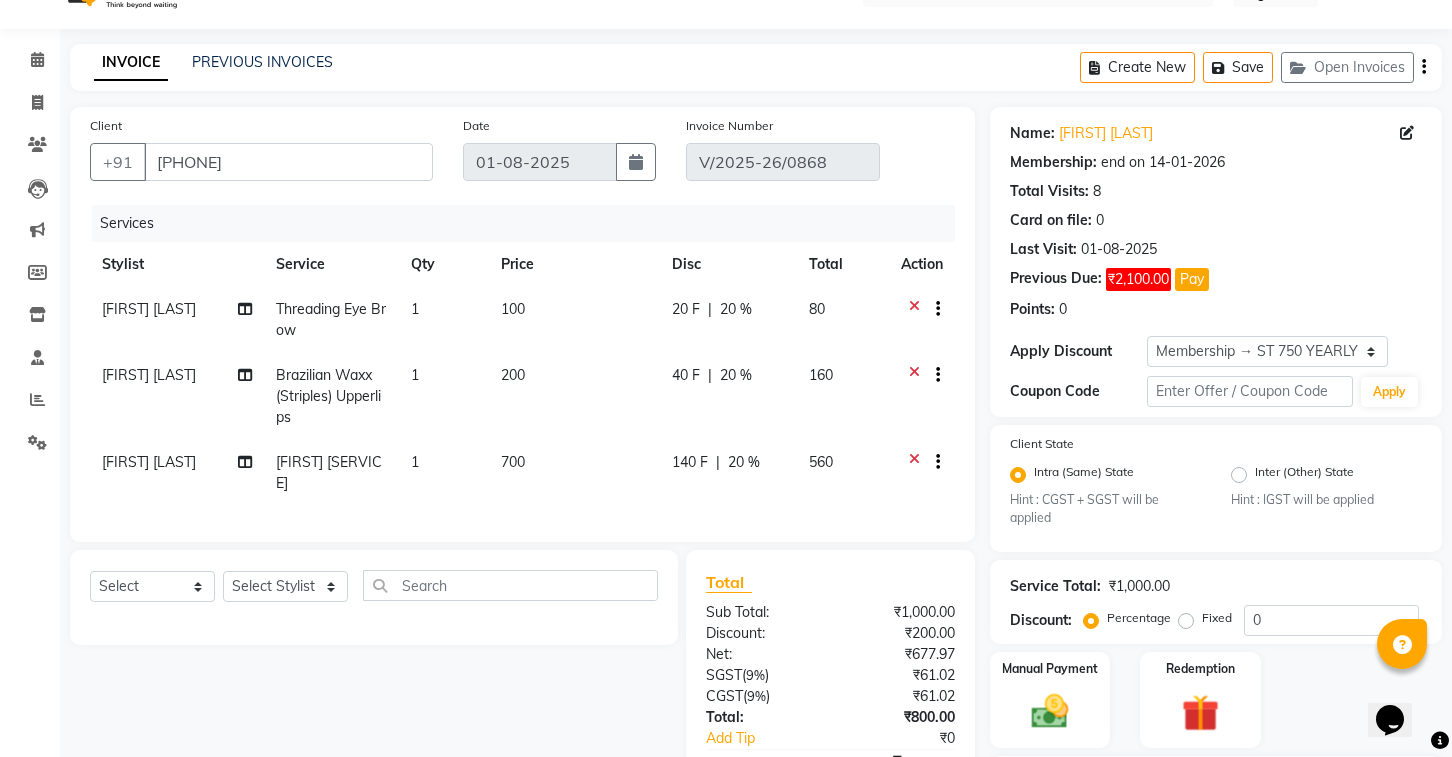 type on "20" 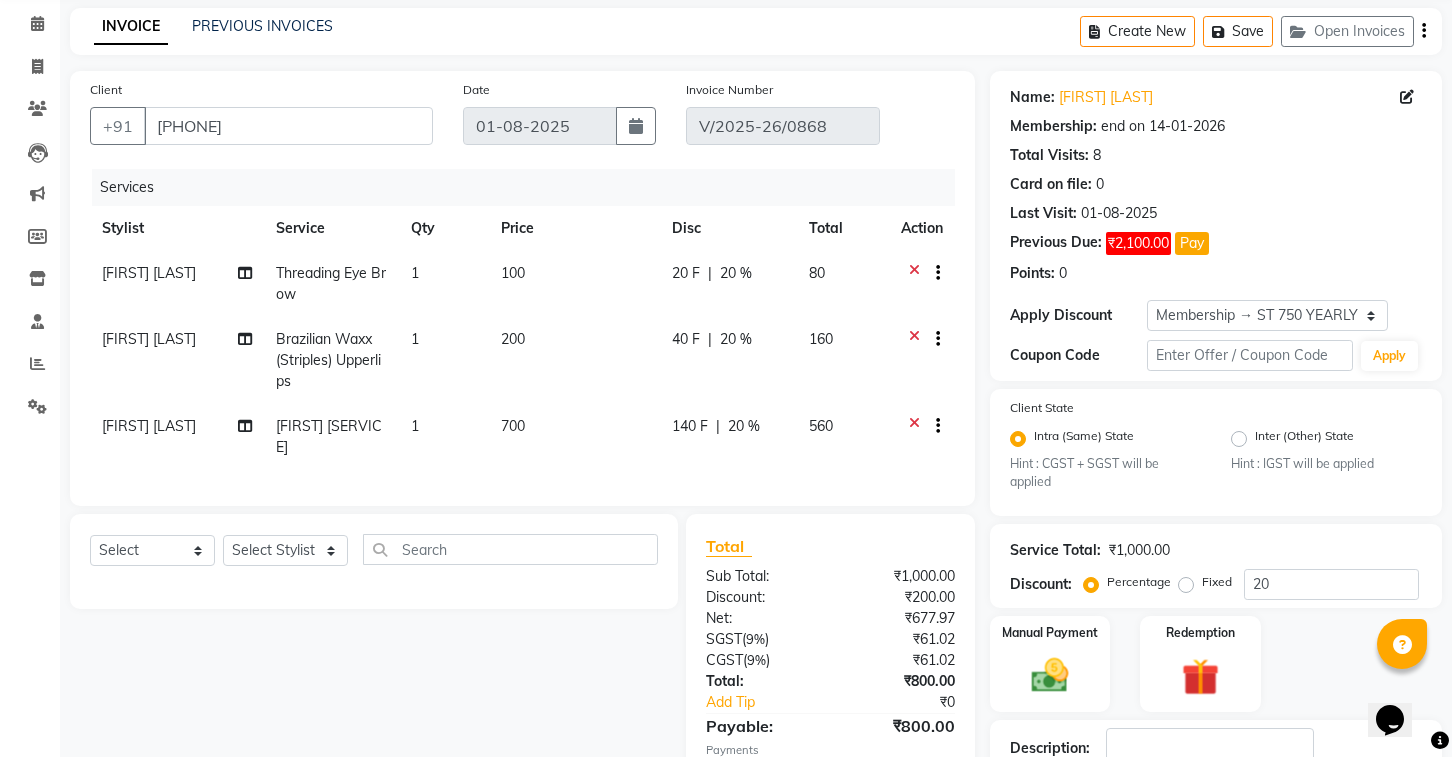 scroll, scrollTop: 86, scrollLeft: 0, axis: vertical 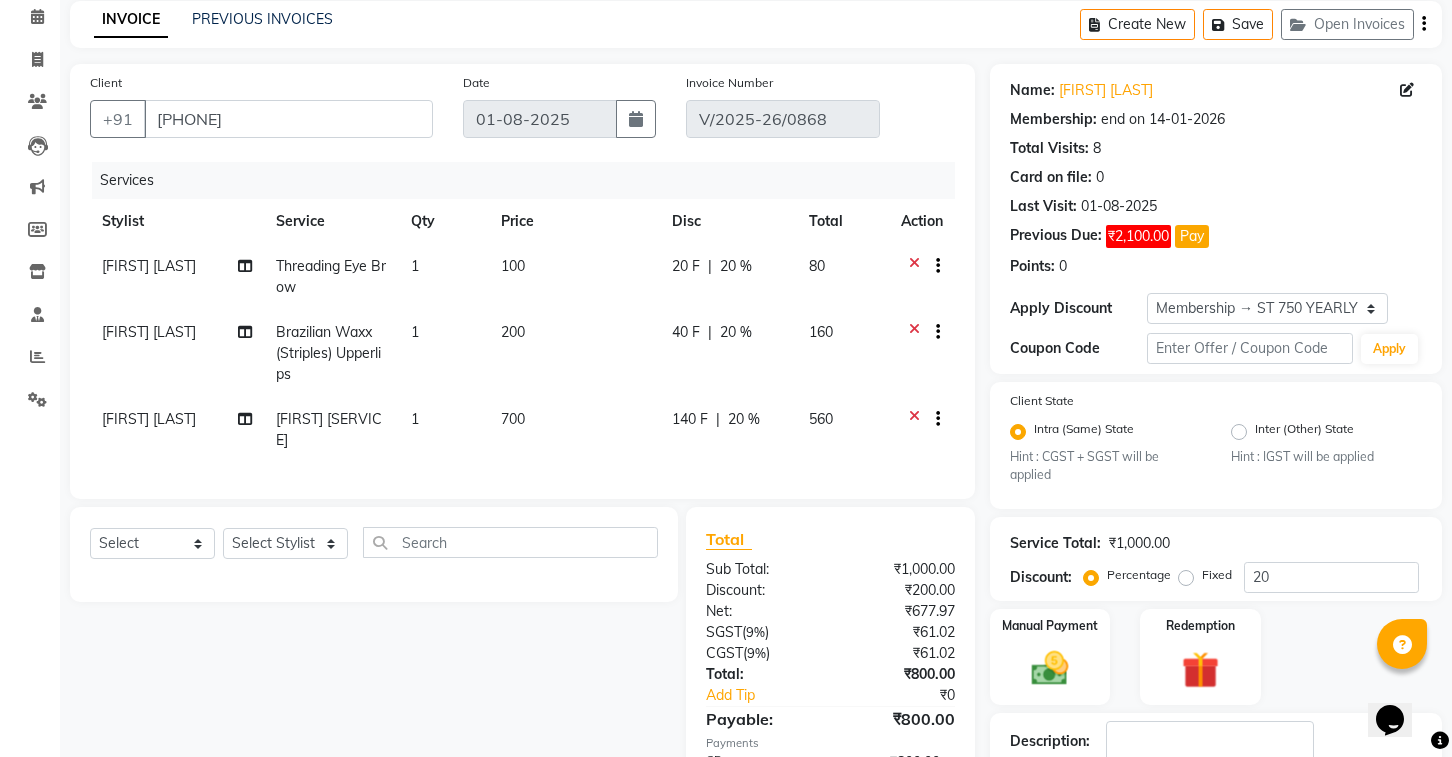 click on "20 %" 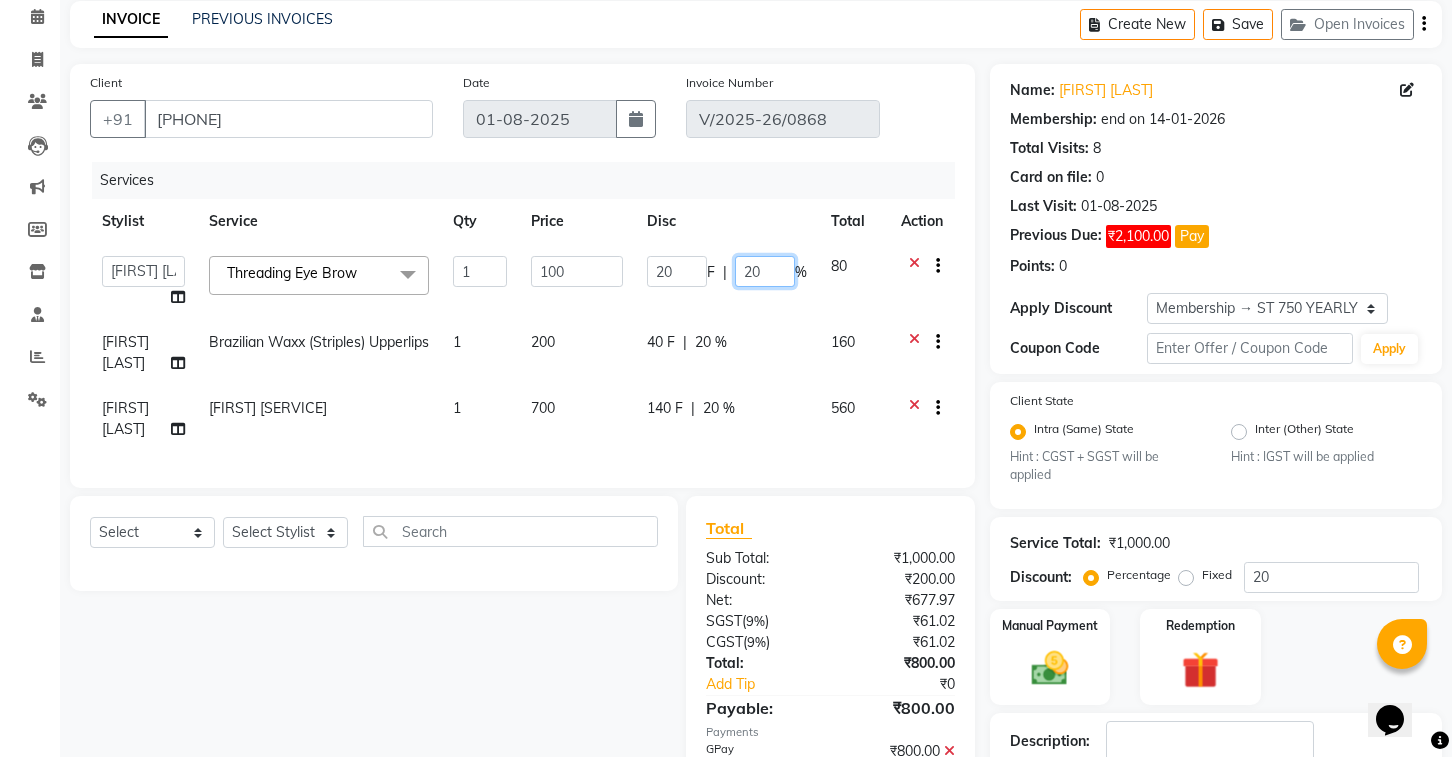click on "20" 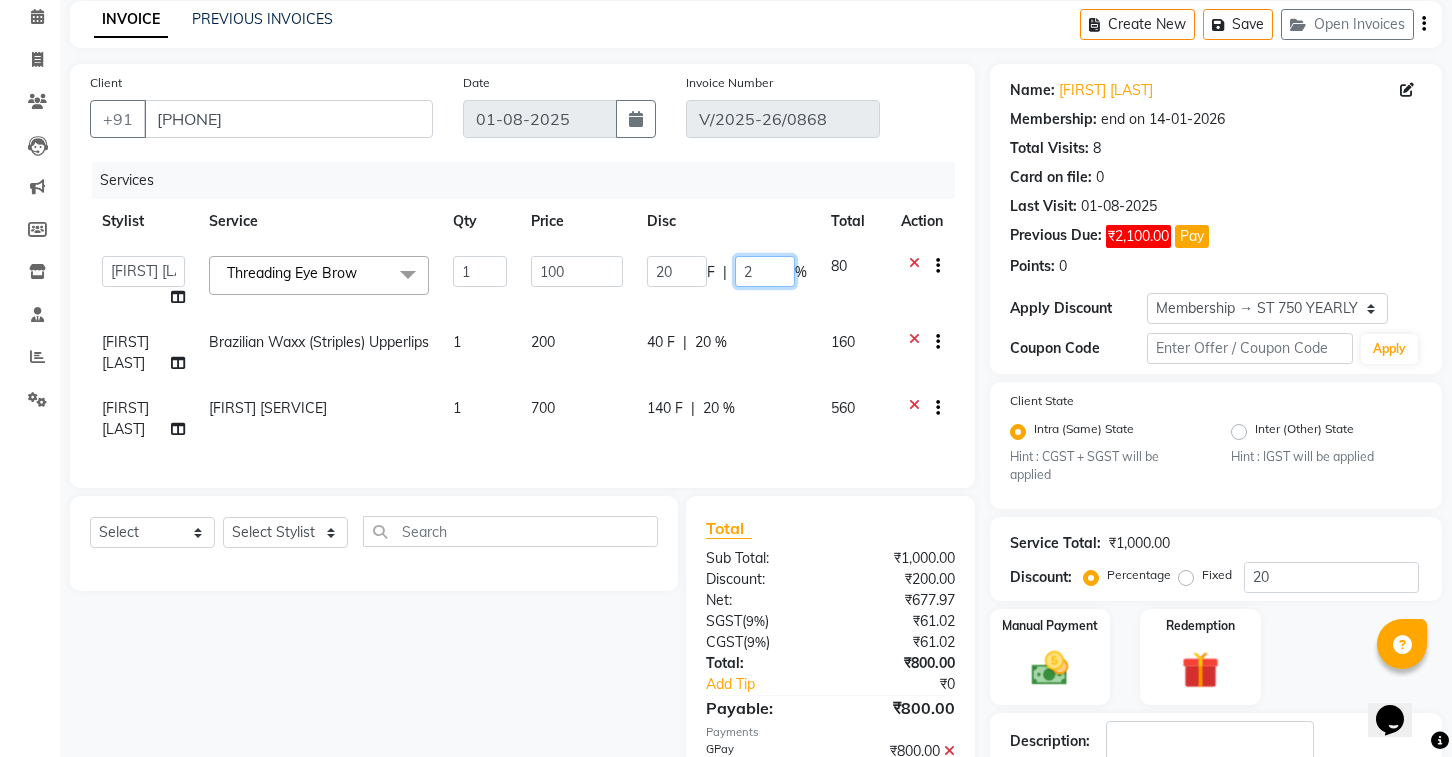 type 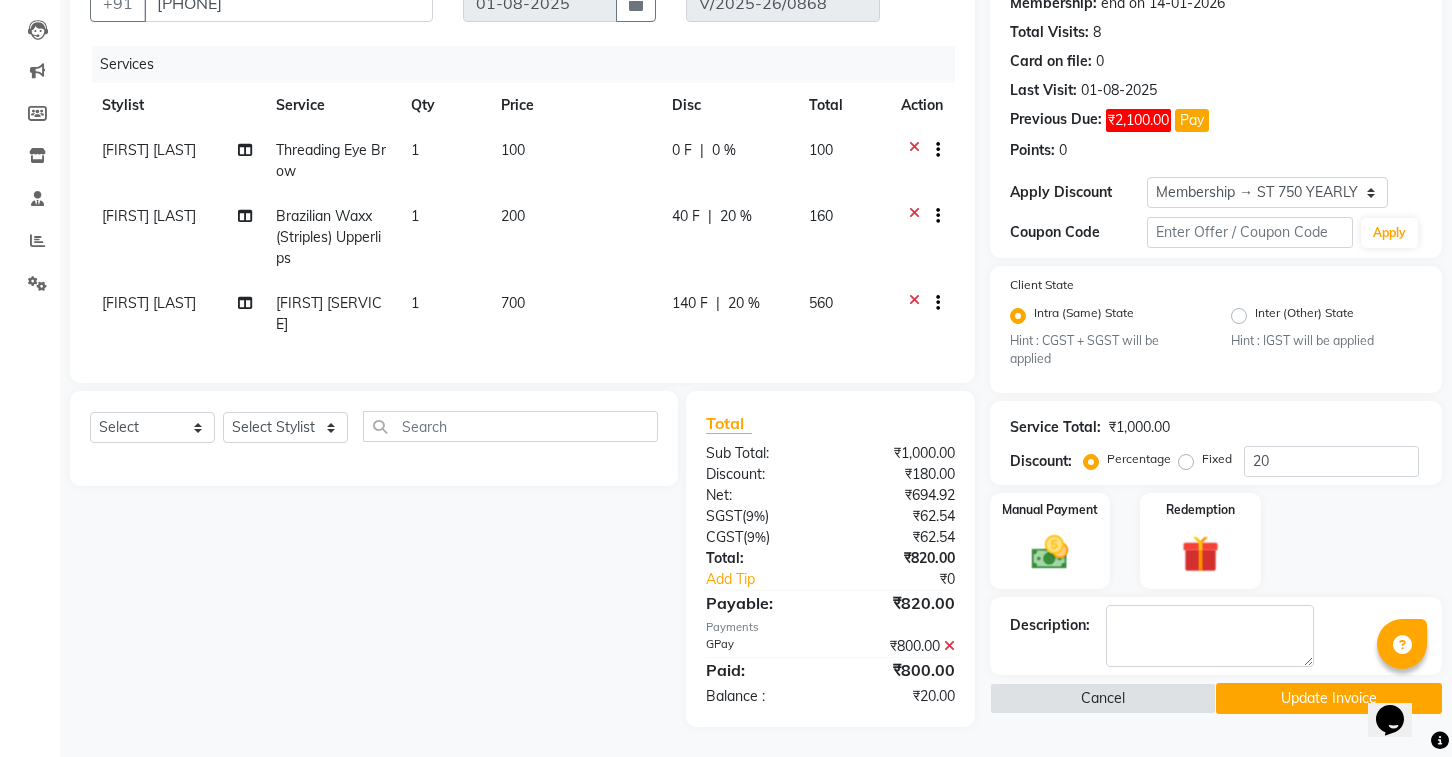 scroll, scrollTop: 231, scrollLeft: 0, axis: vertical 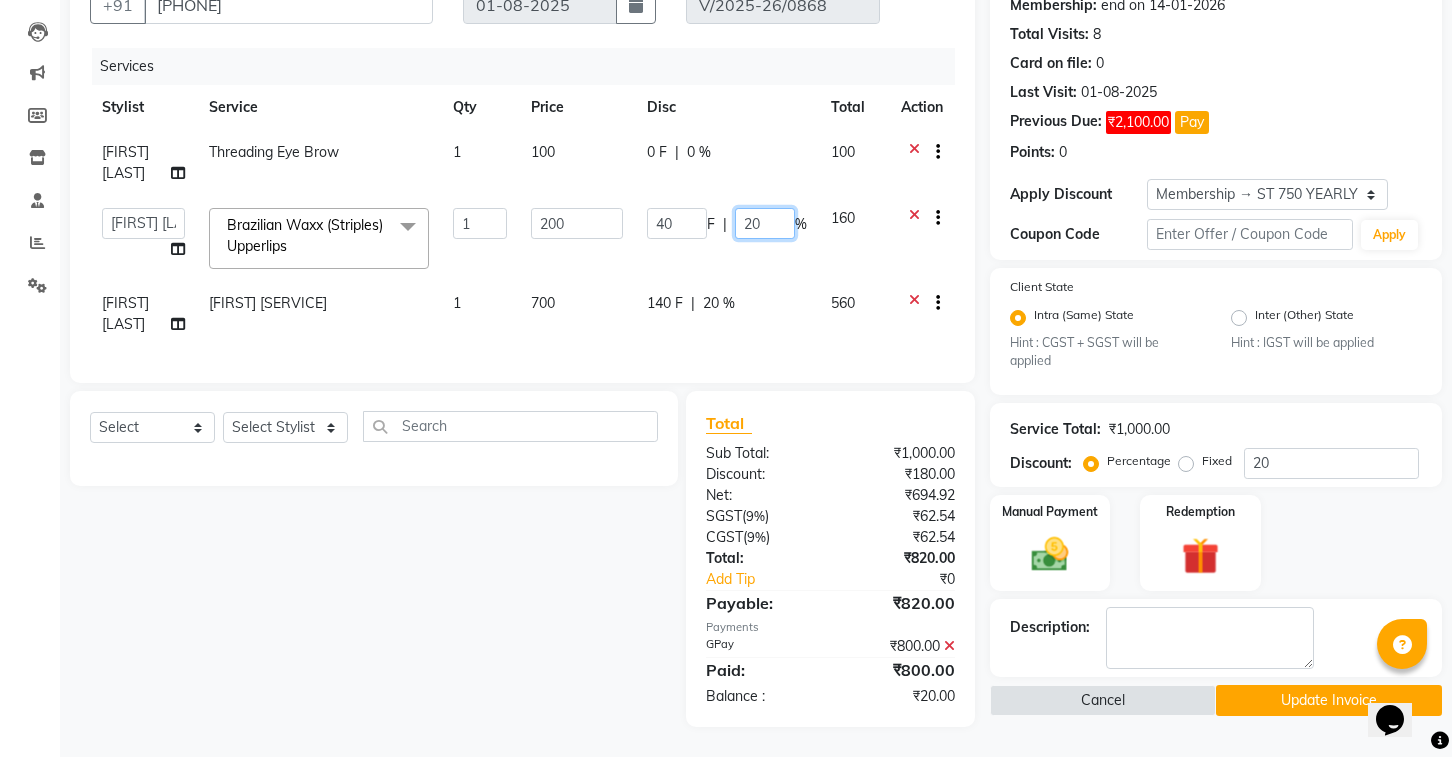 click on "20" 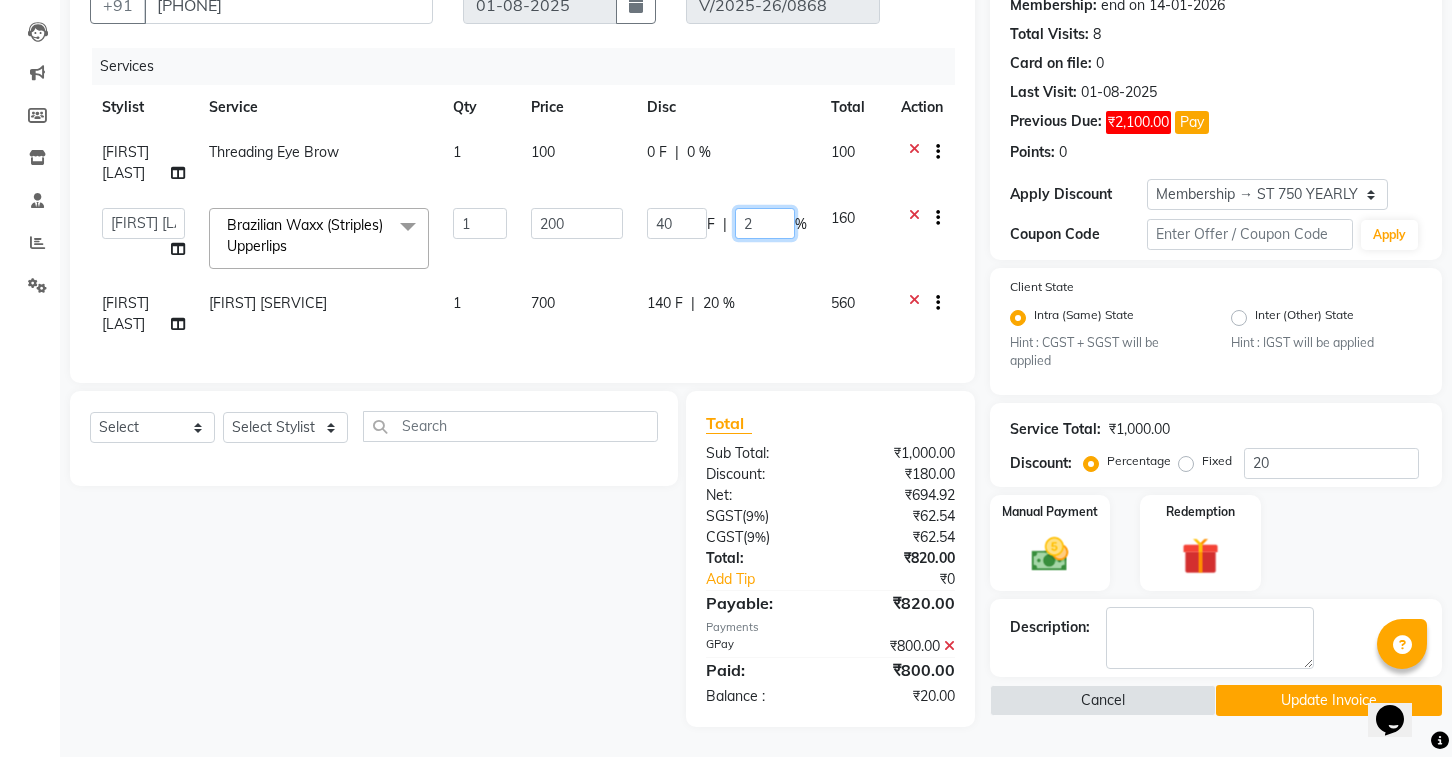 type 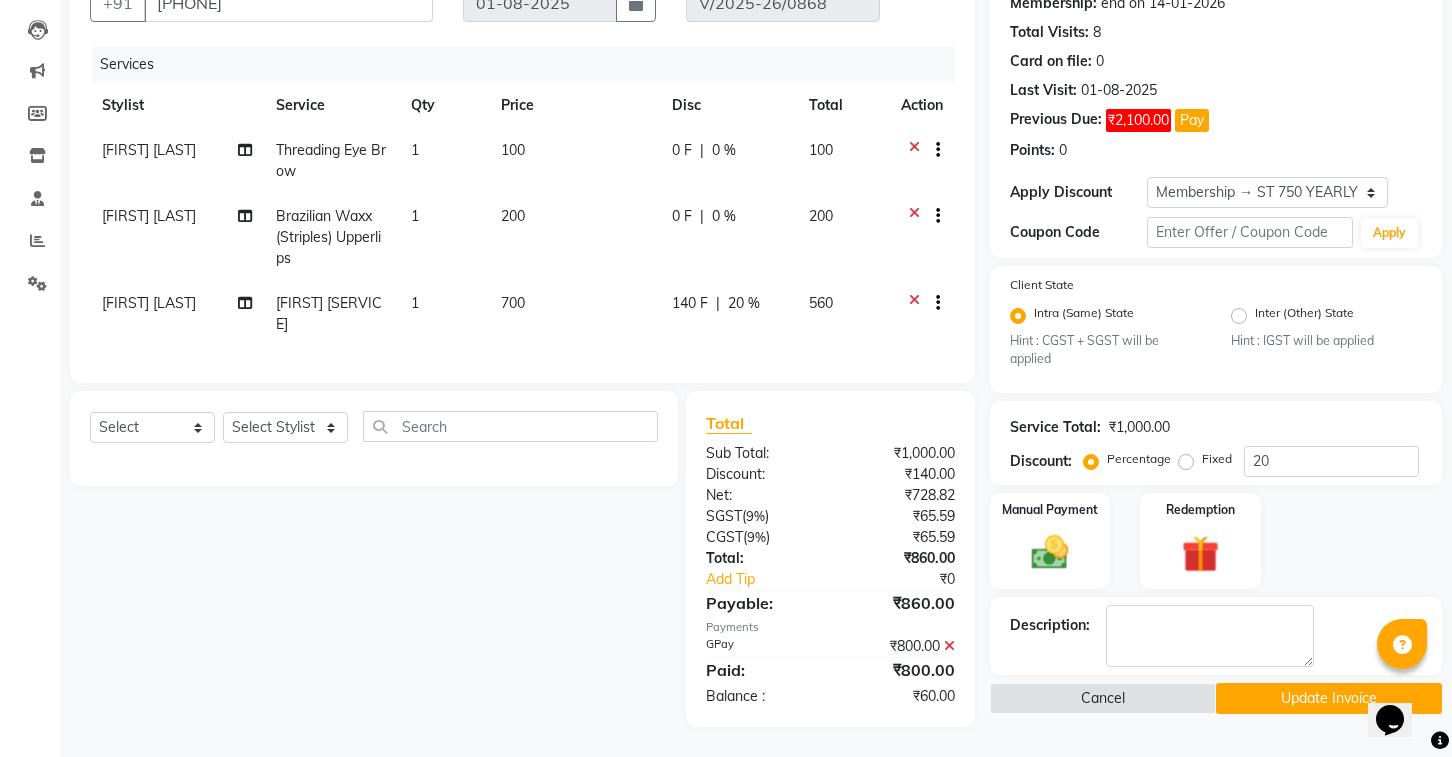 scroll, scrollTop: 244, scrollLeft: 0, axis: vertical 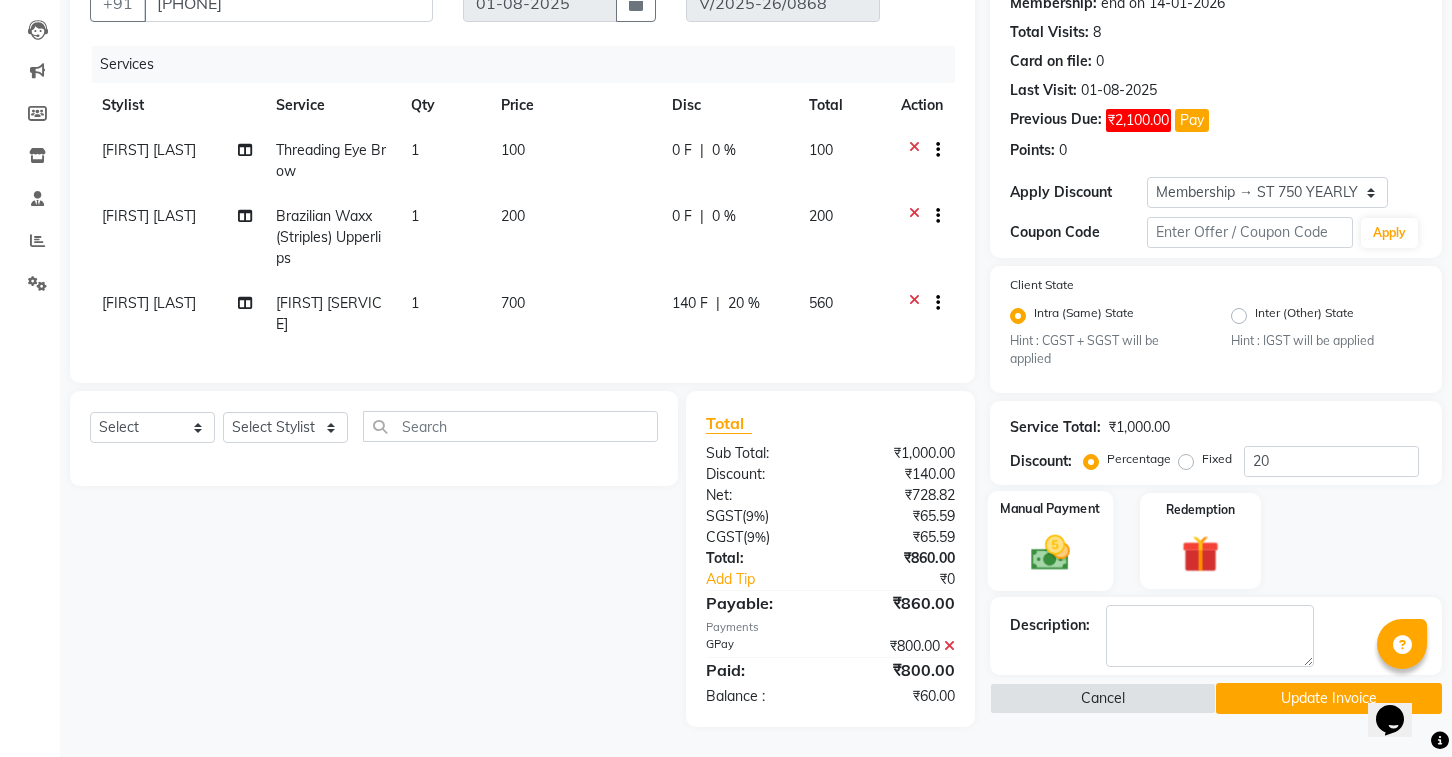 click 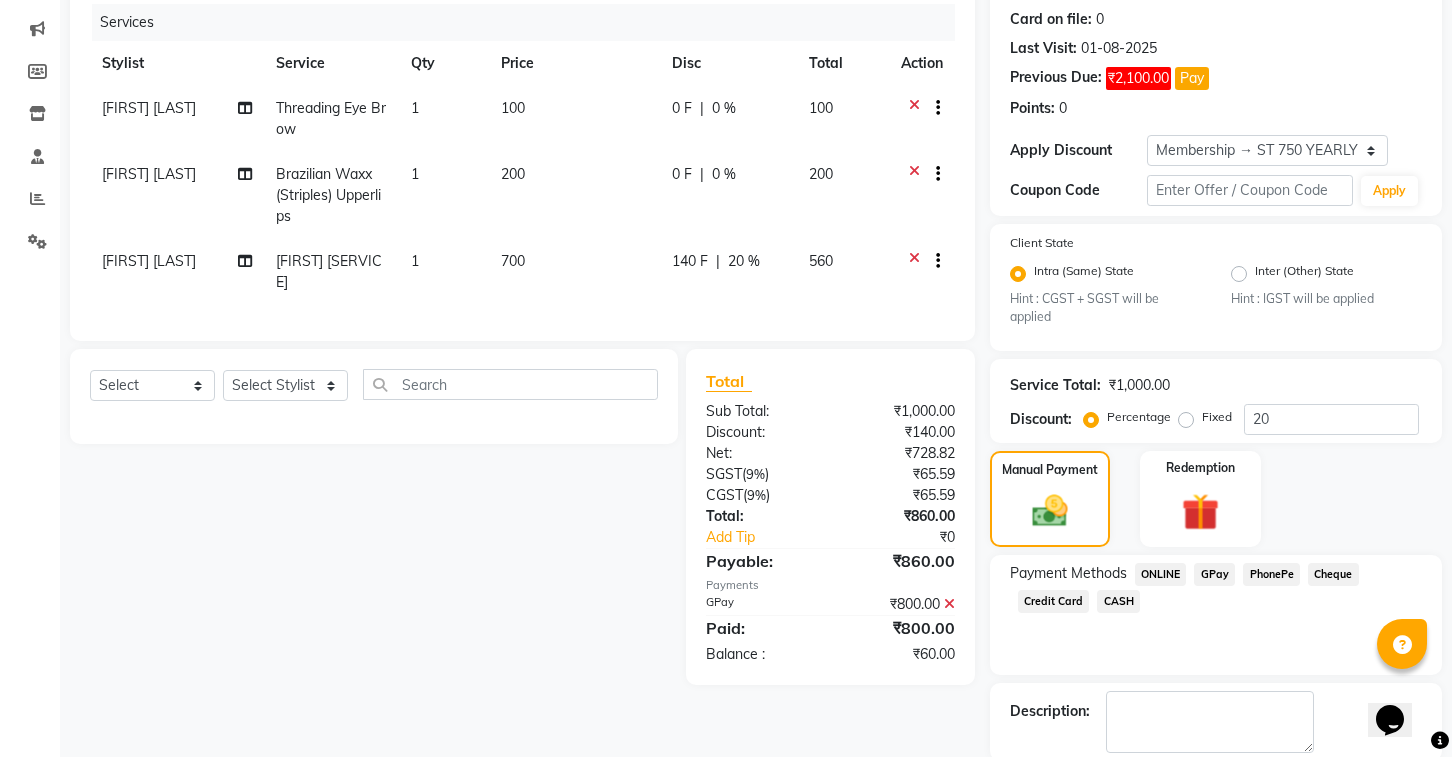 click on "GPay" 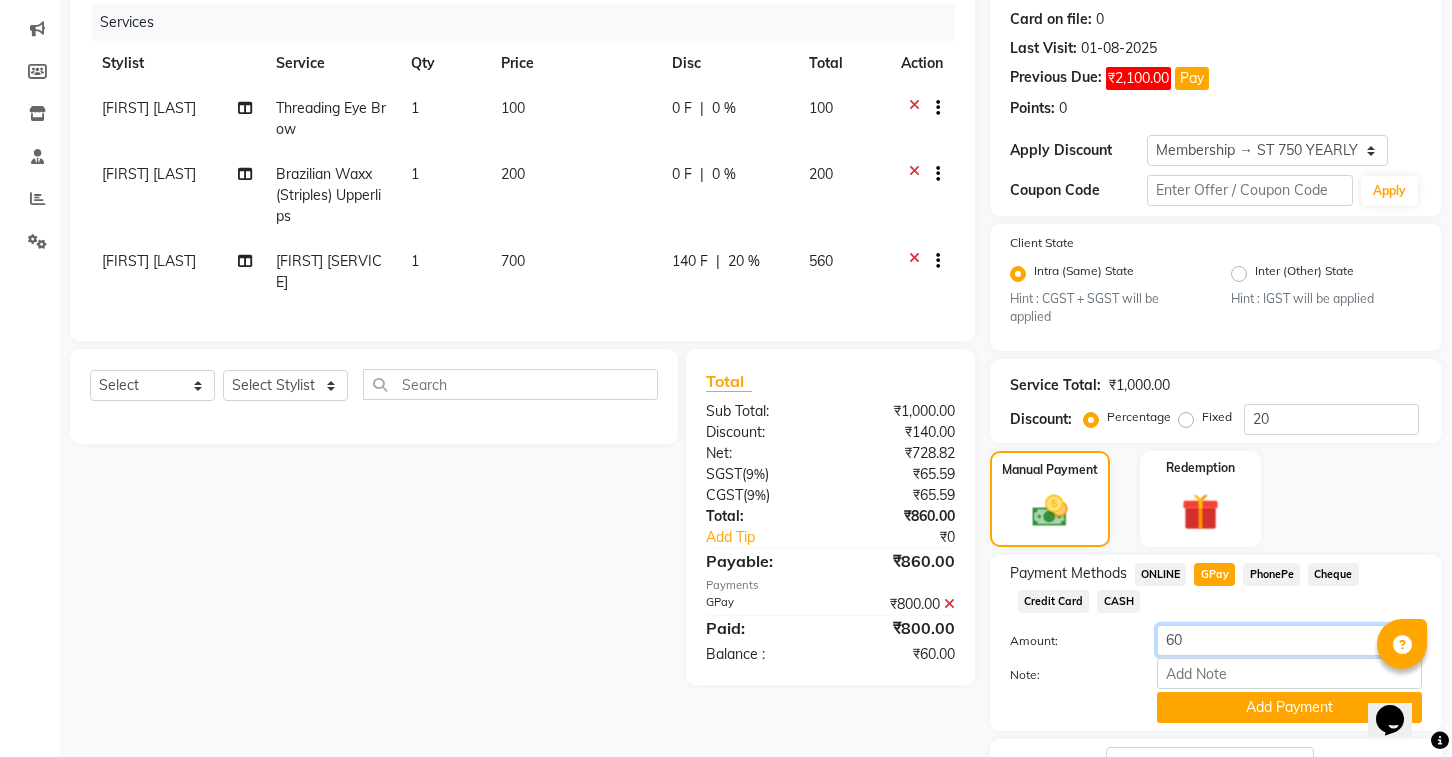 click on "60" 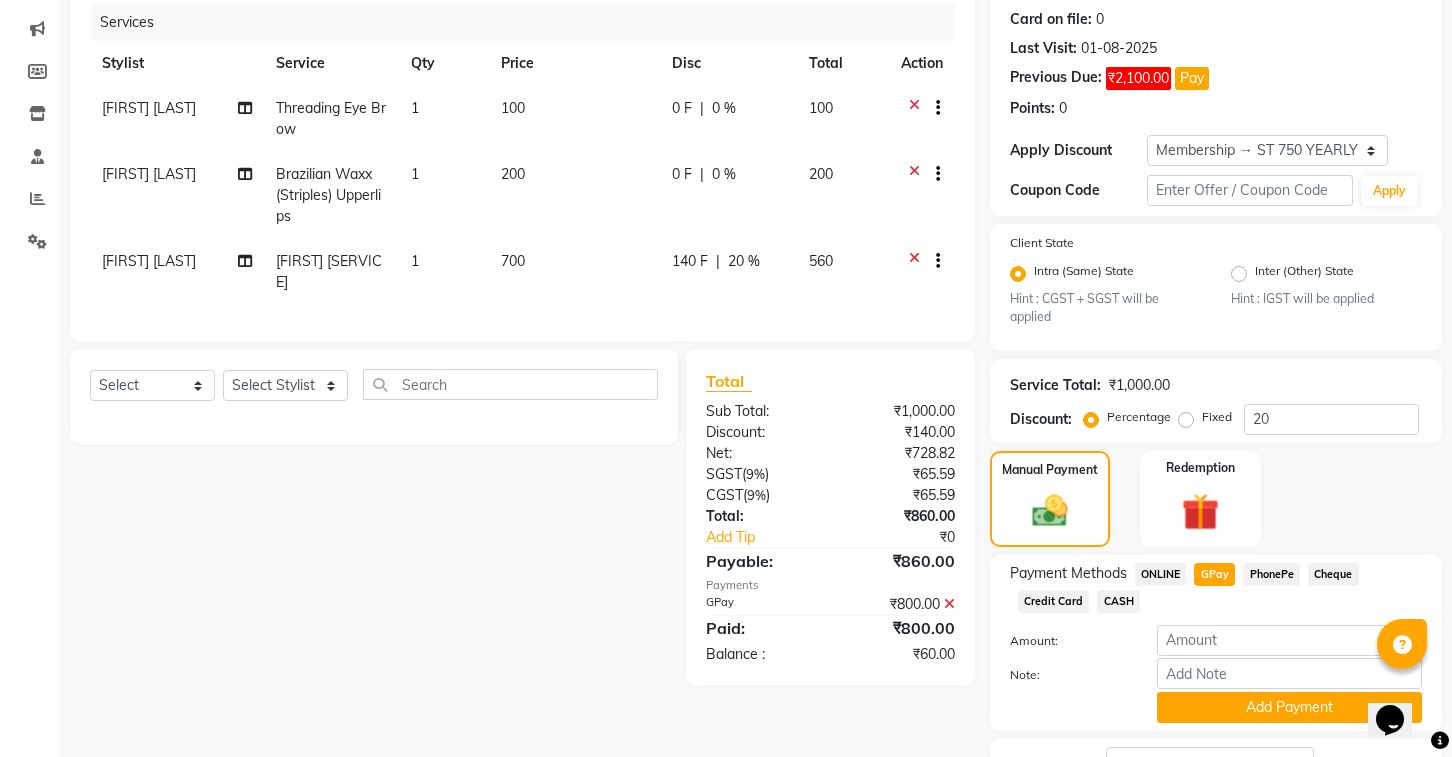 click on "Manual Payment Redemption" 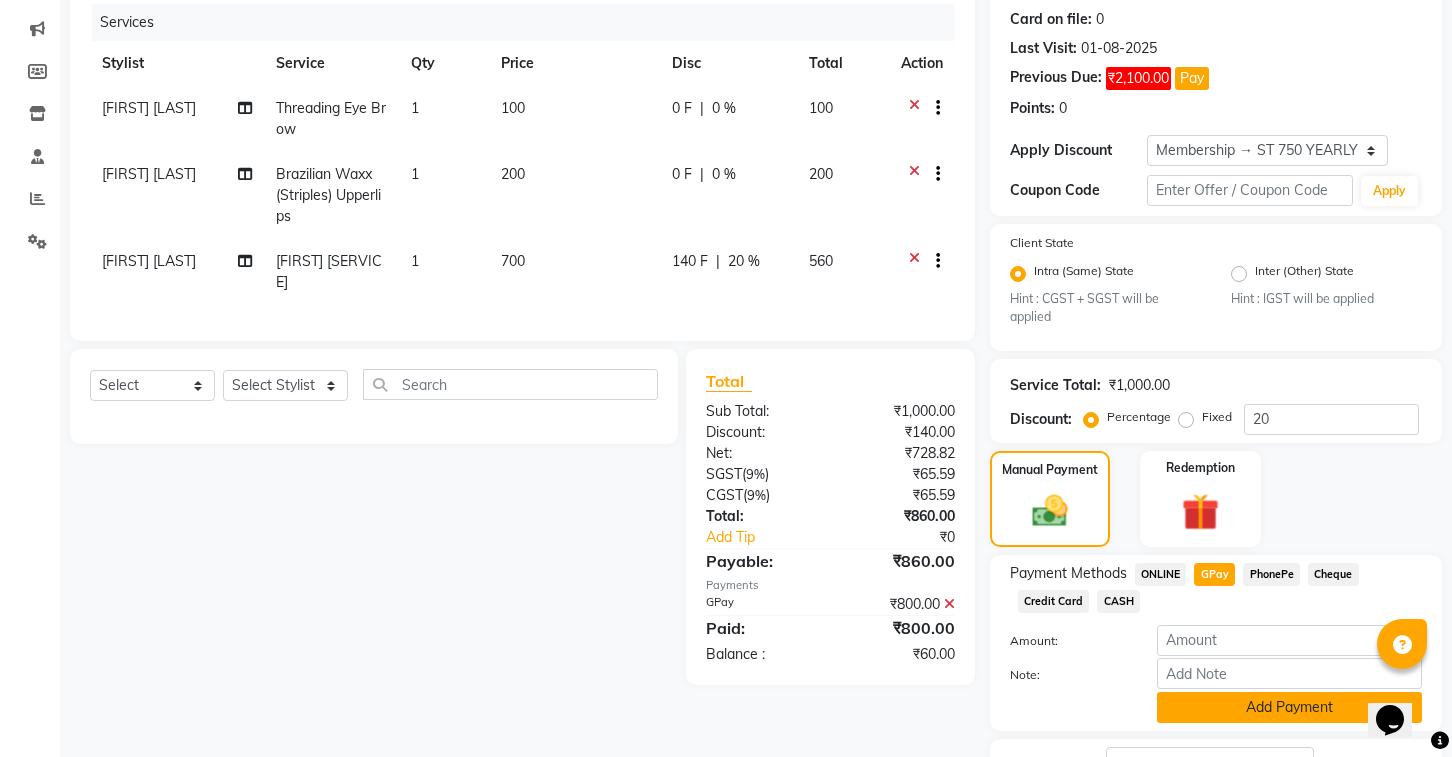 click on "Add Payment" 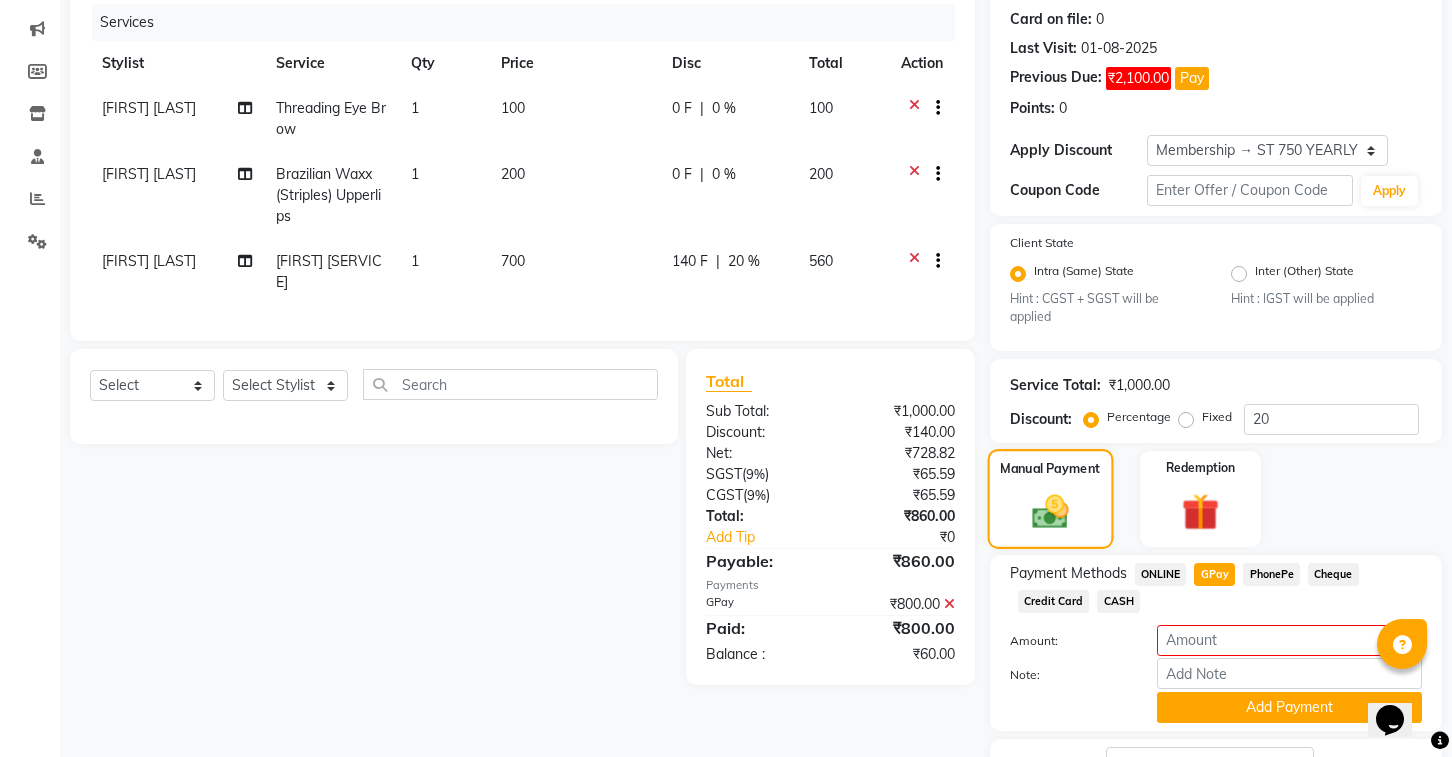 click 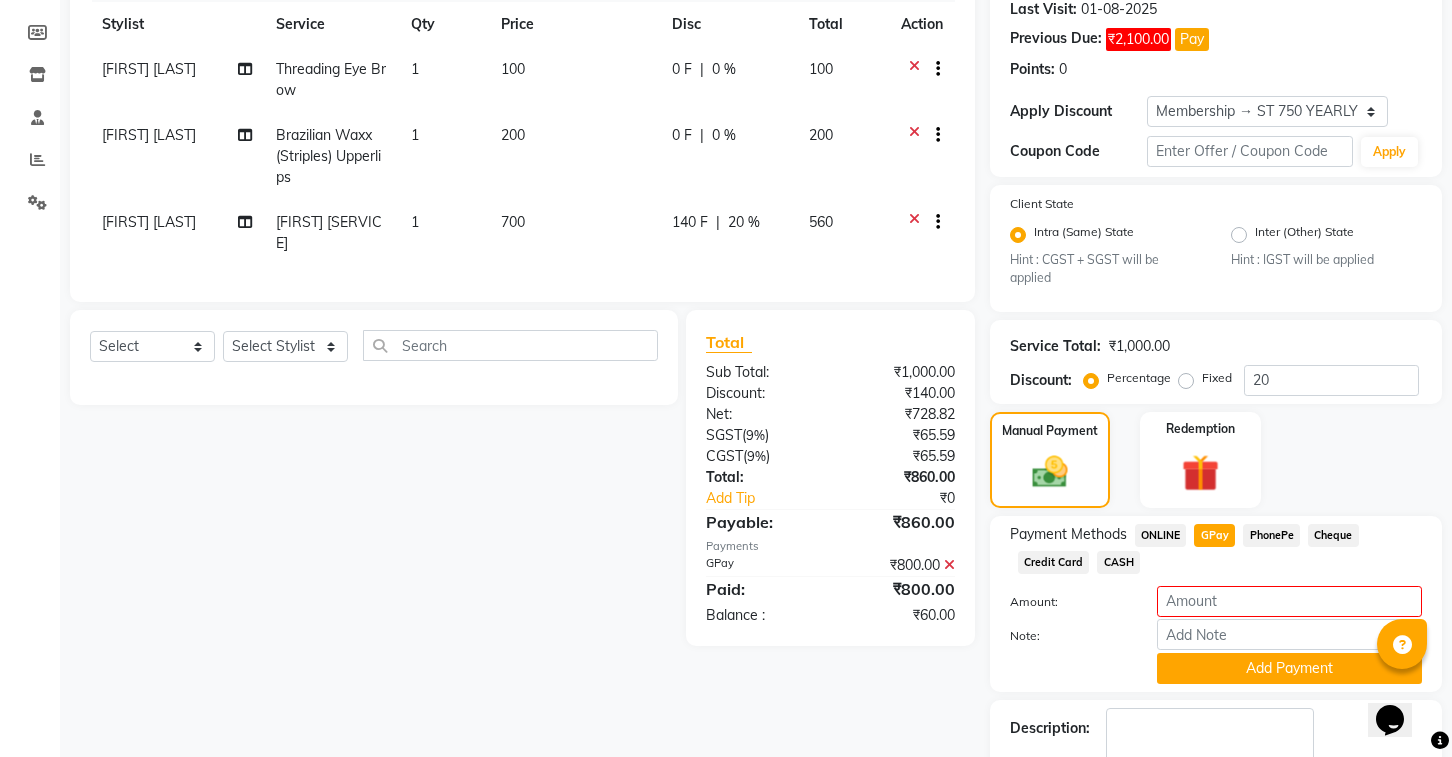 scroll, scrollTop: 307, scrollLeft: 0, axis: vertical 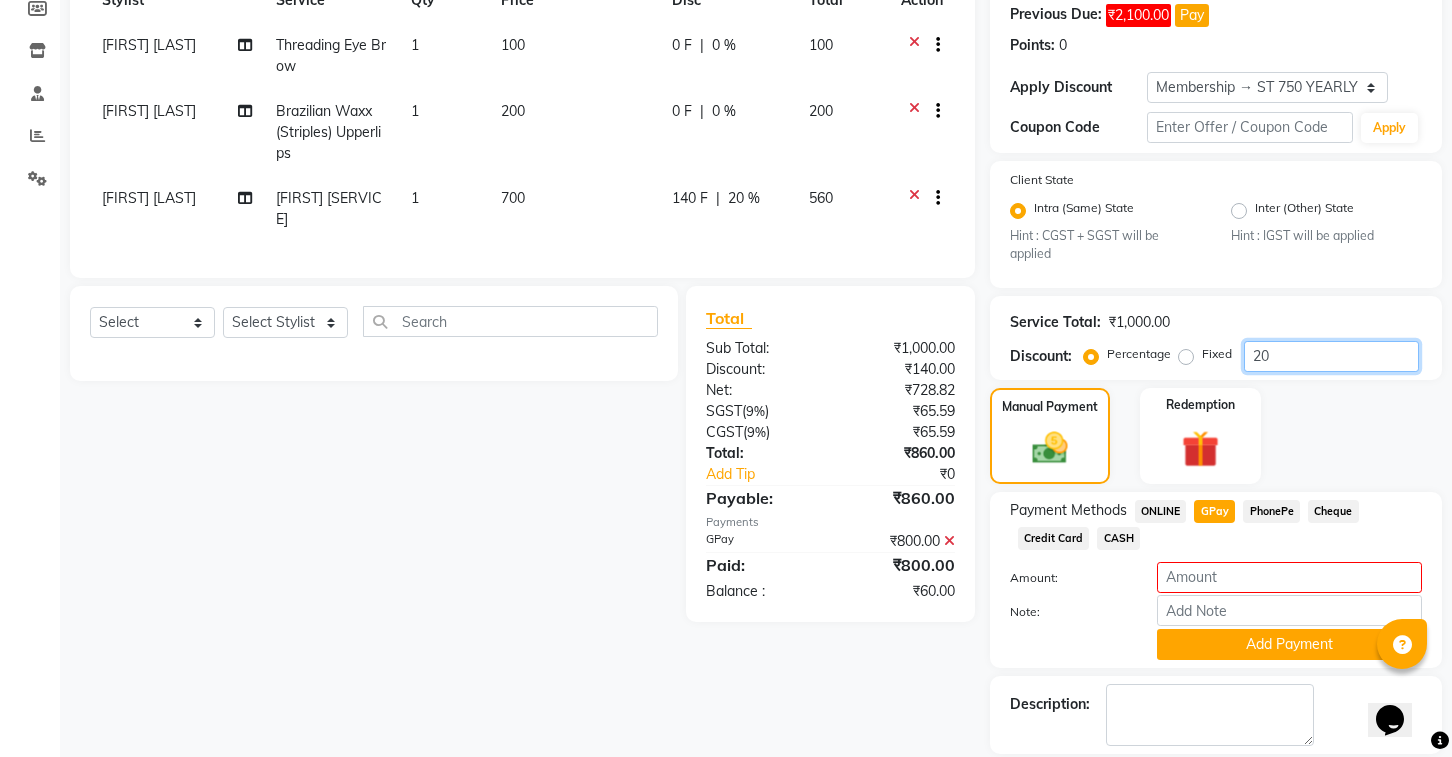 click on "20" 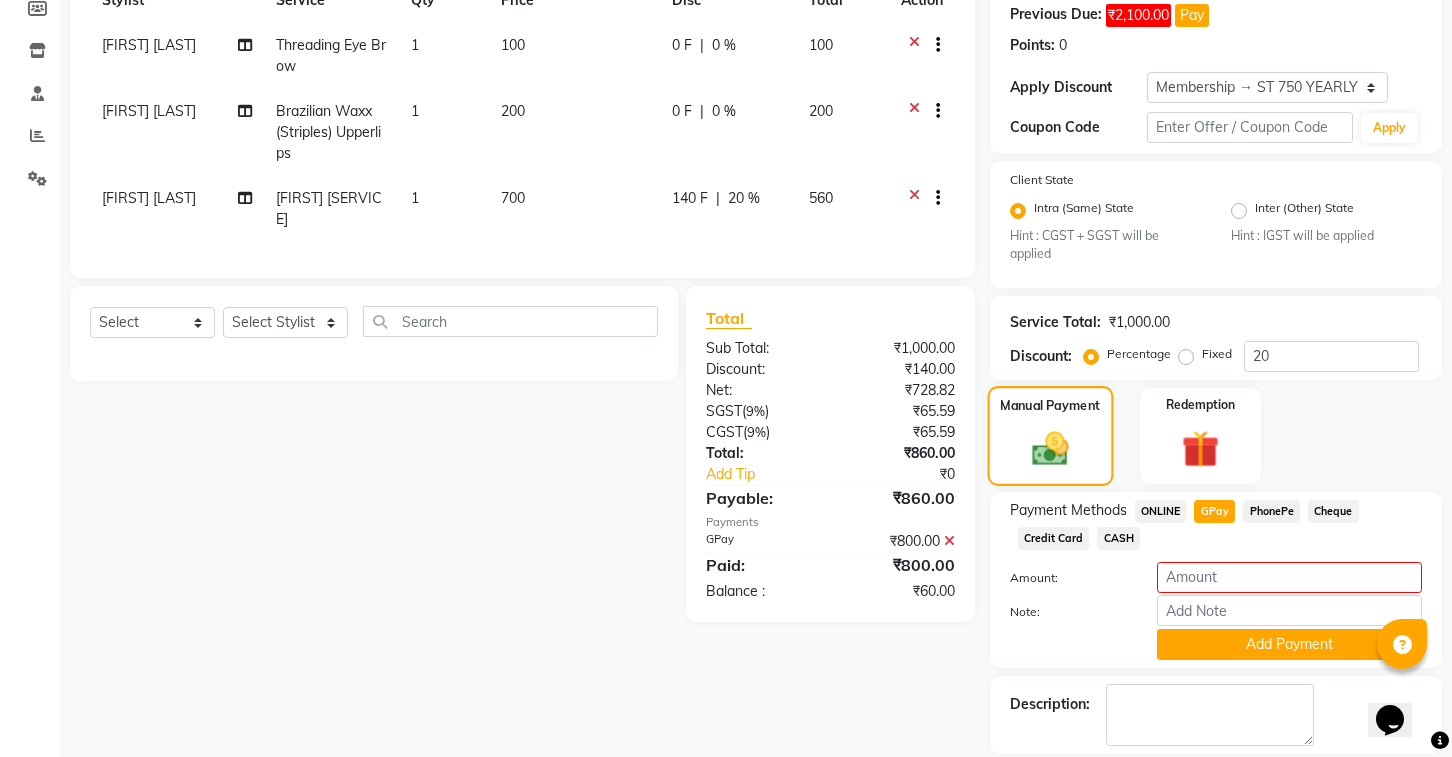 click 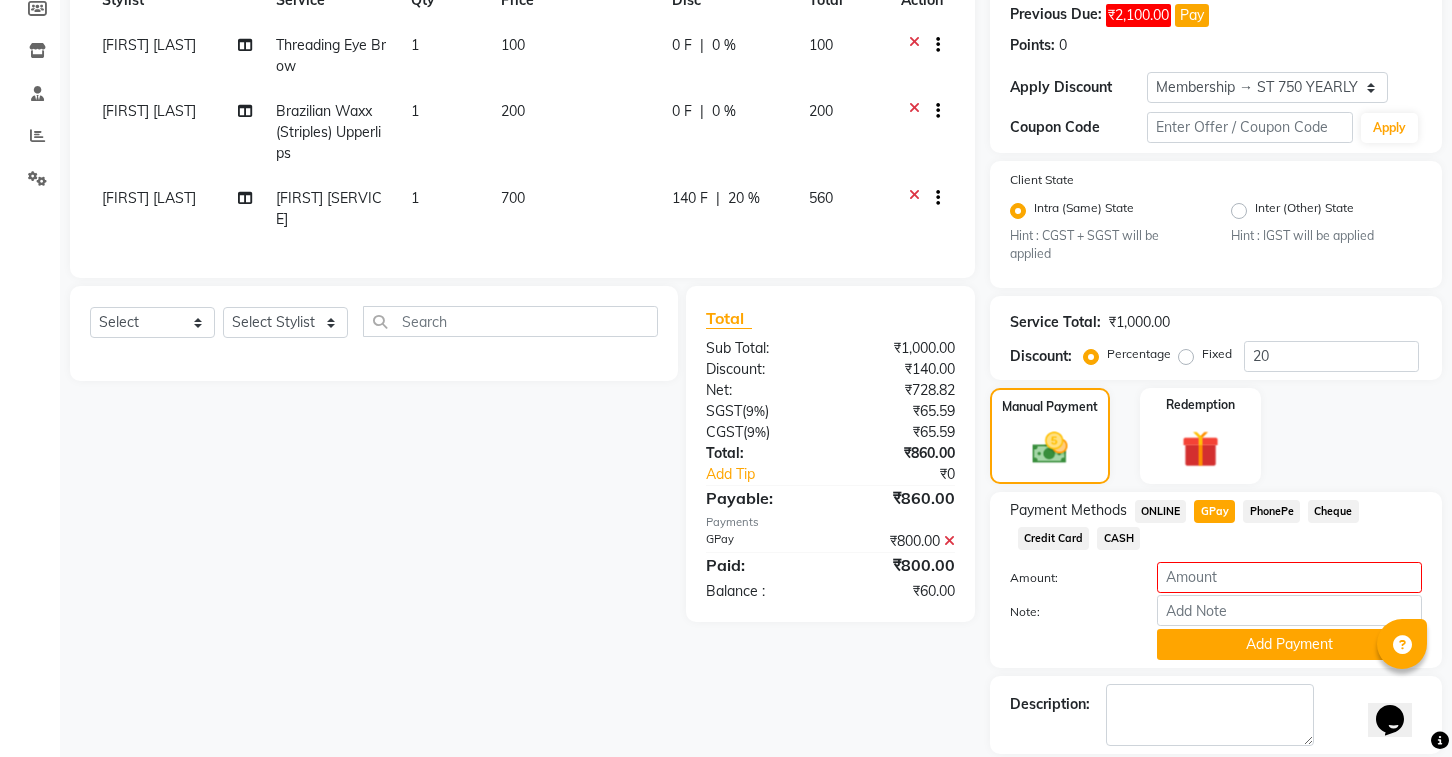 click on "GPay" 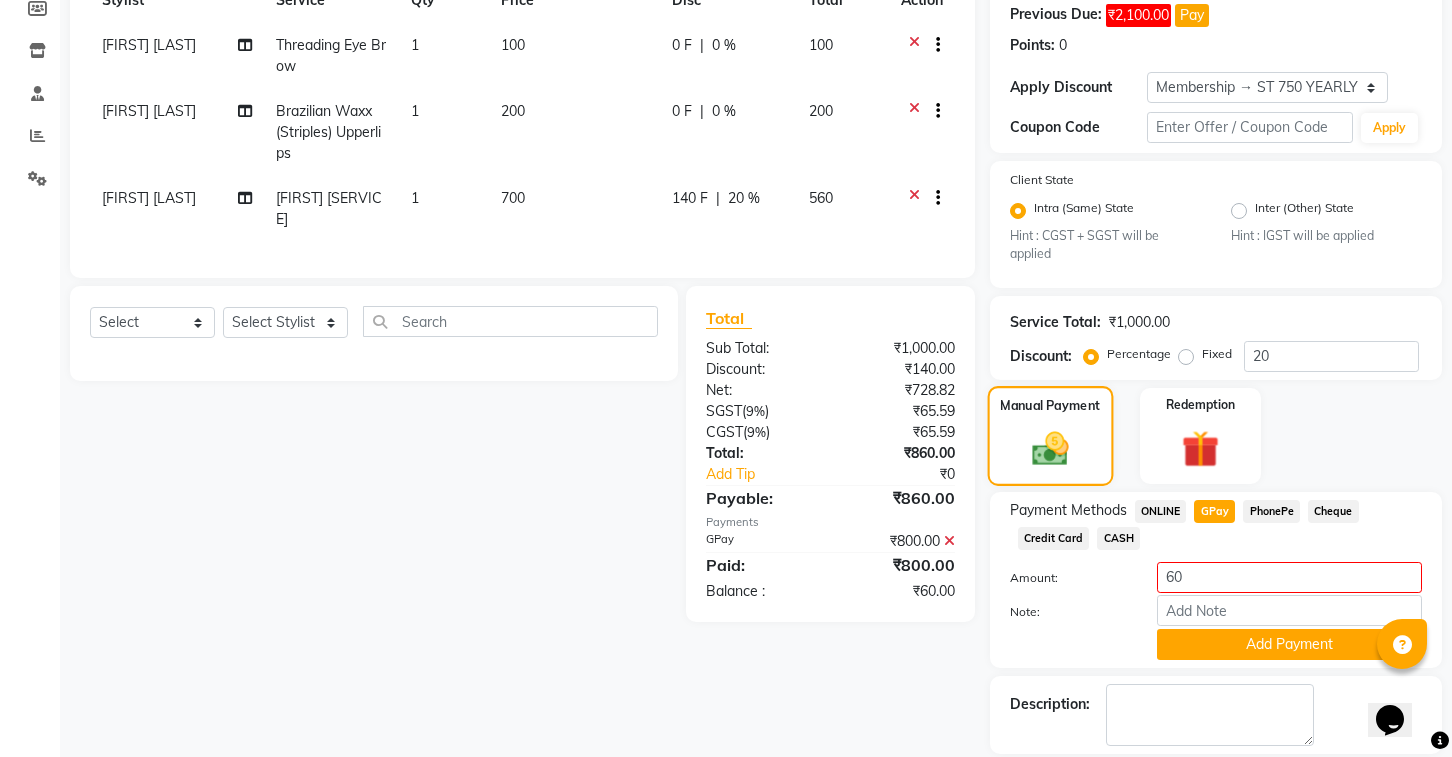 click 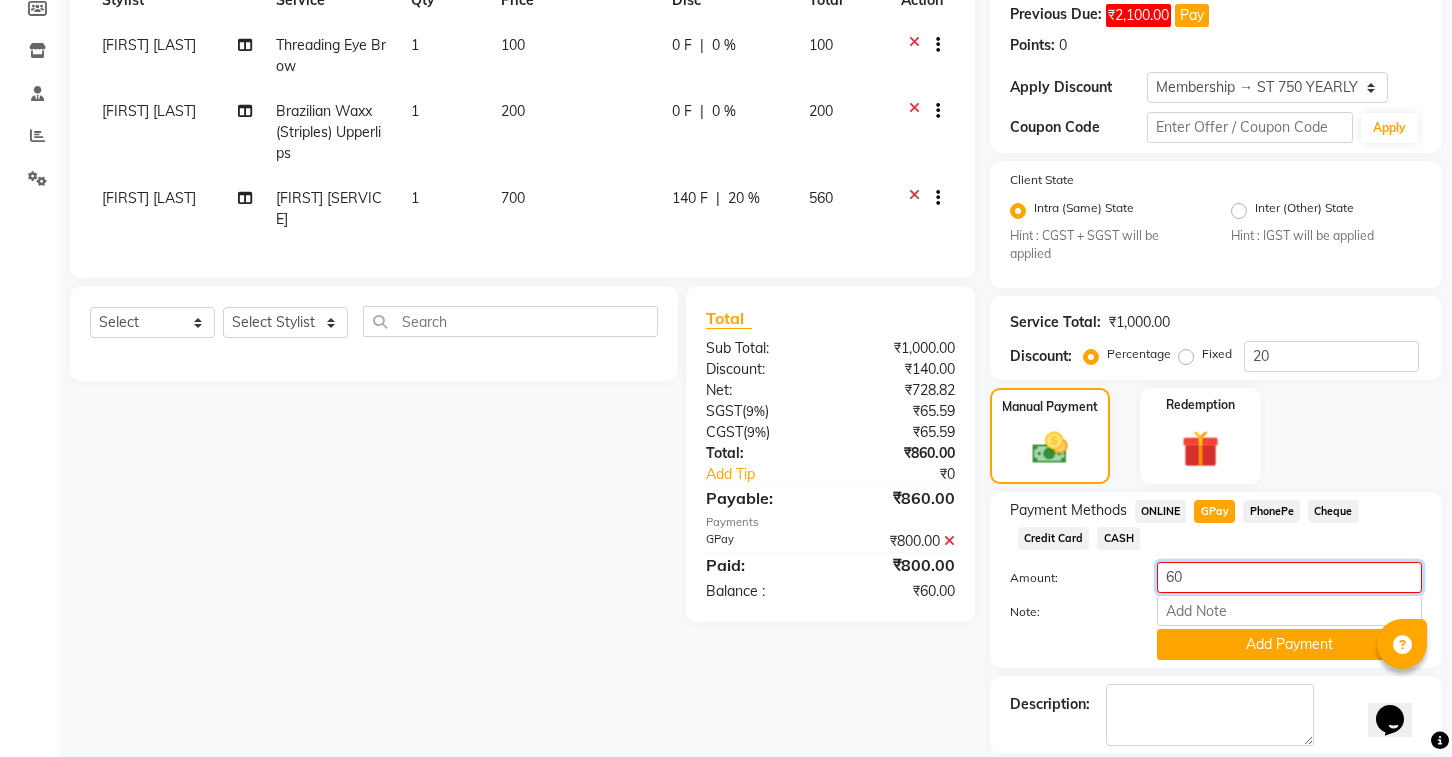 click on "60" 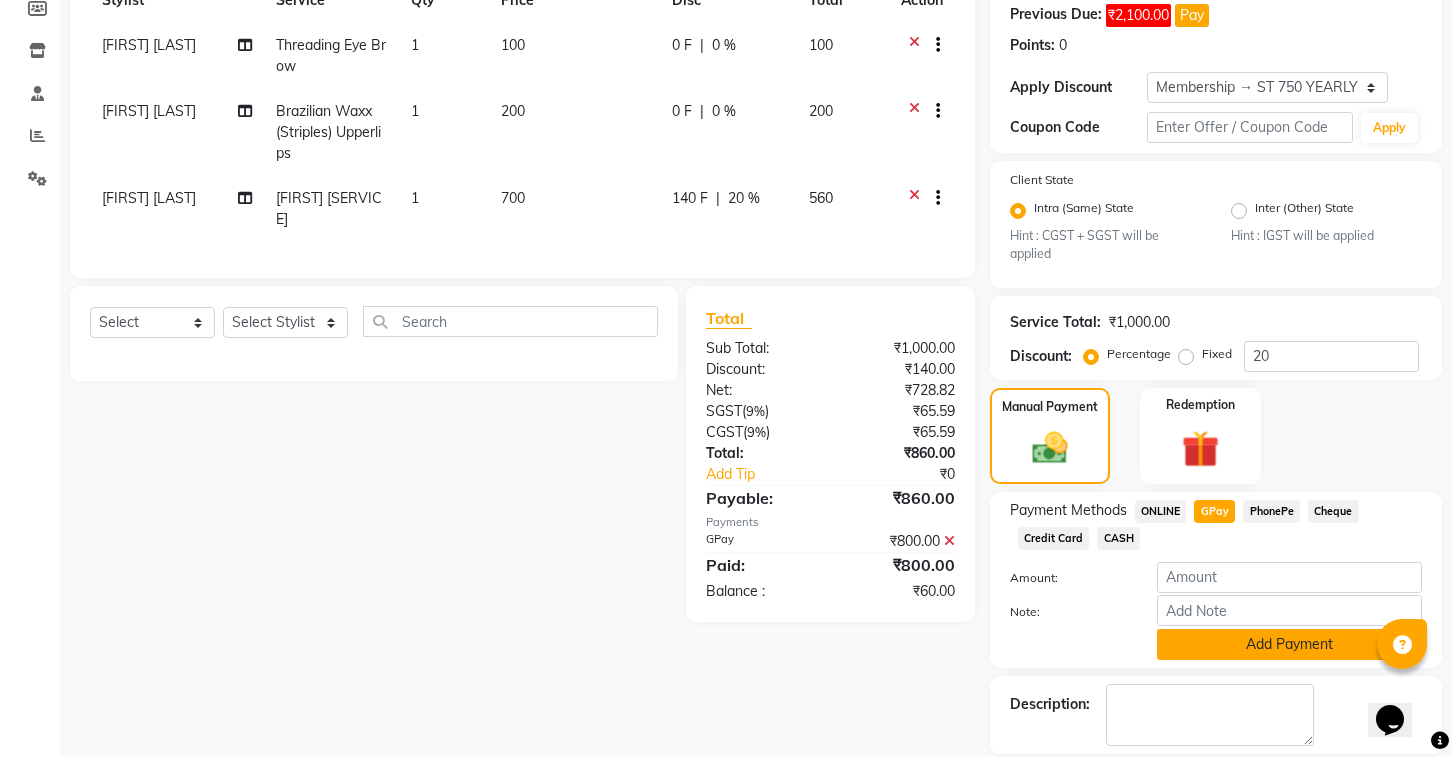 click on "Add Payment" 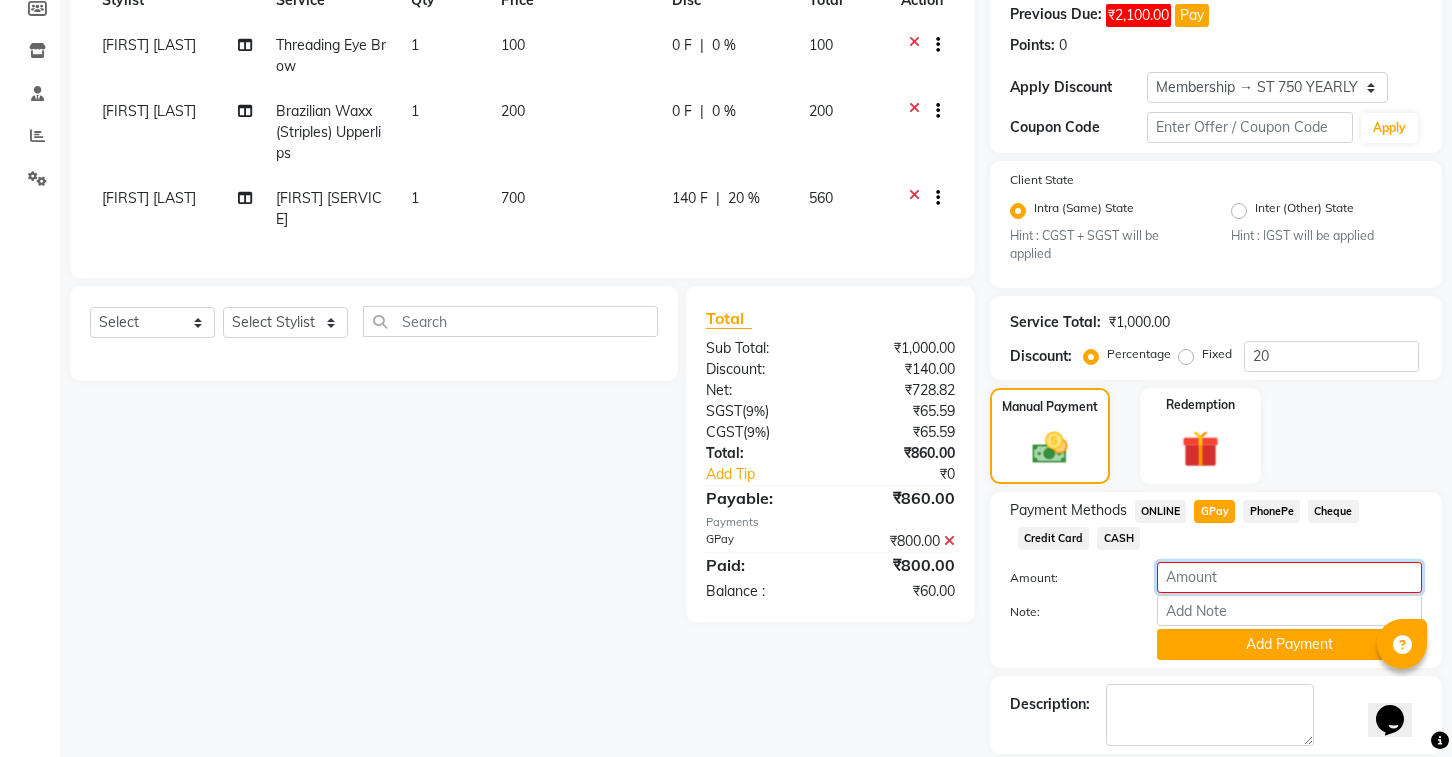 click 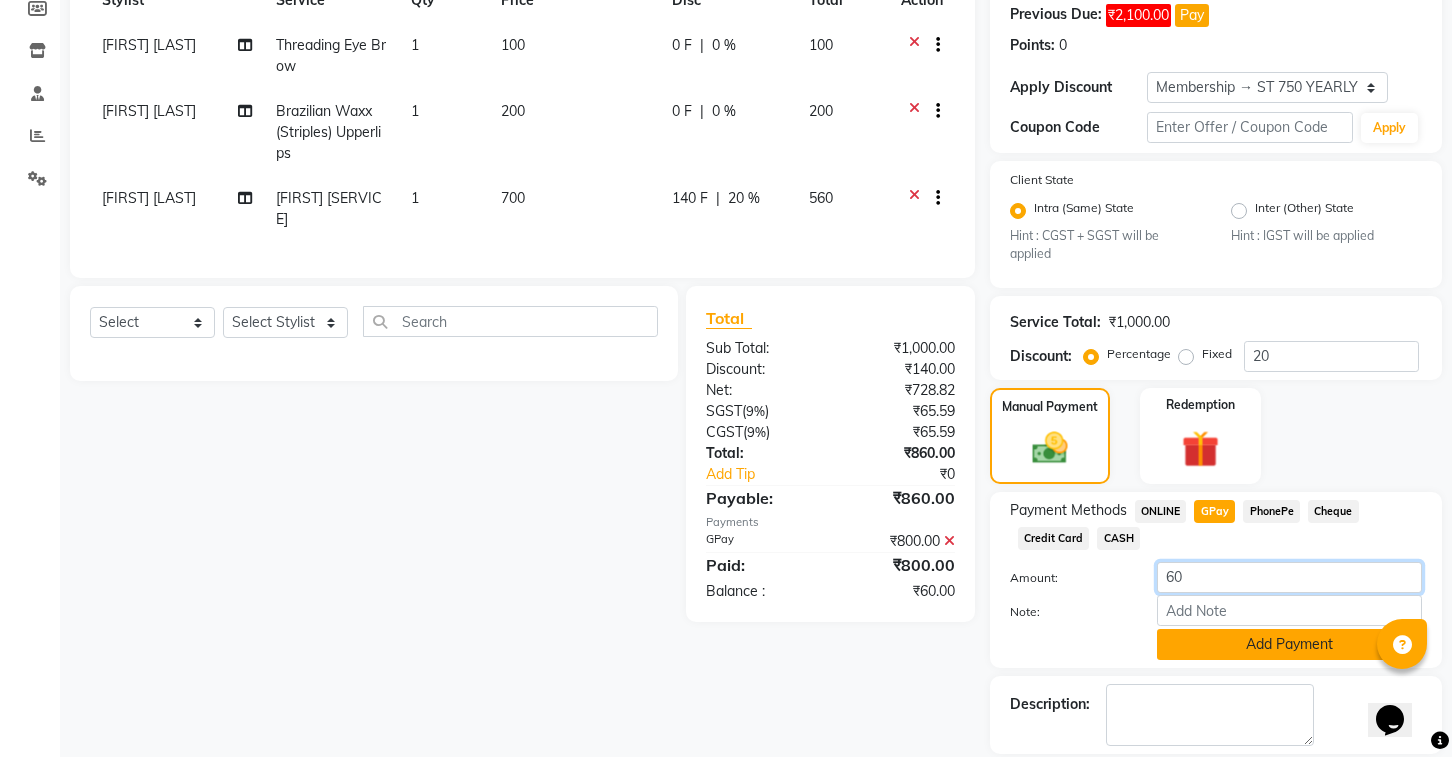 type on "60" 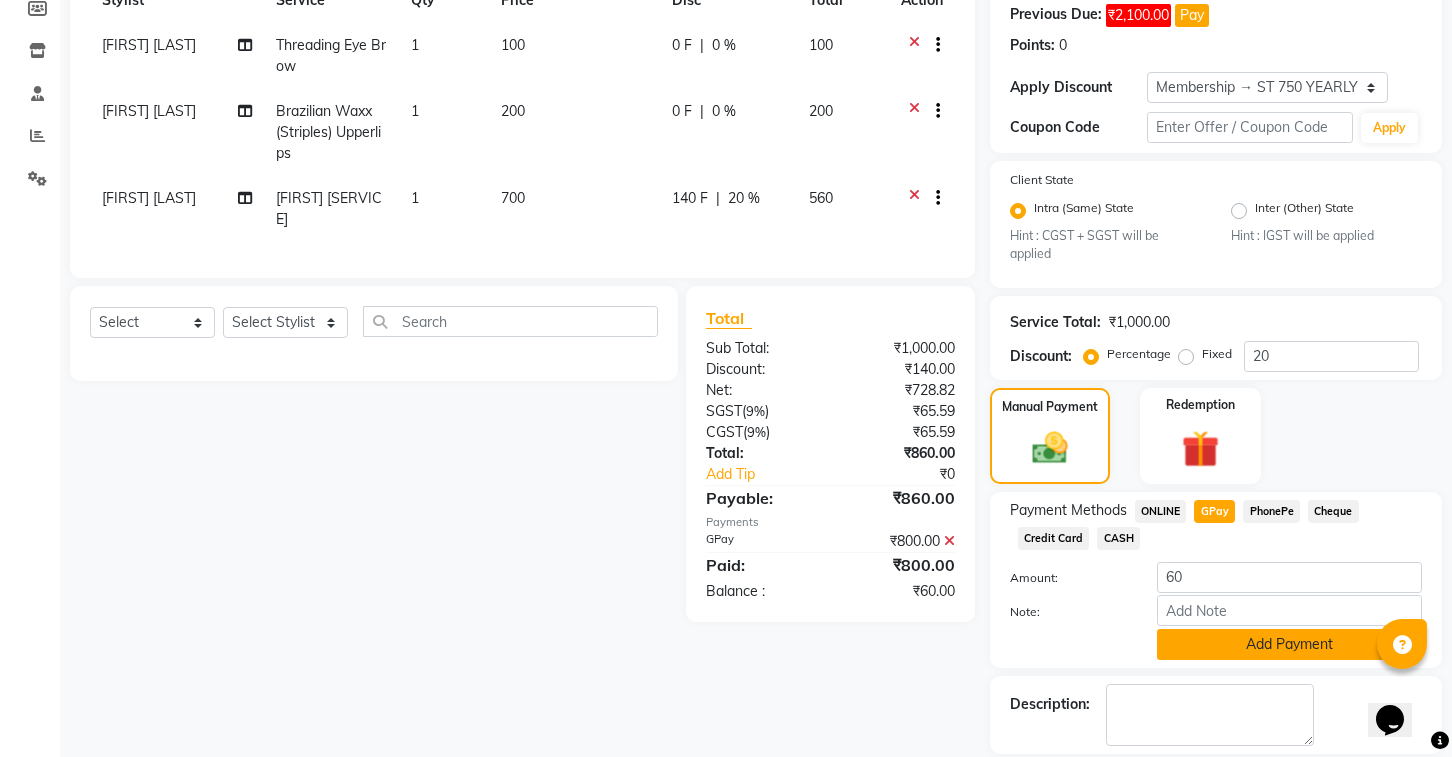 click on "Add Payment" 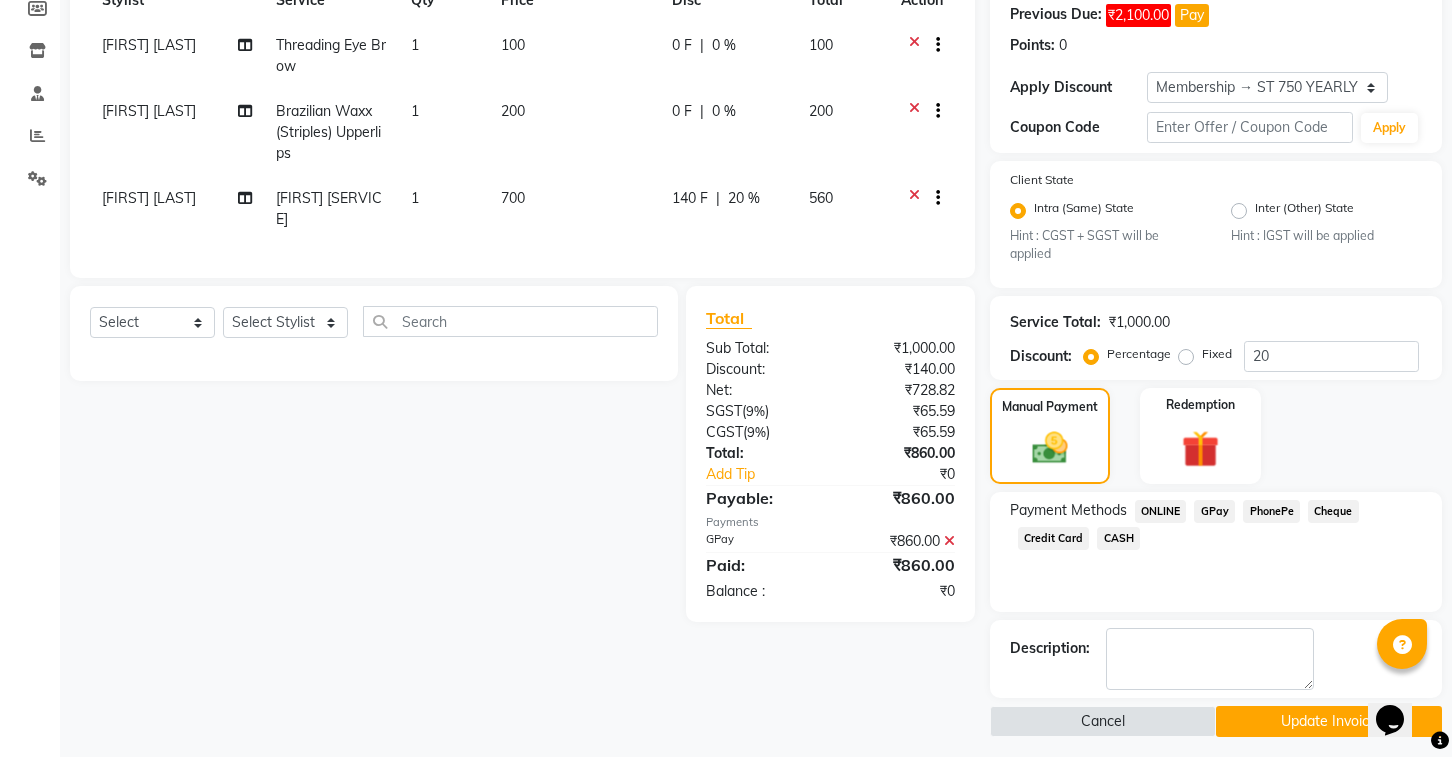 scroll, scrollTop: 317, scrollLeft: 0, axis: vertical 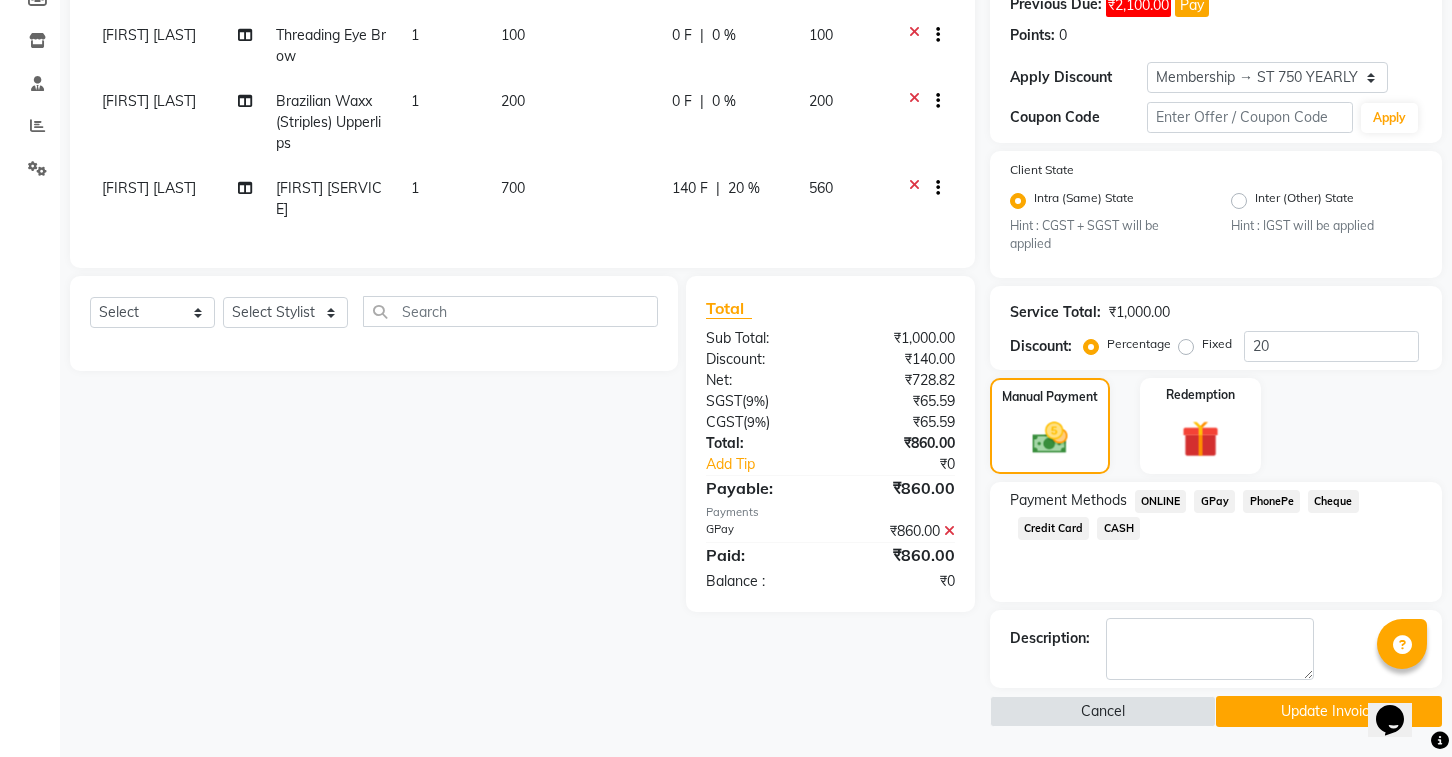 click on "Update Invoice" 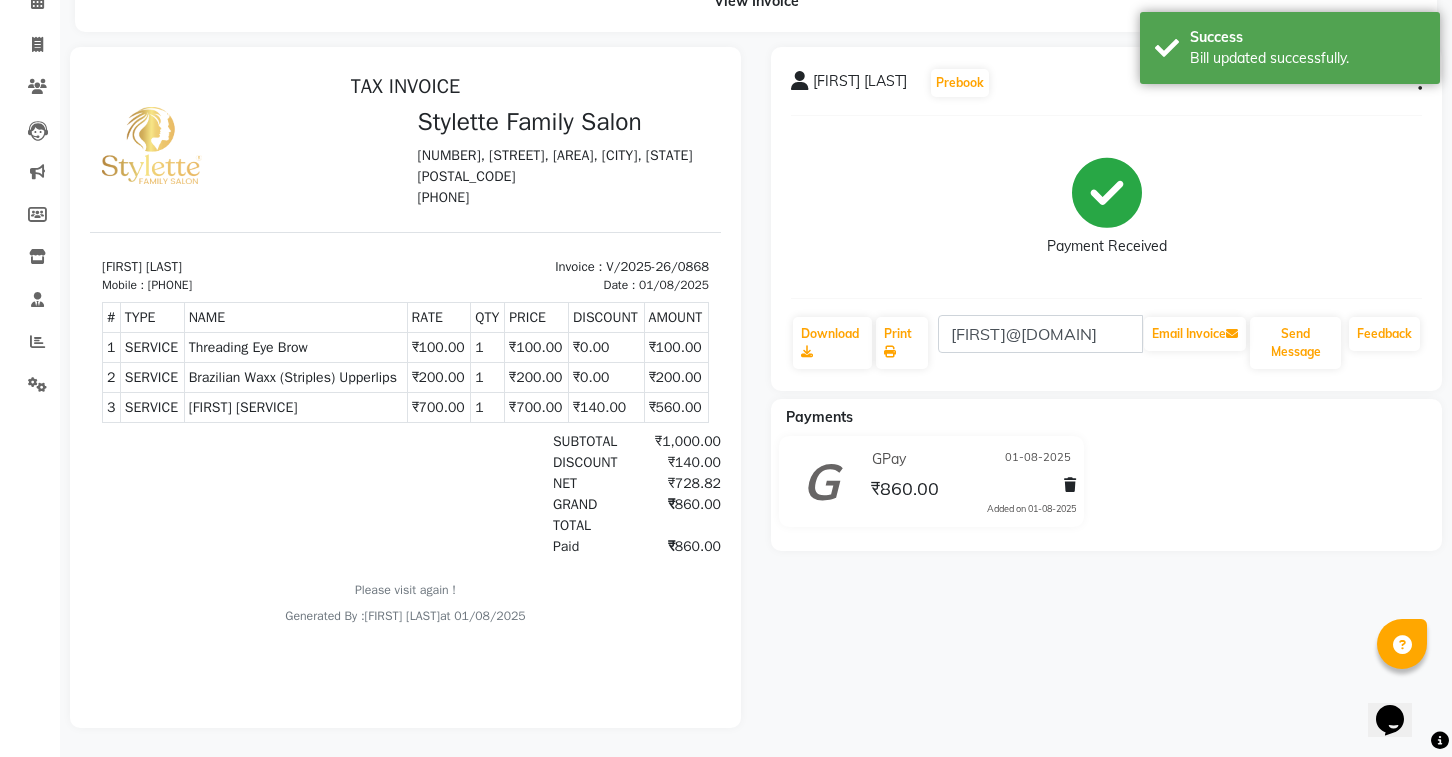 scroll, scrollTop: 0, scrollLeft: 0, axis: both 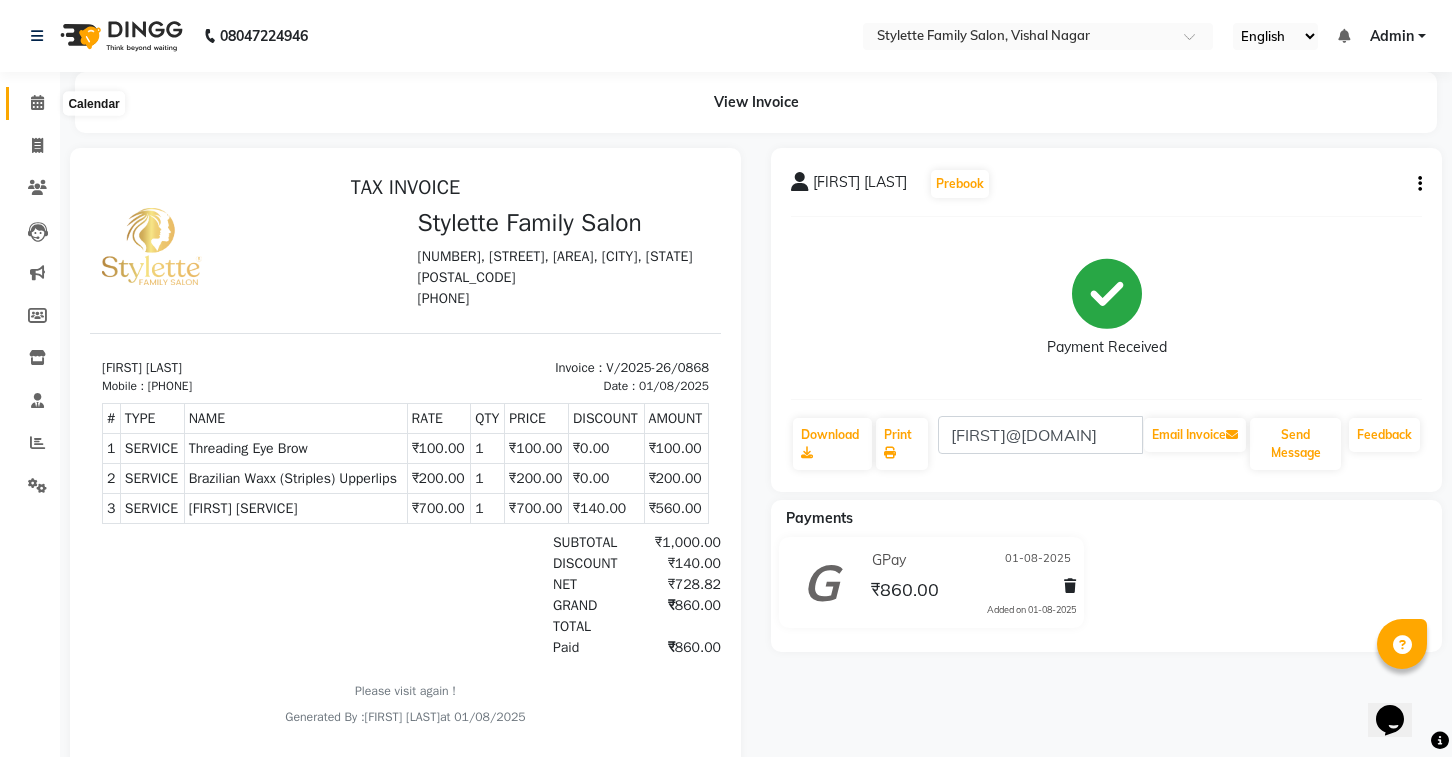 click 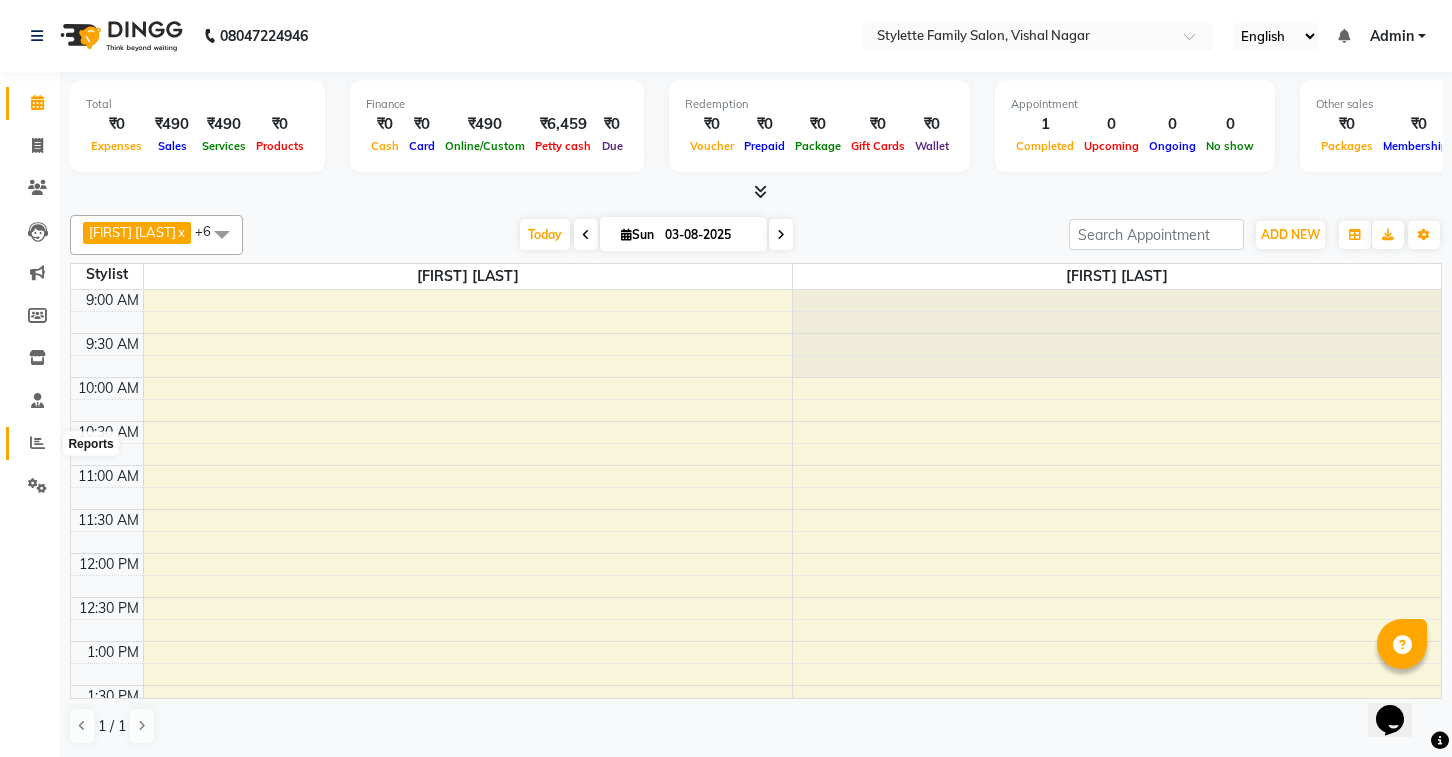 click 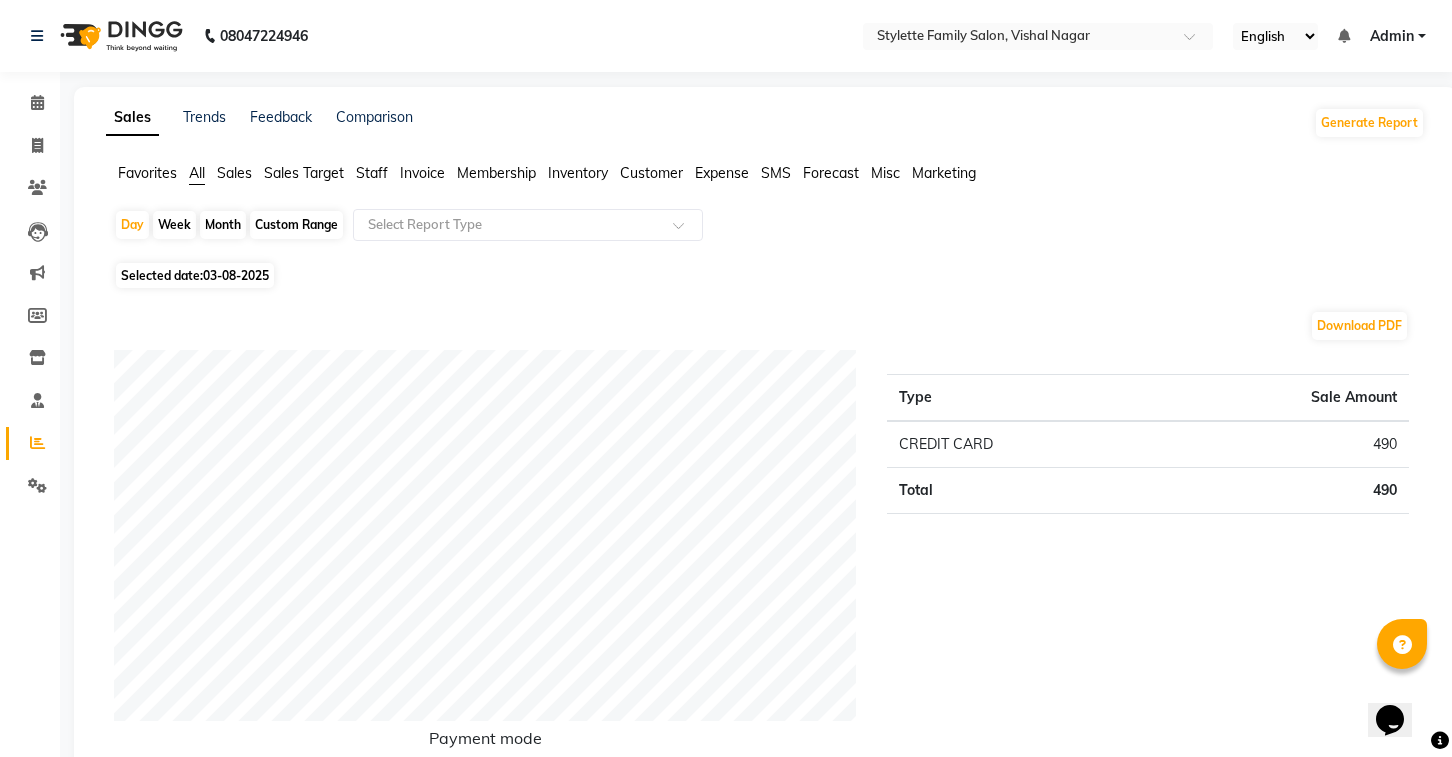 click on "Selected date:  03-08-2025" 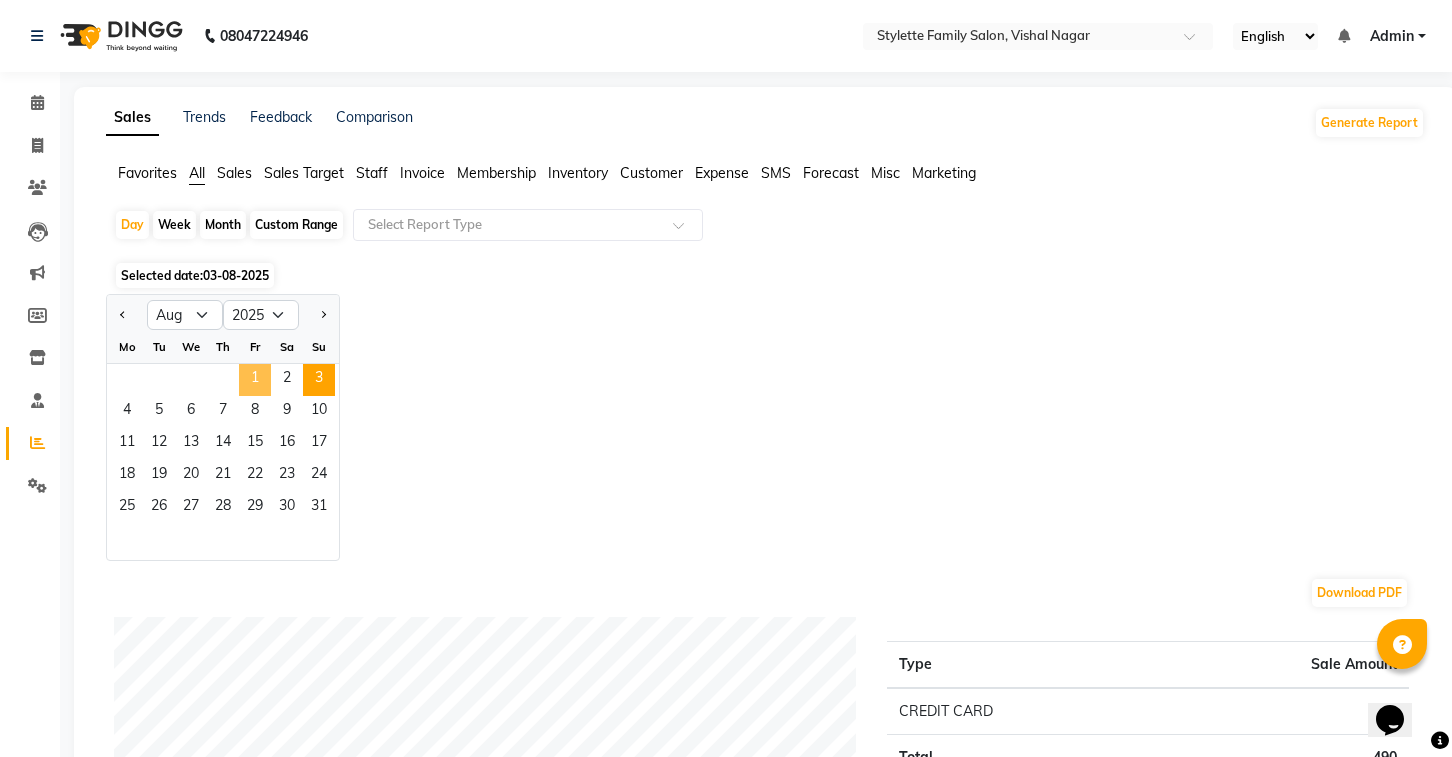 click on "1" 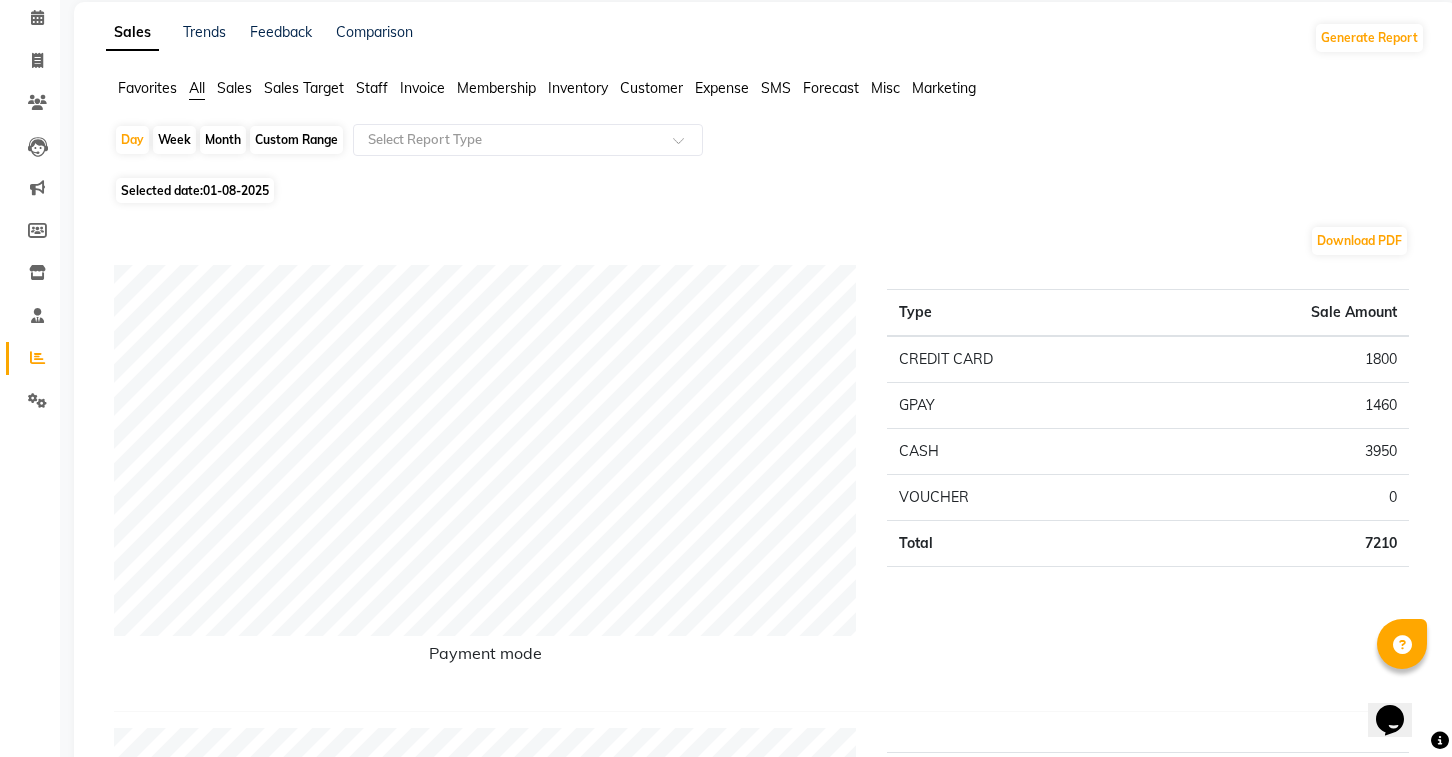 scroll, scrollTop: 79, scrollLeft: 0, axis: vertical 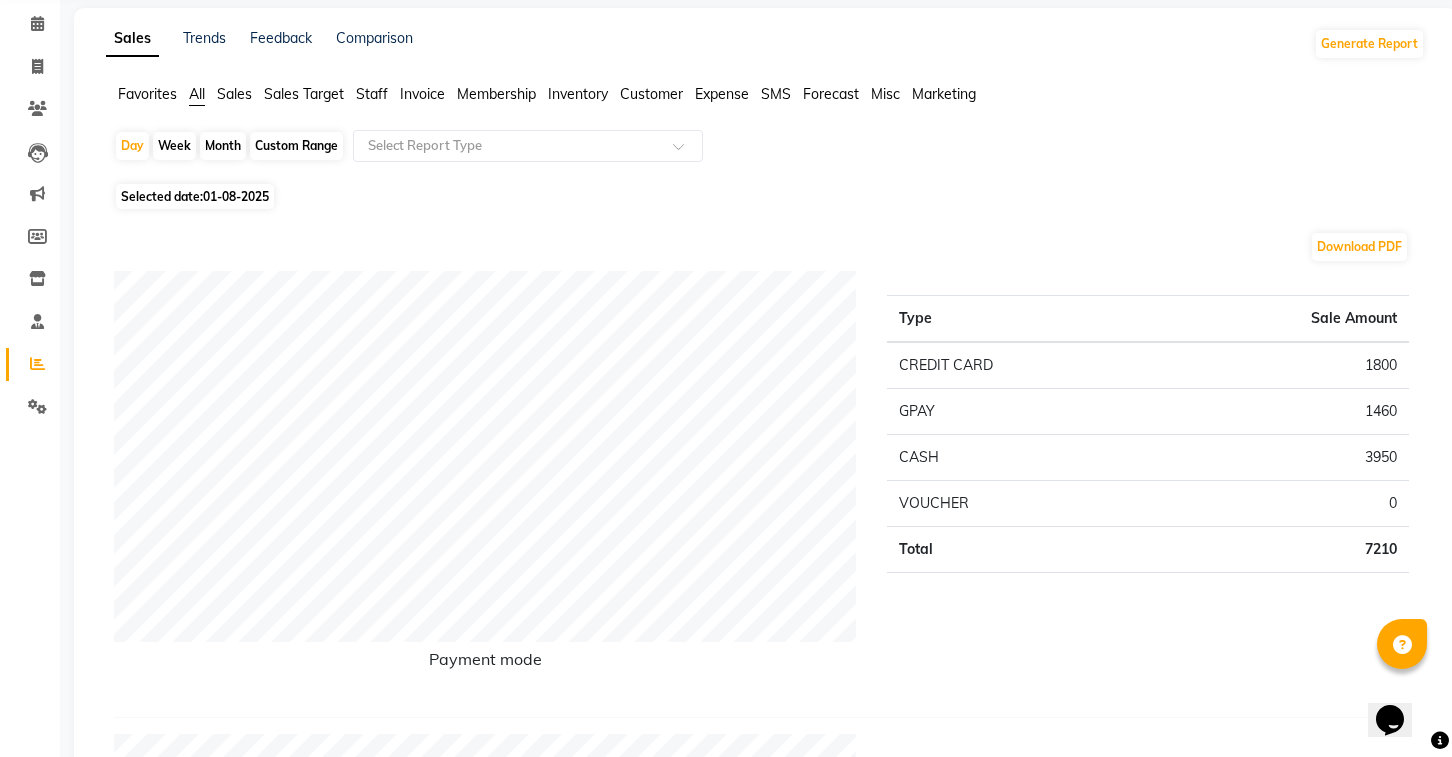 click on "Invoice" 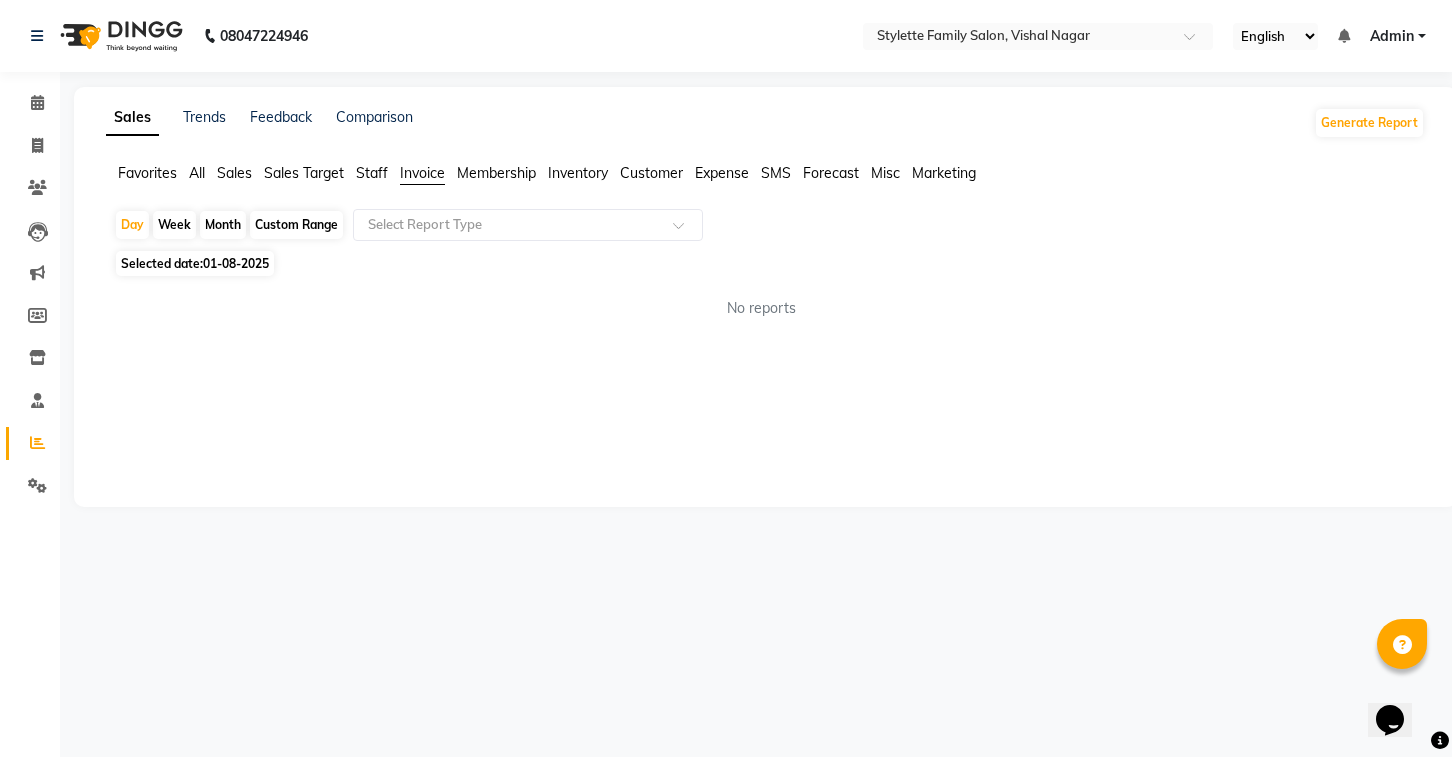 scroll, scrollTop: 0, scrollLeft: 0, axis: both 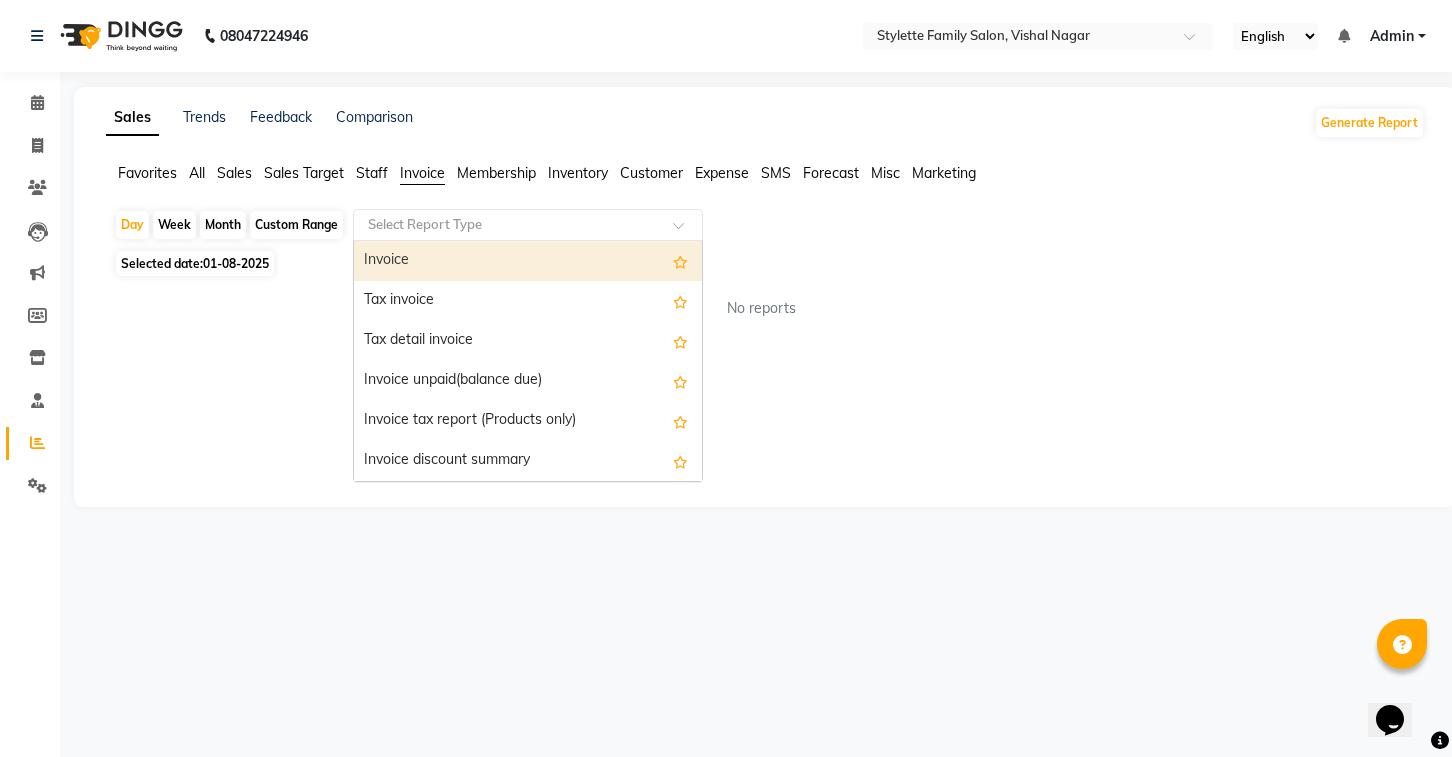 click 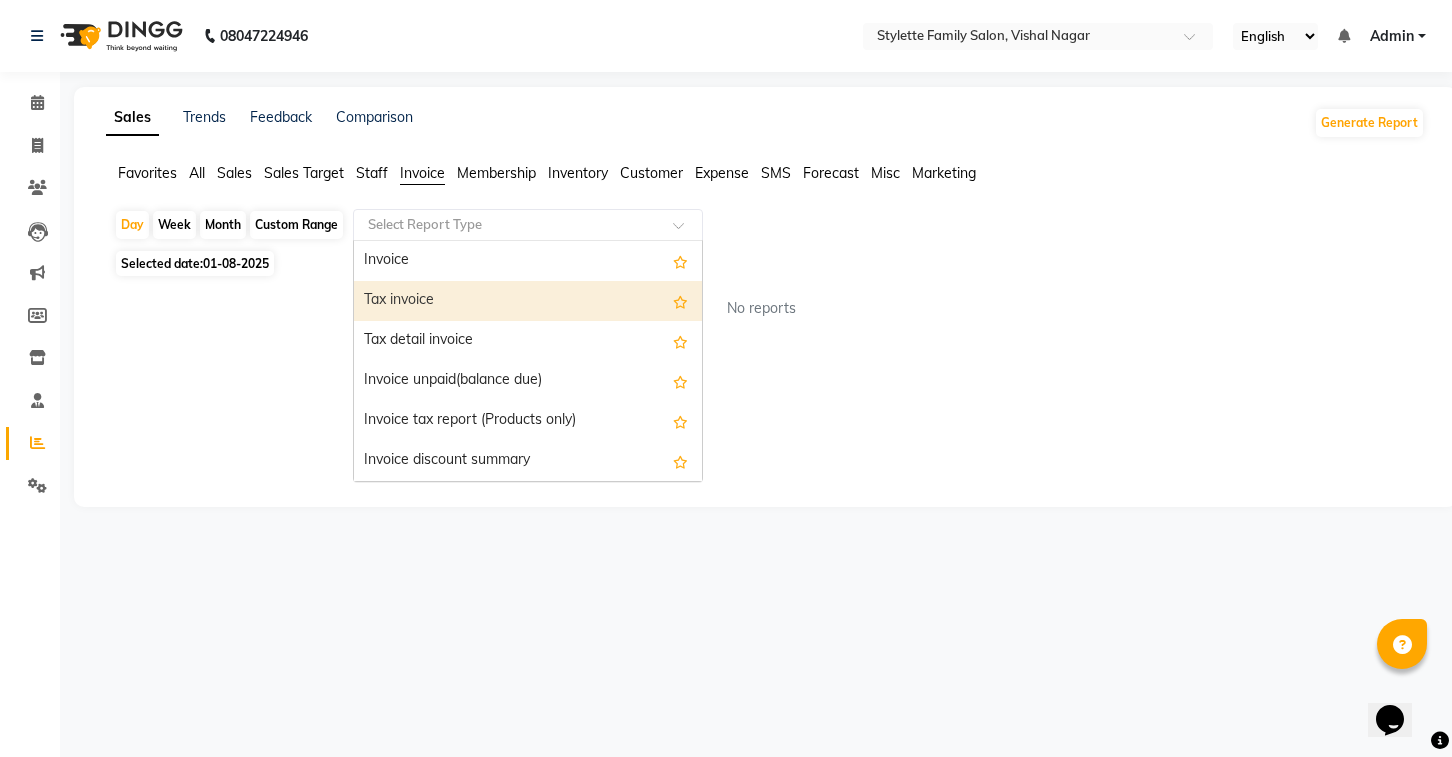 click on "Tax invoice" at bounding box center (528, 301) 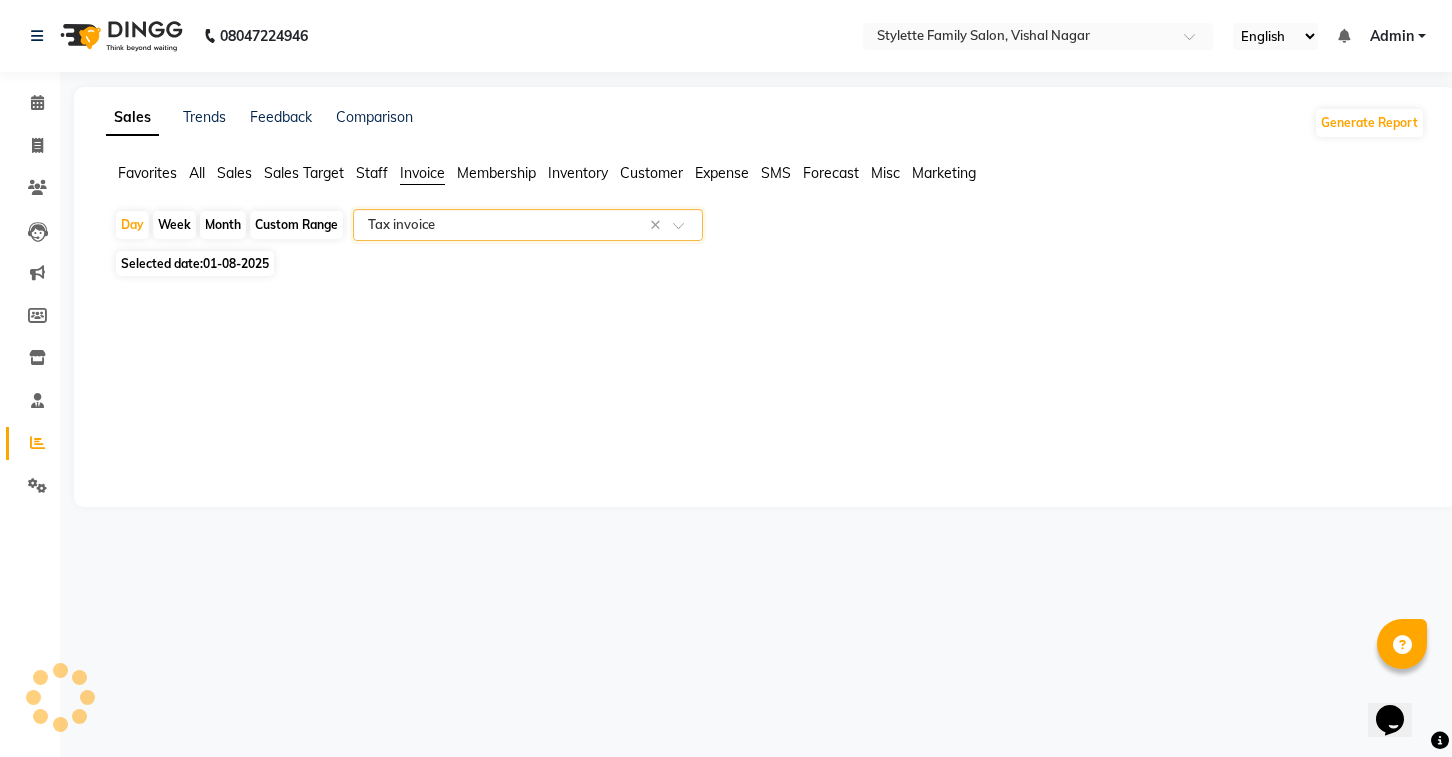 select on "full_report" 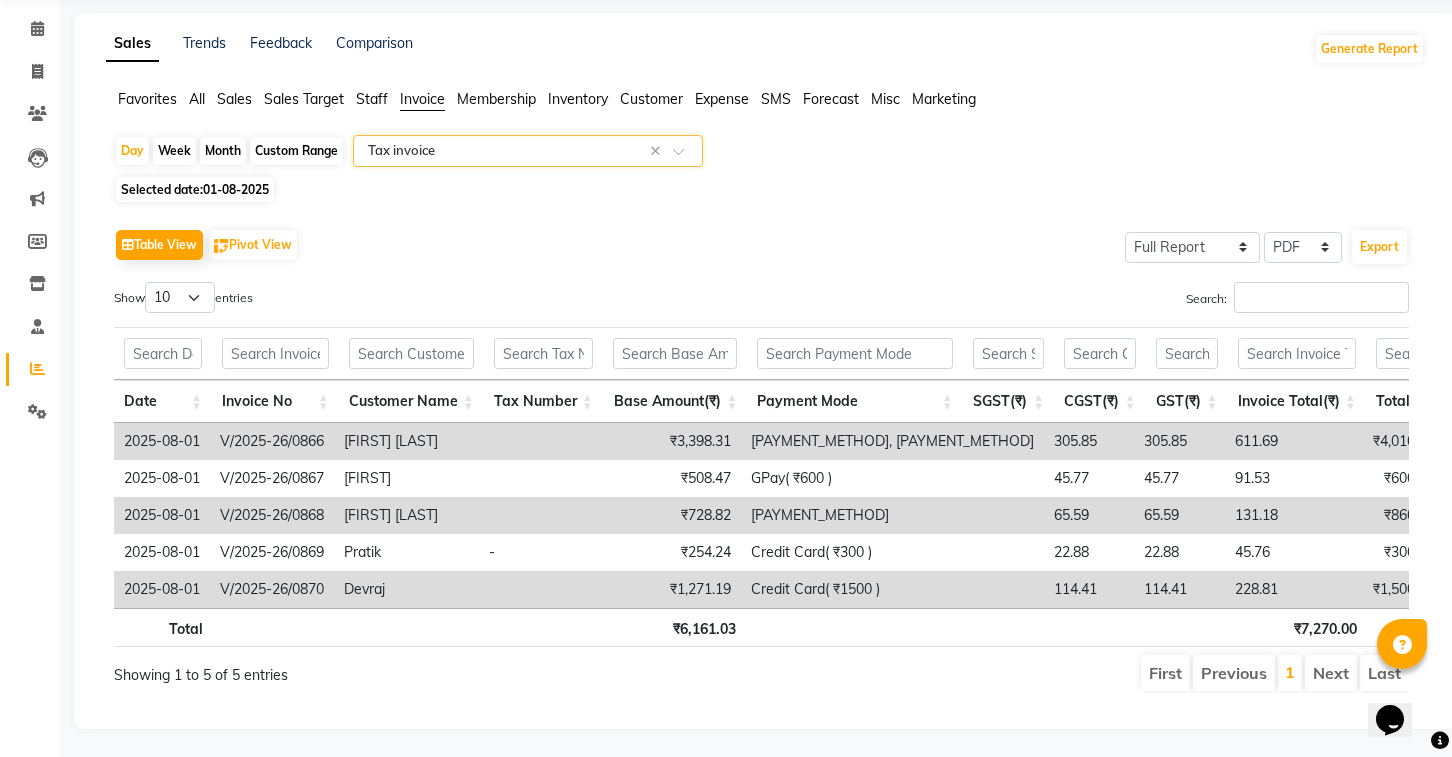 scroll, scrollTop: 77, scrollLeft: 0, axis: vertical 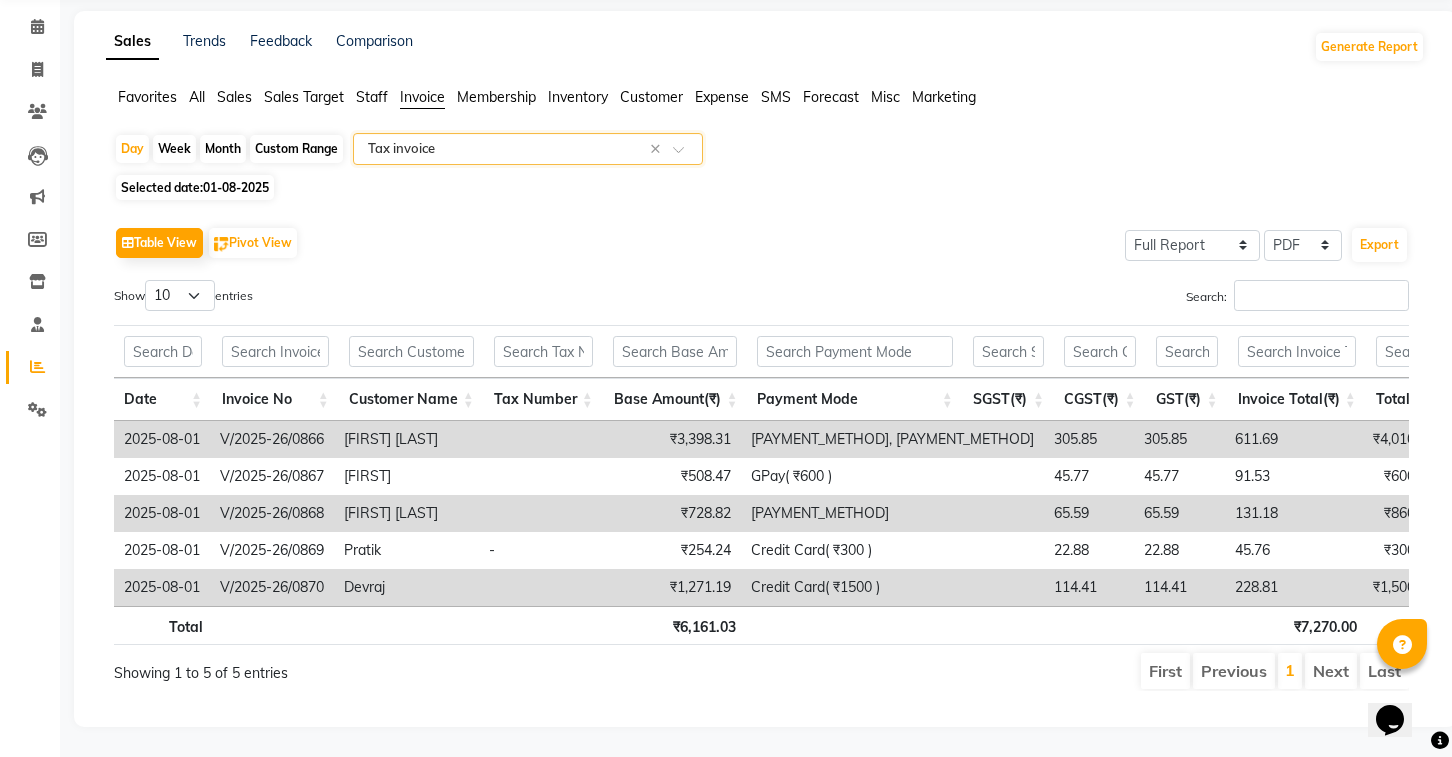 click on "Selected date:  01-08-2025" 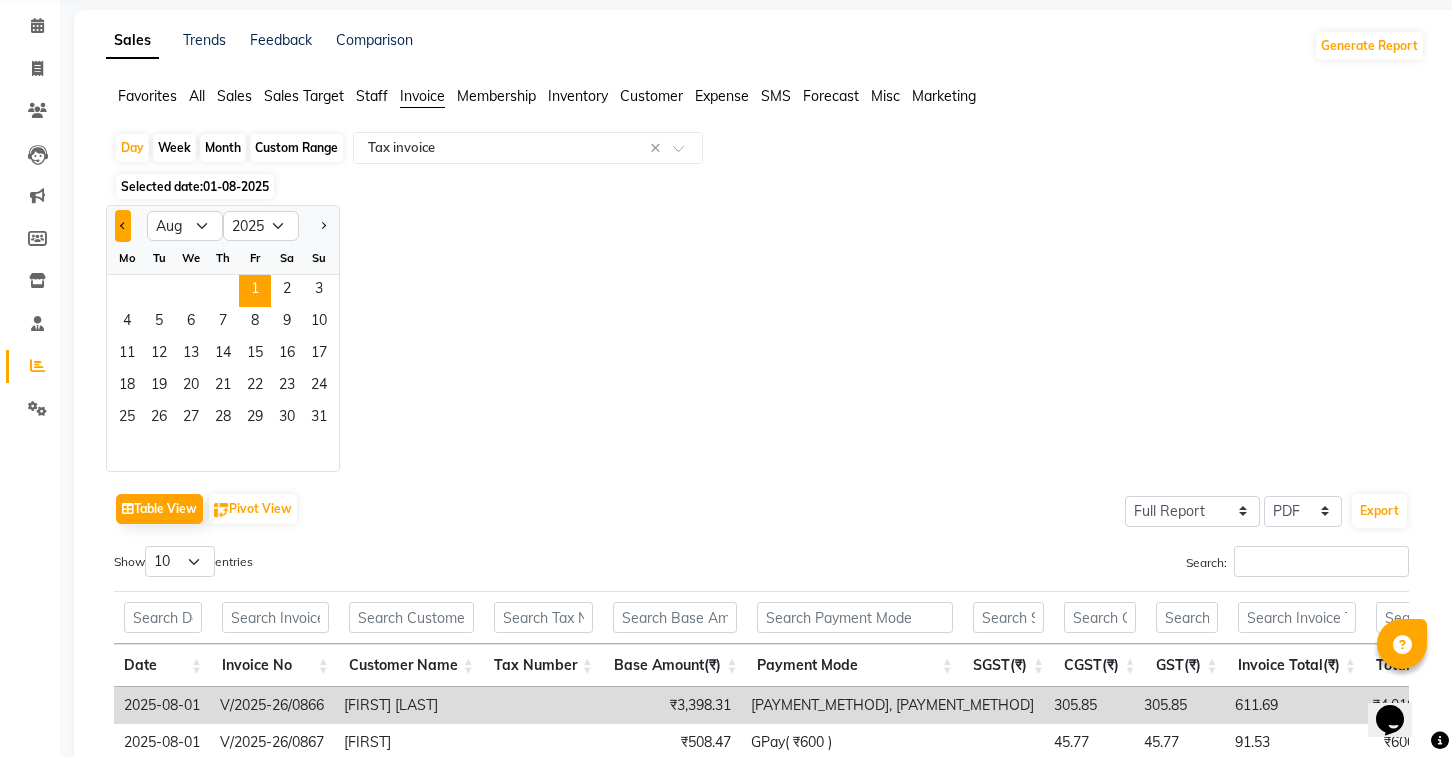 click 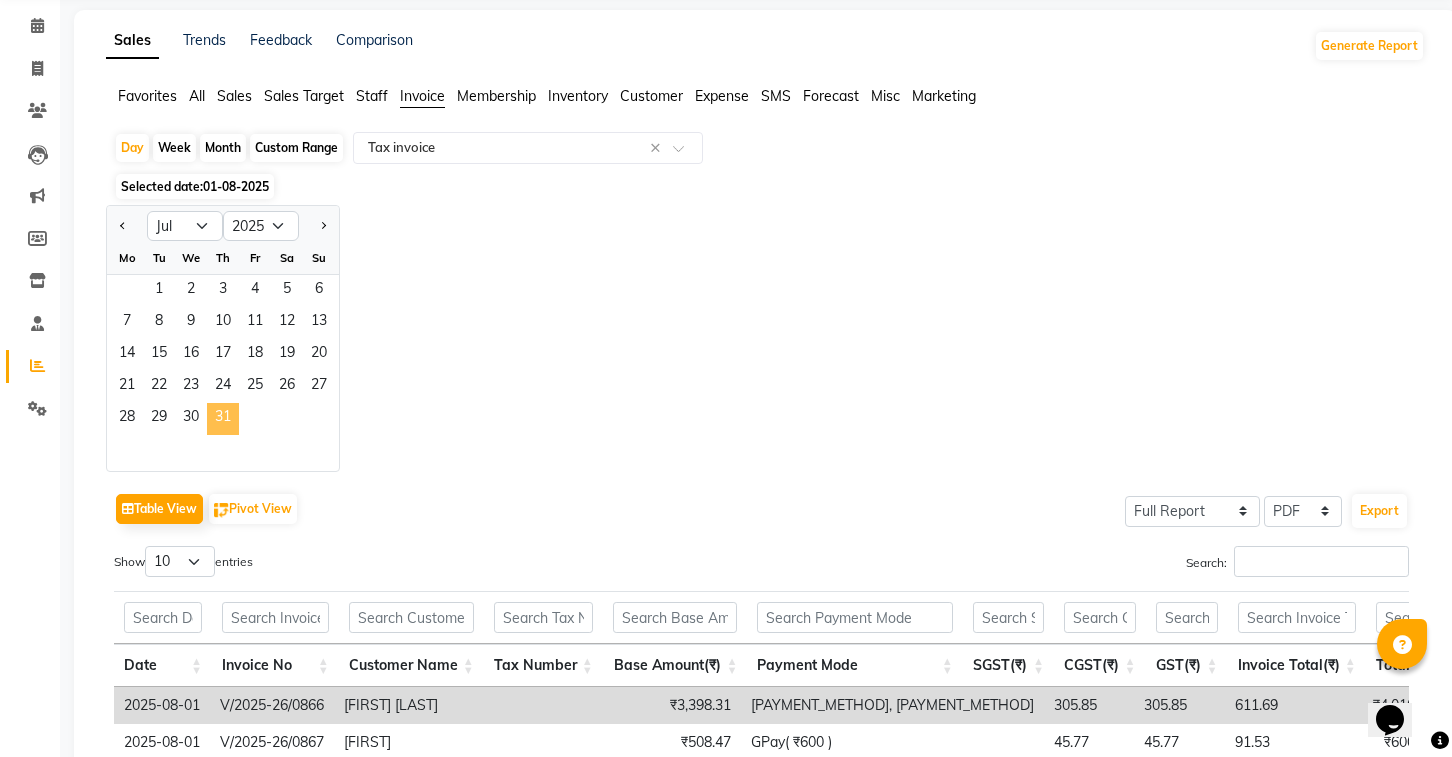 click on "31" 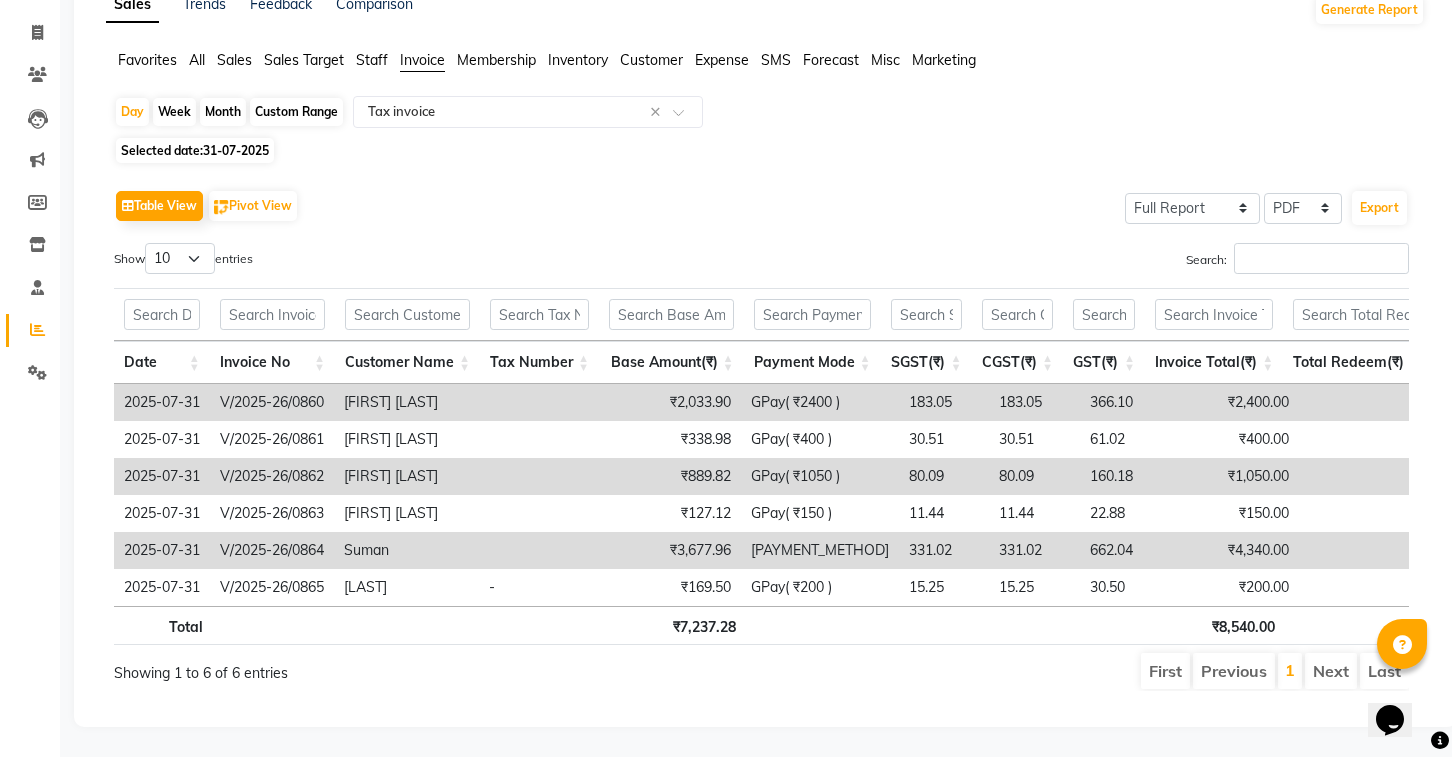 scroll, scrollTop: 0, scrollLeft: 0, axis: both 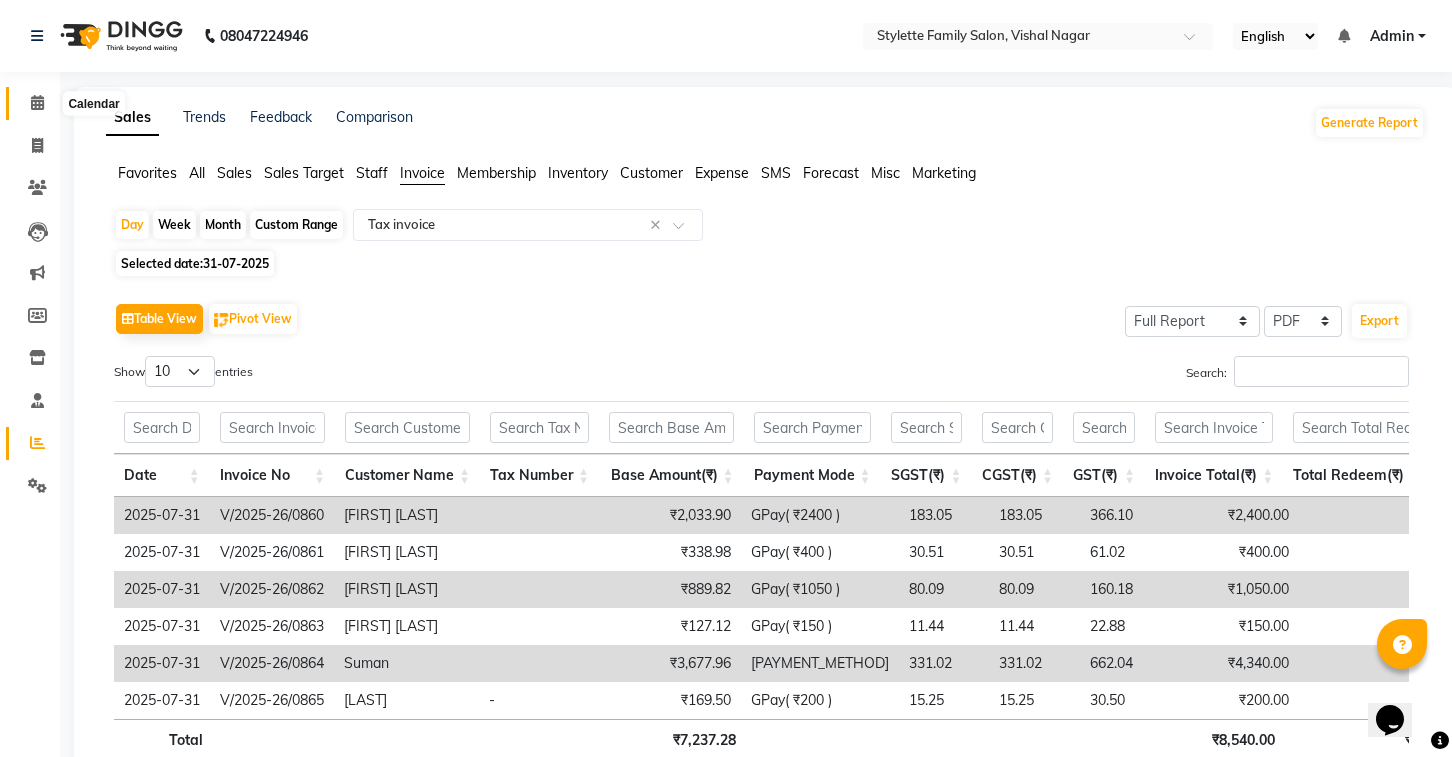 click 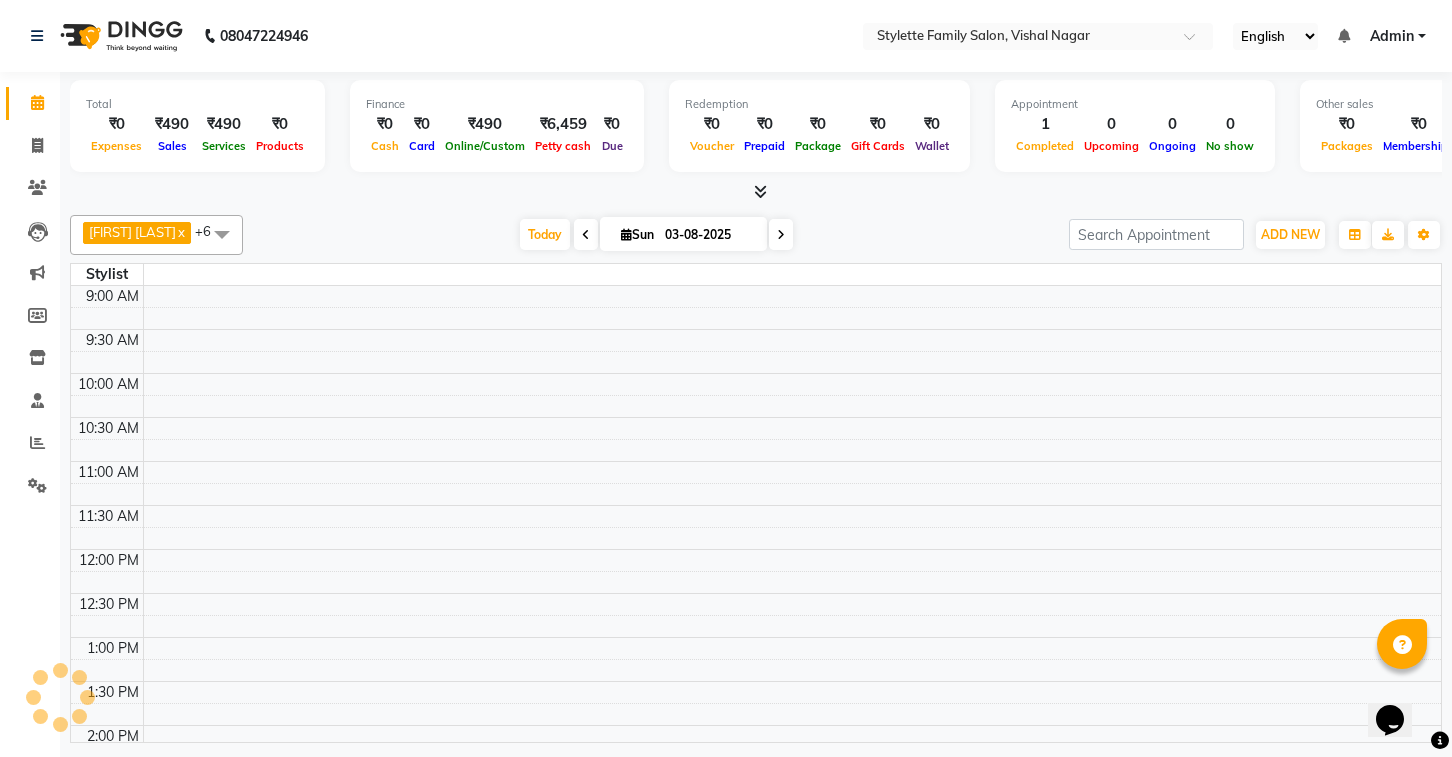 scroll, scrollTop: 0, scrollLeft: 0, axis: both 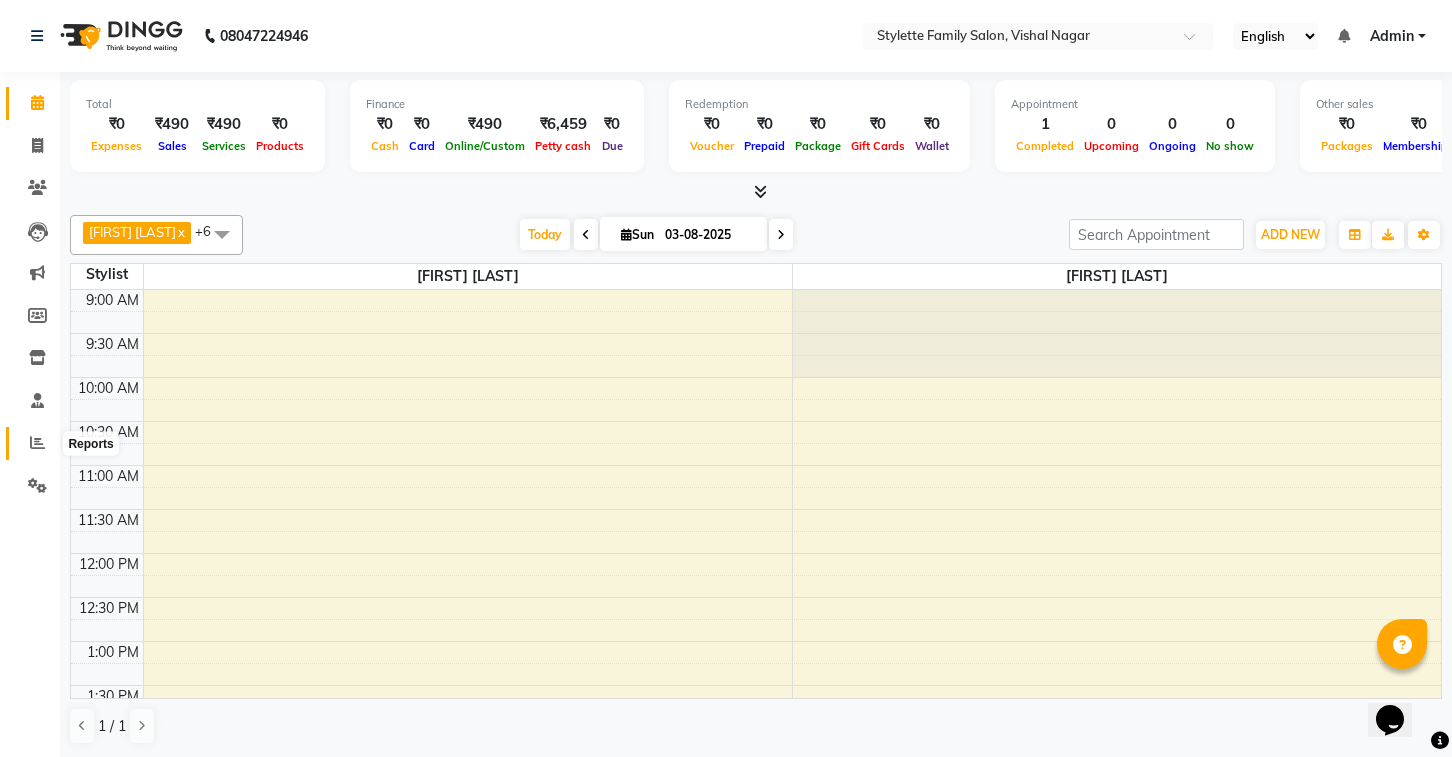 click 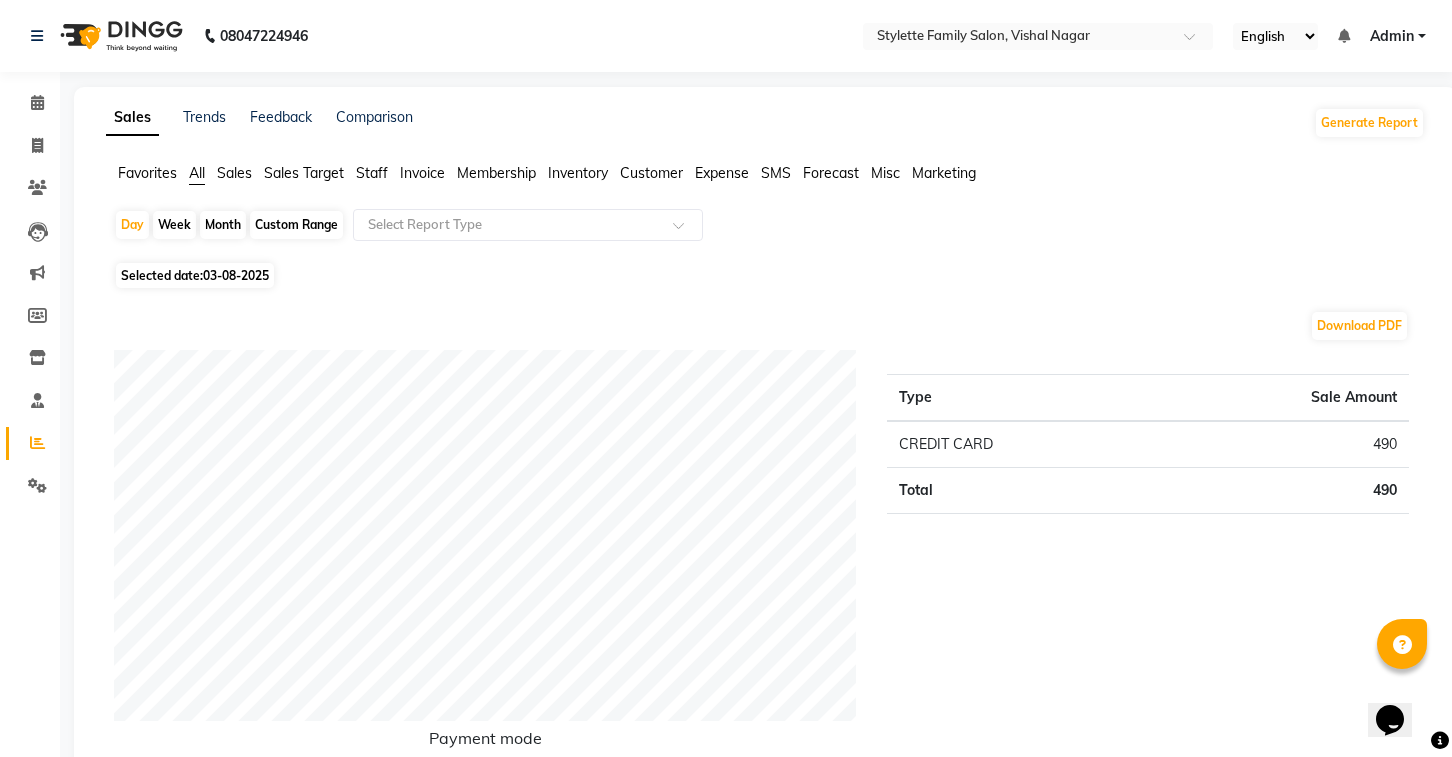 click on "Expense" 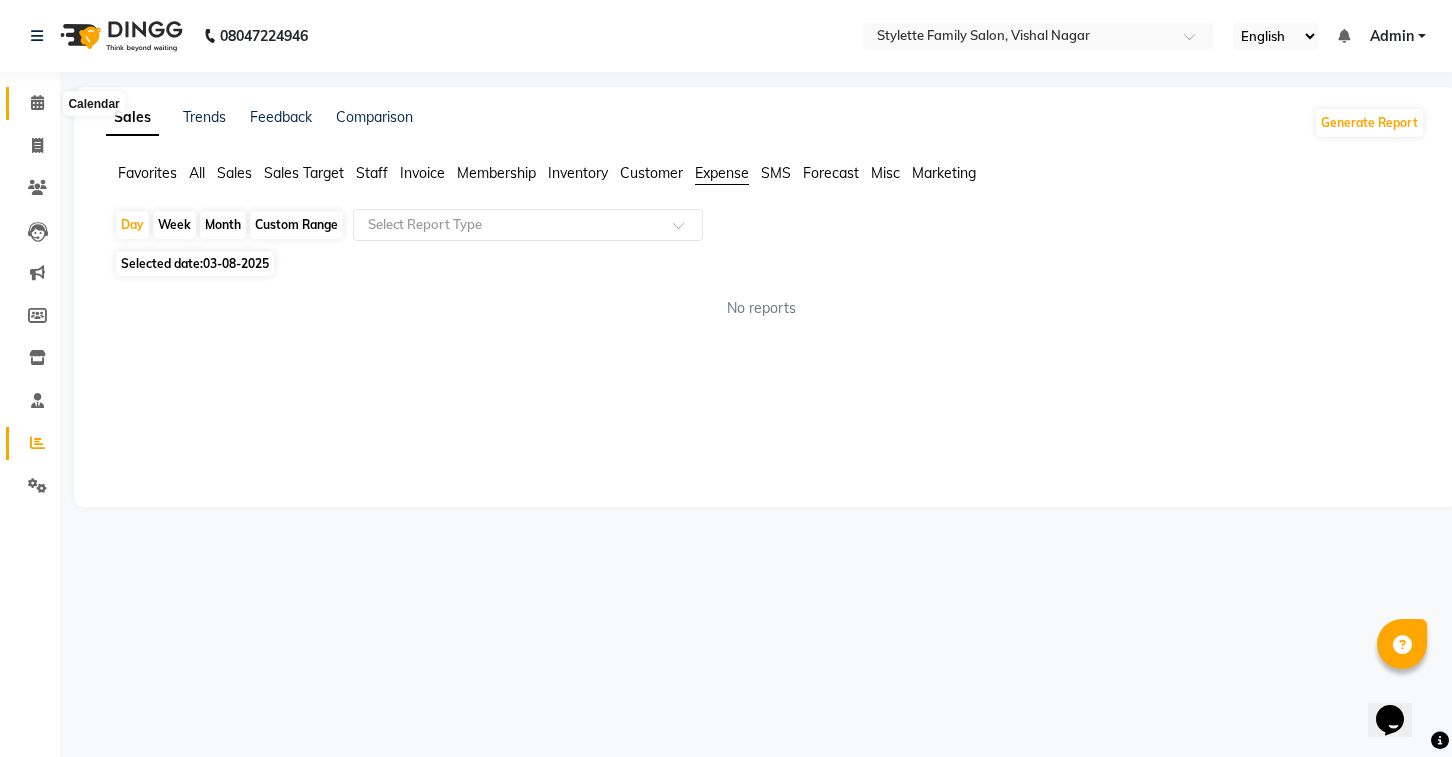 click 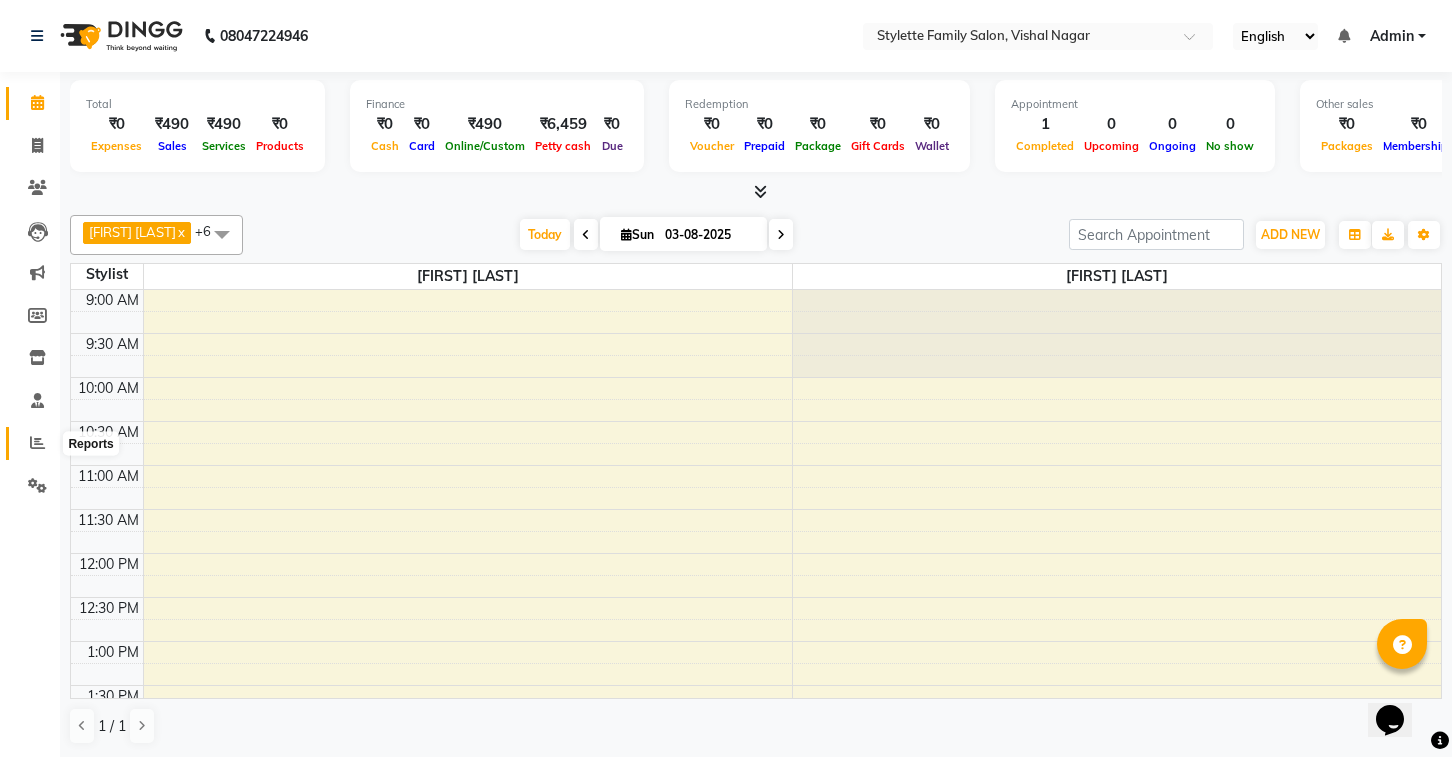 click 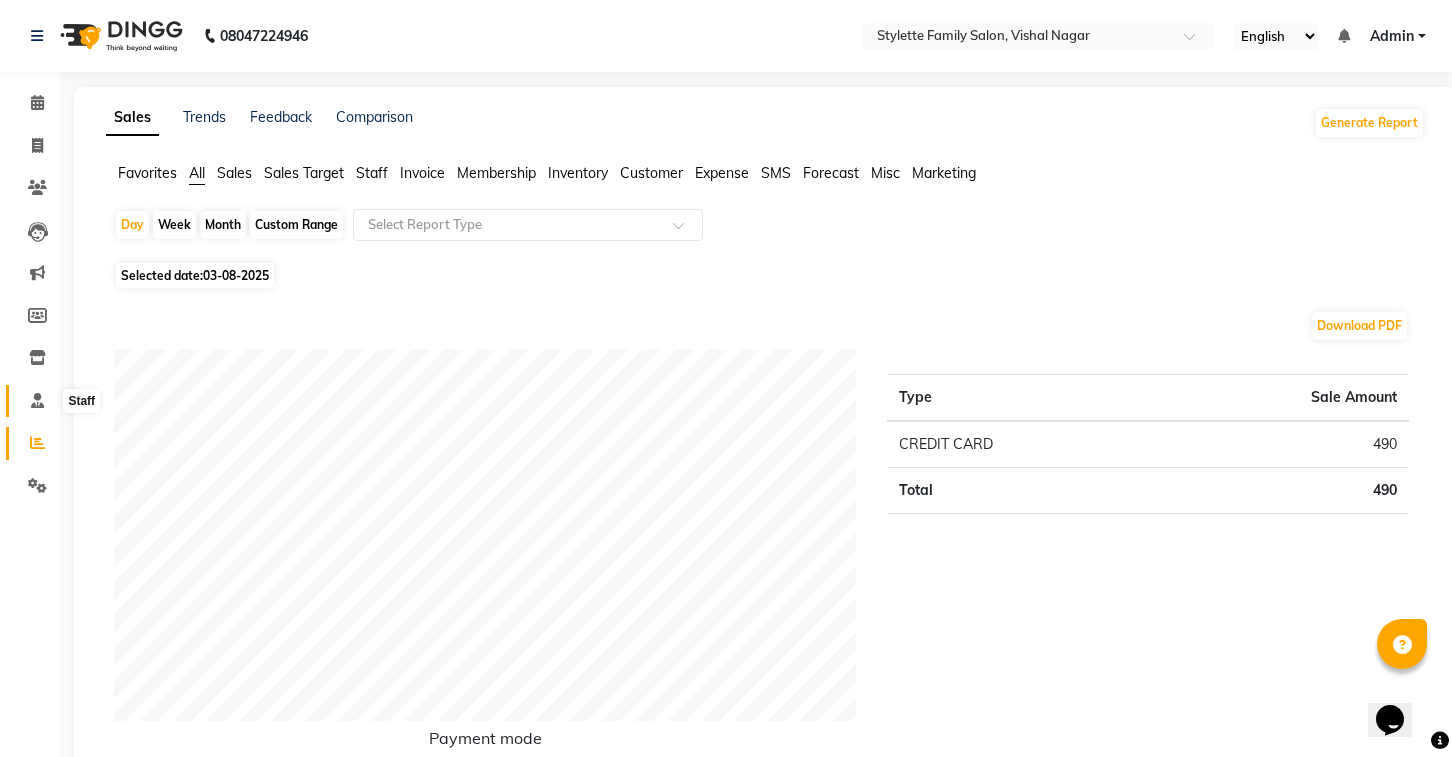 click 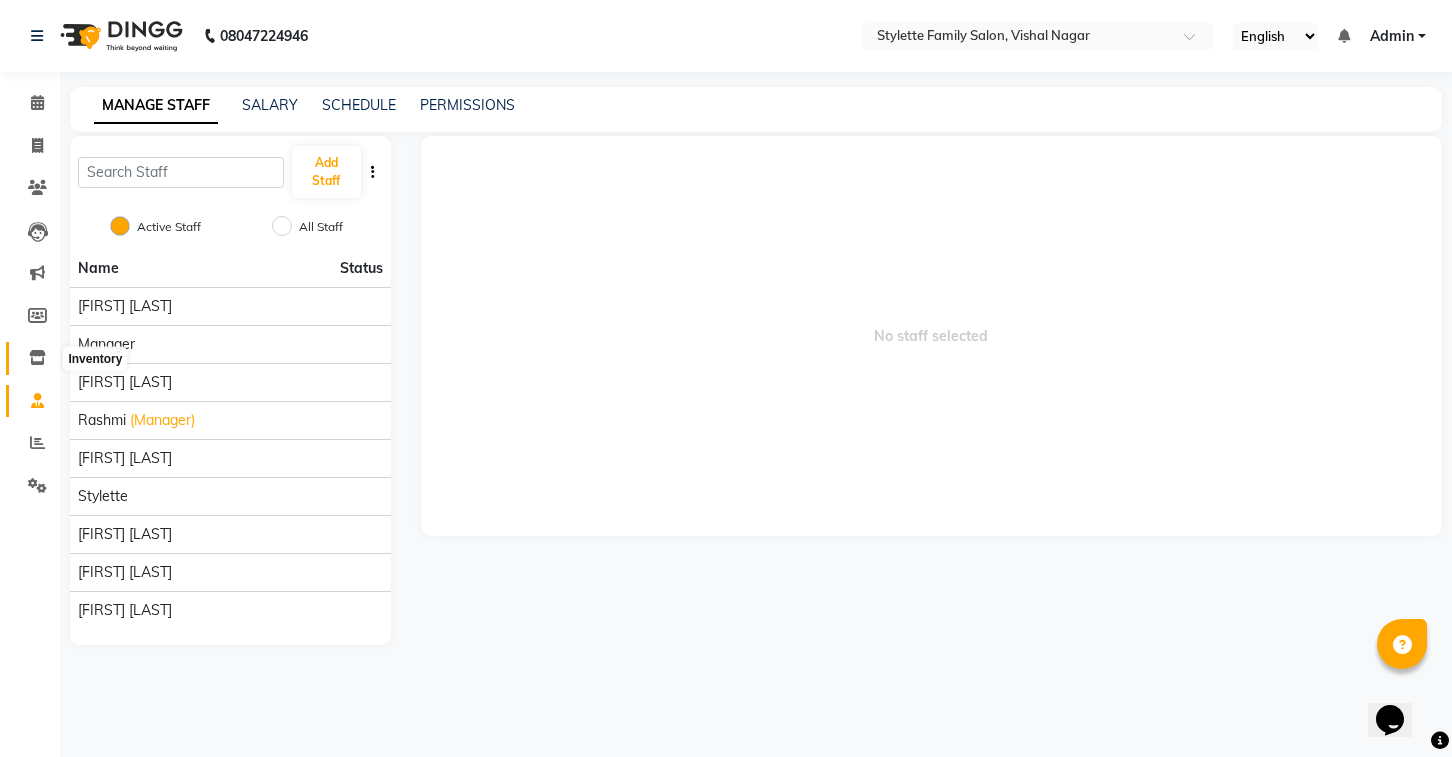 click 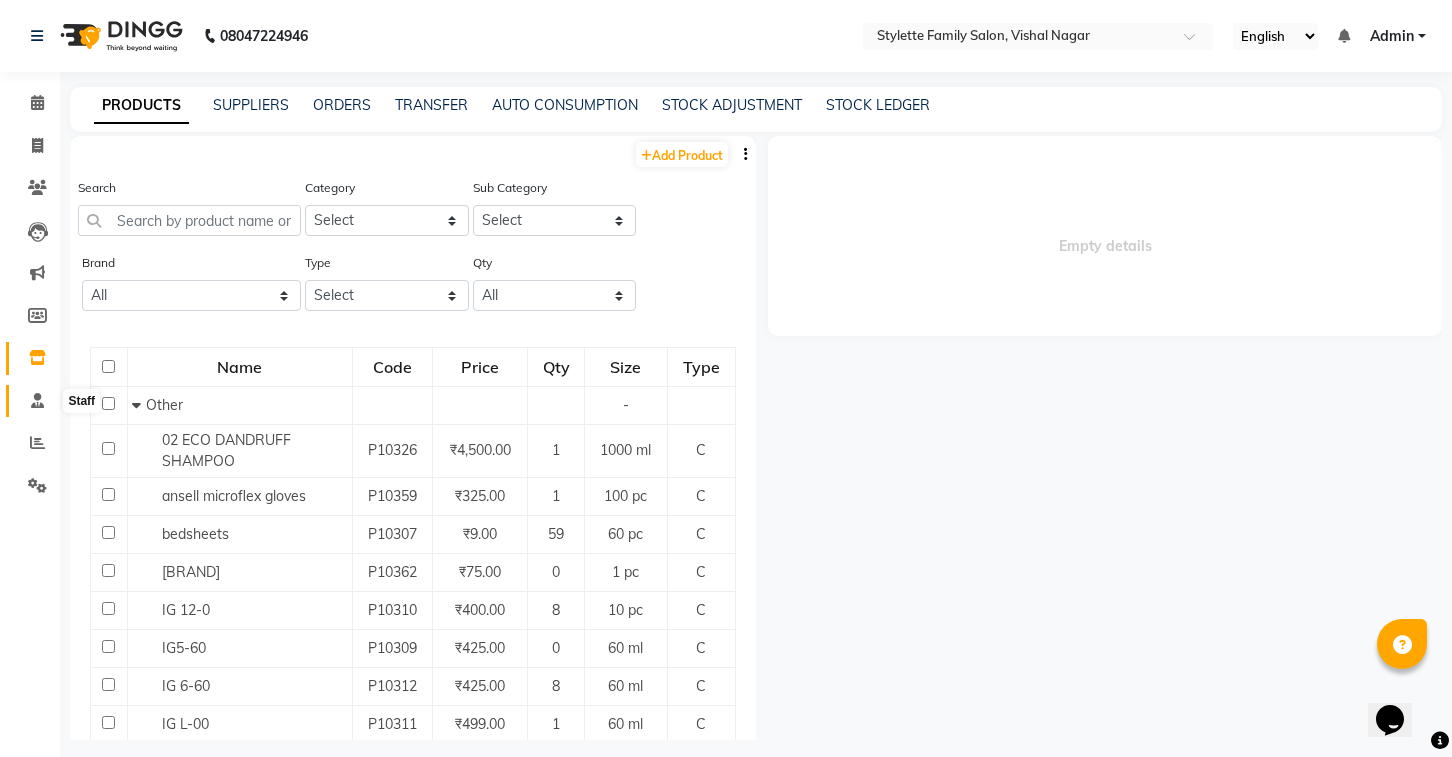 click 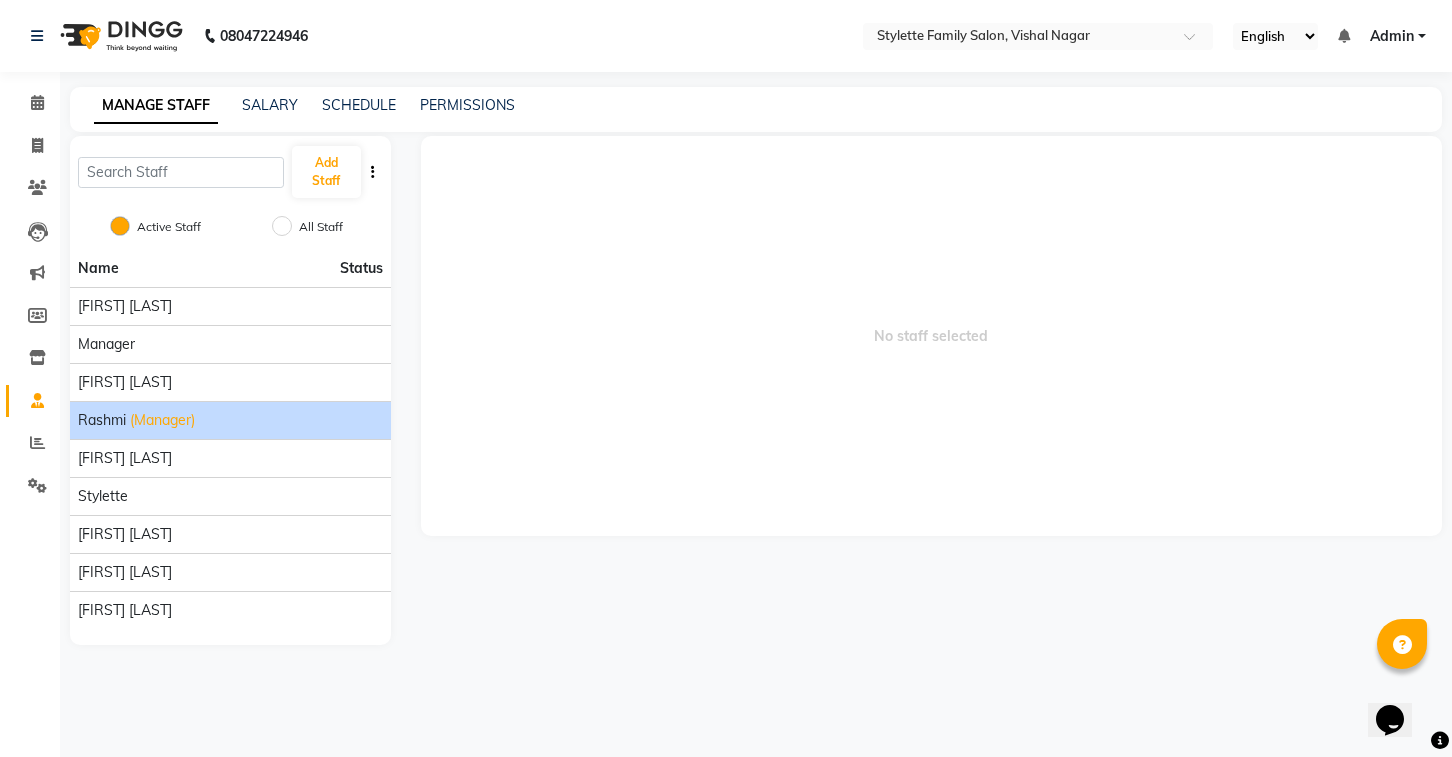 click on "[FIRST] [ROLE]" 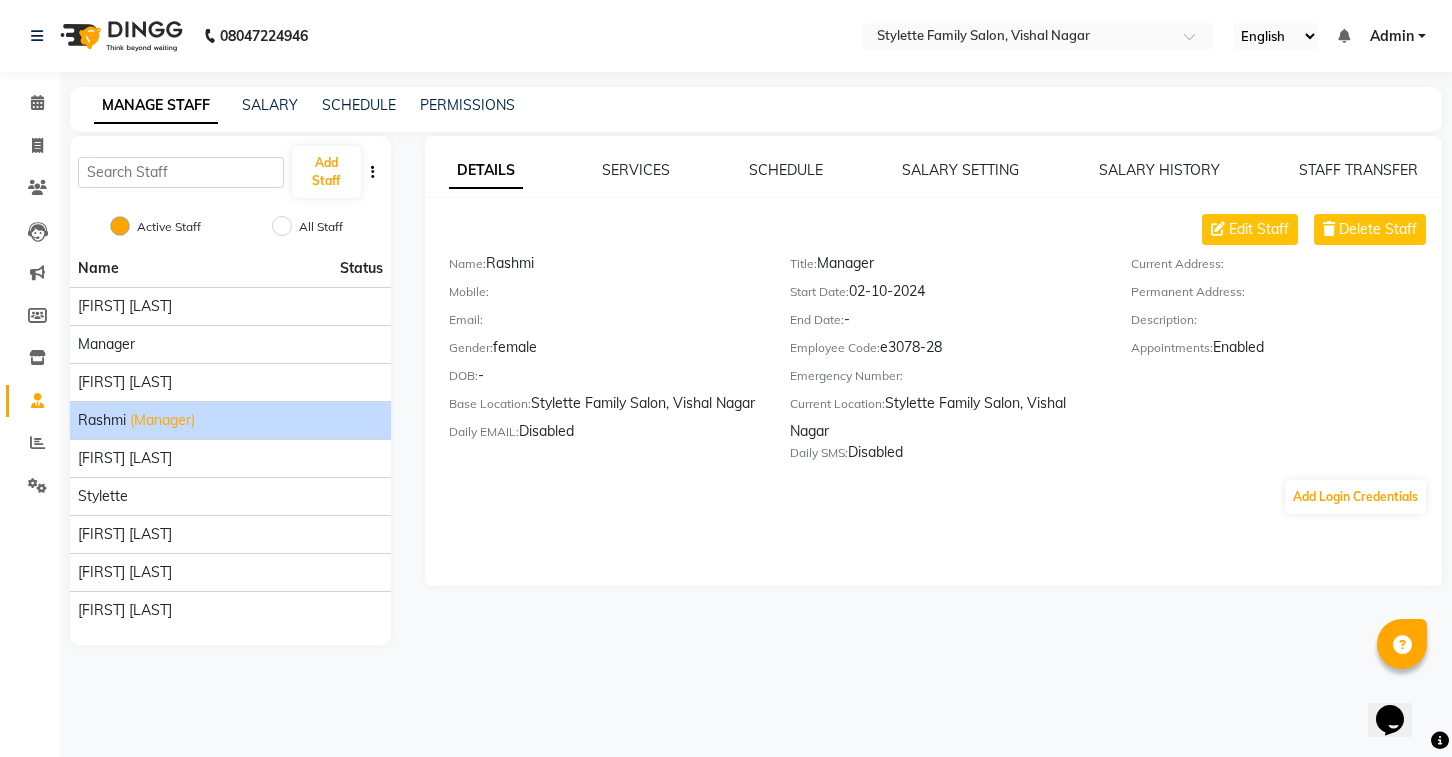 click 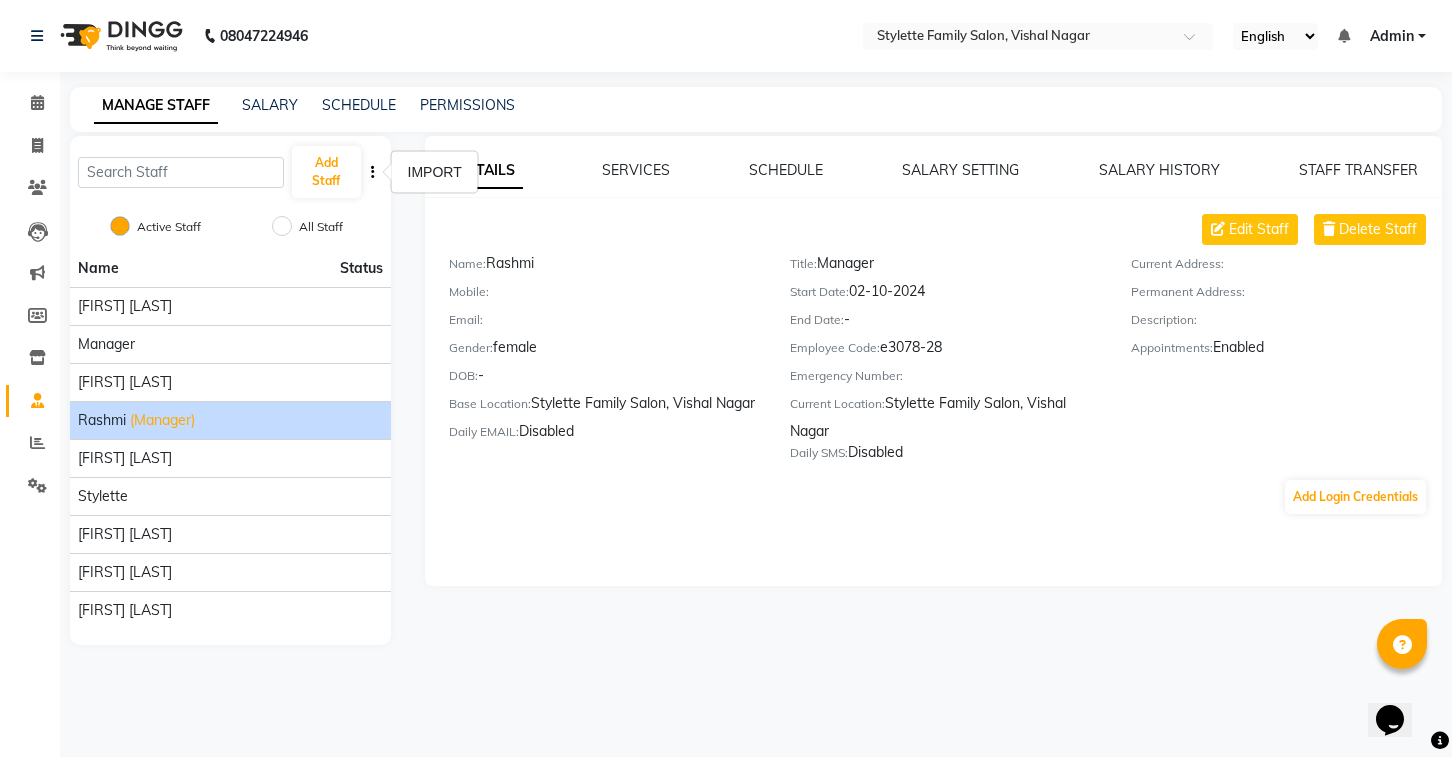 click on "Edit Staff Delete Staff" 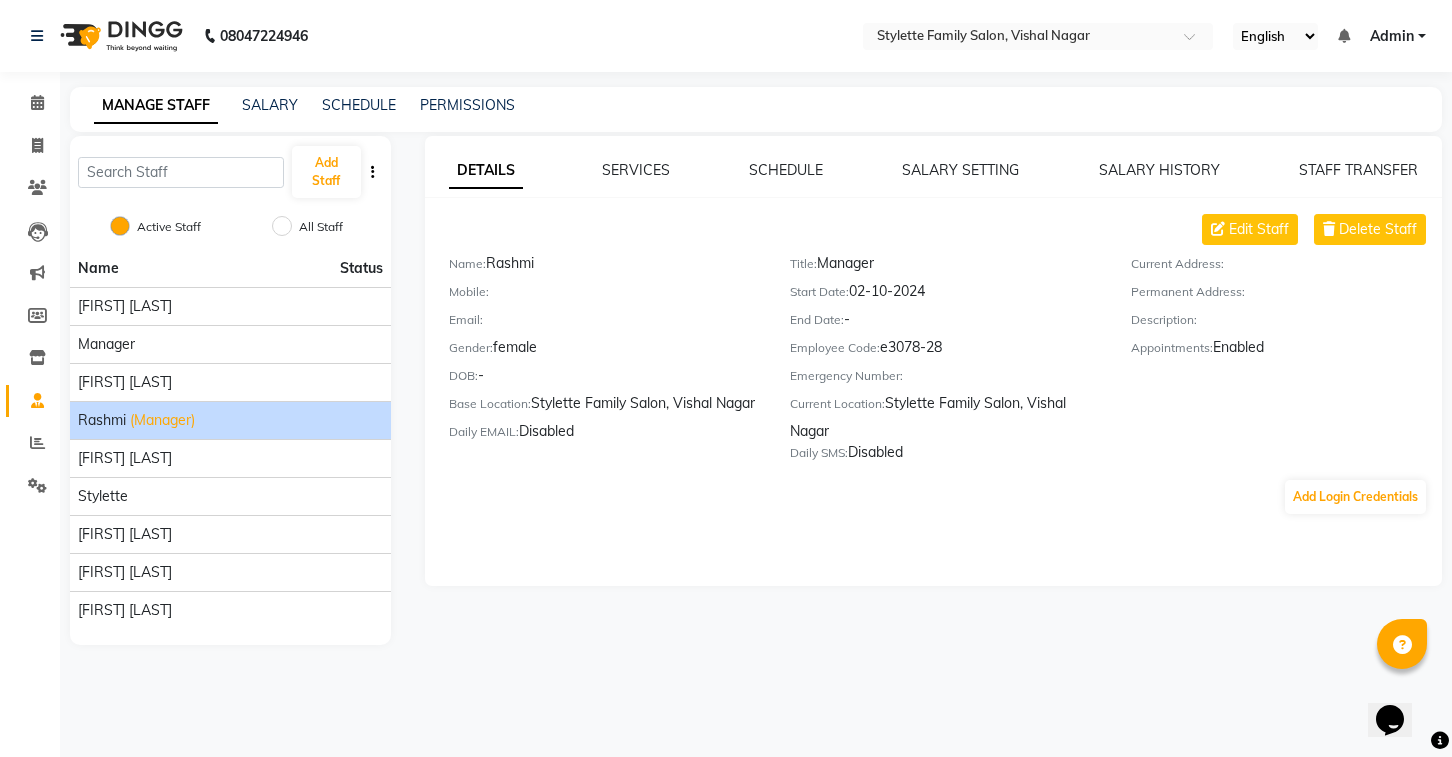 click 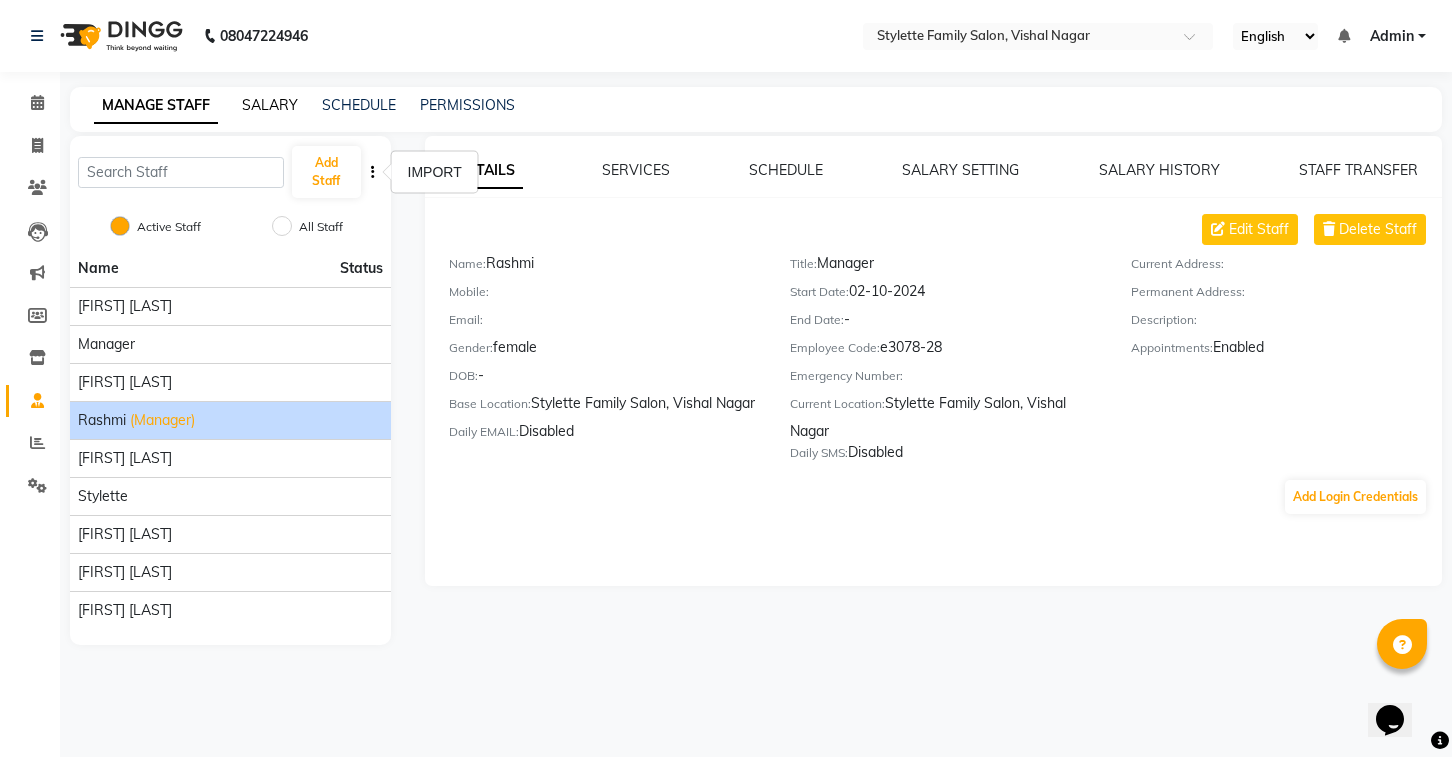 click on "SALARY" 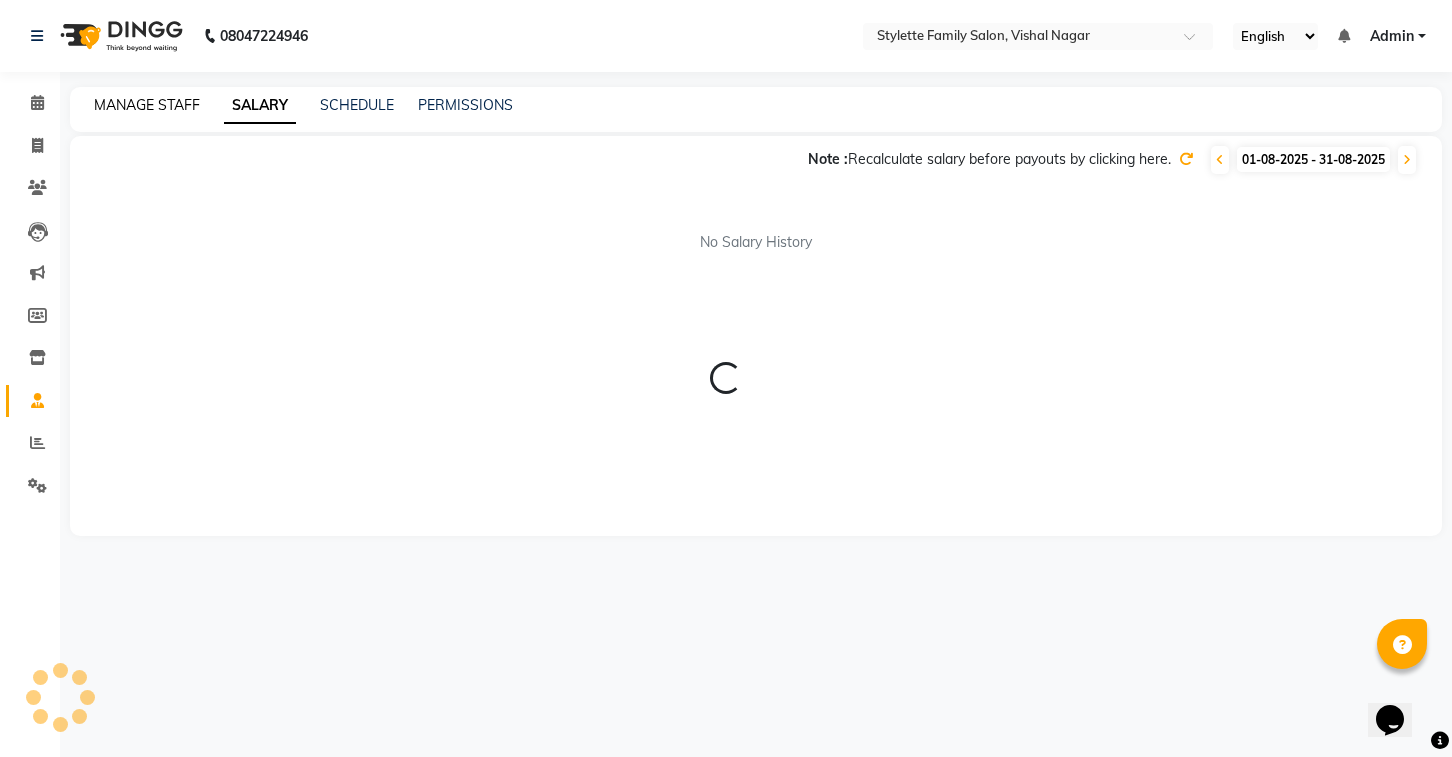 click on "MANAGE STAFF" 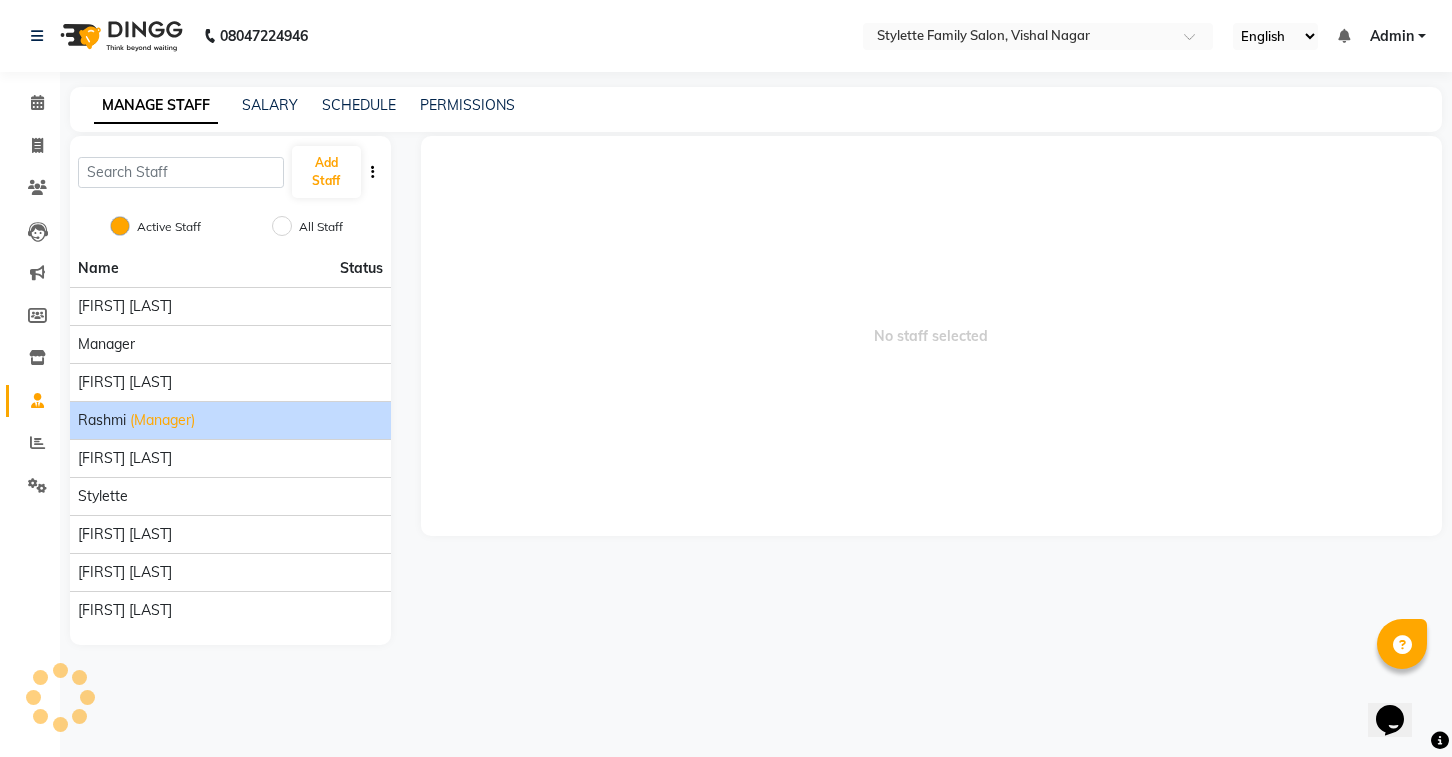 click on "[FIRST] [ROLE]" 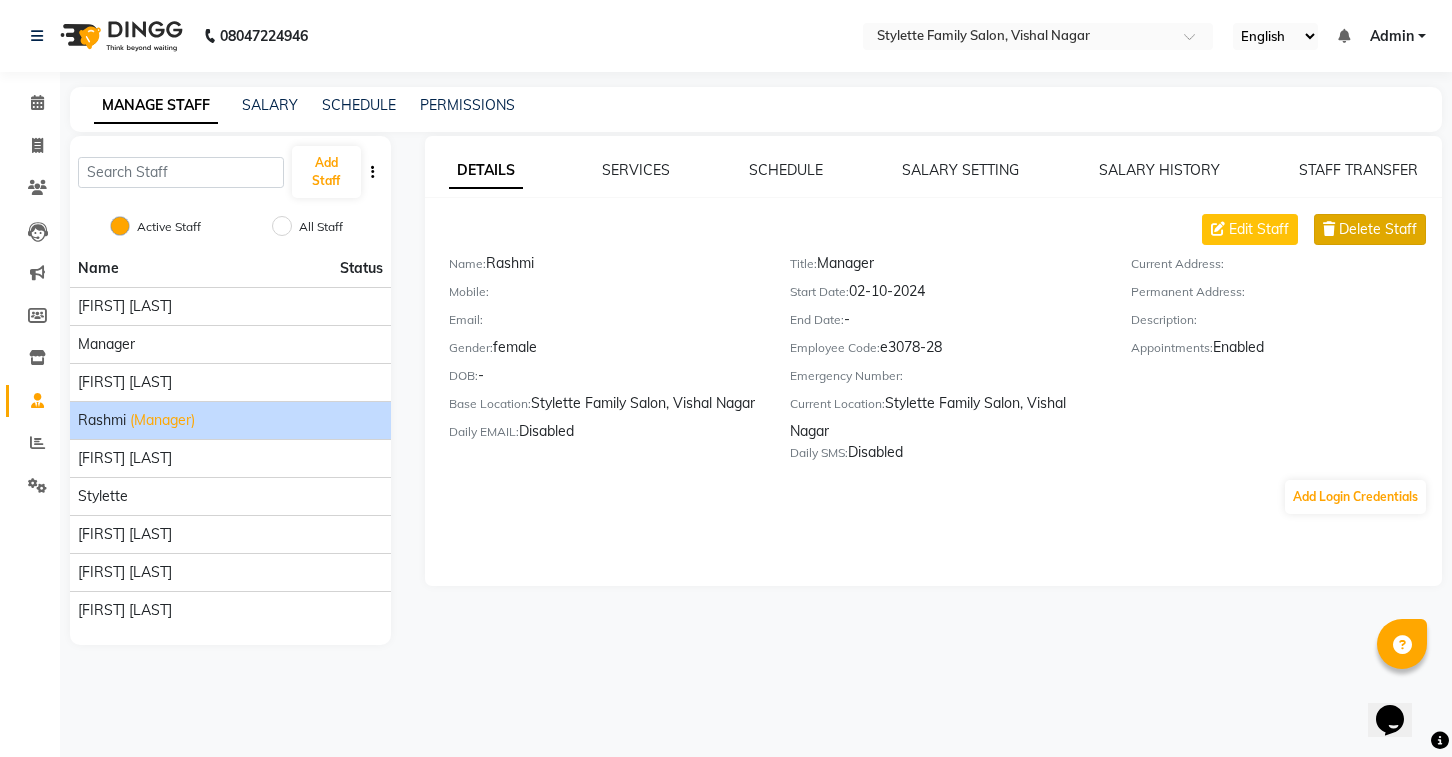 click on "Delete Staff" 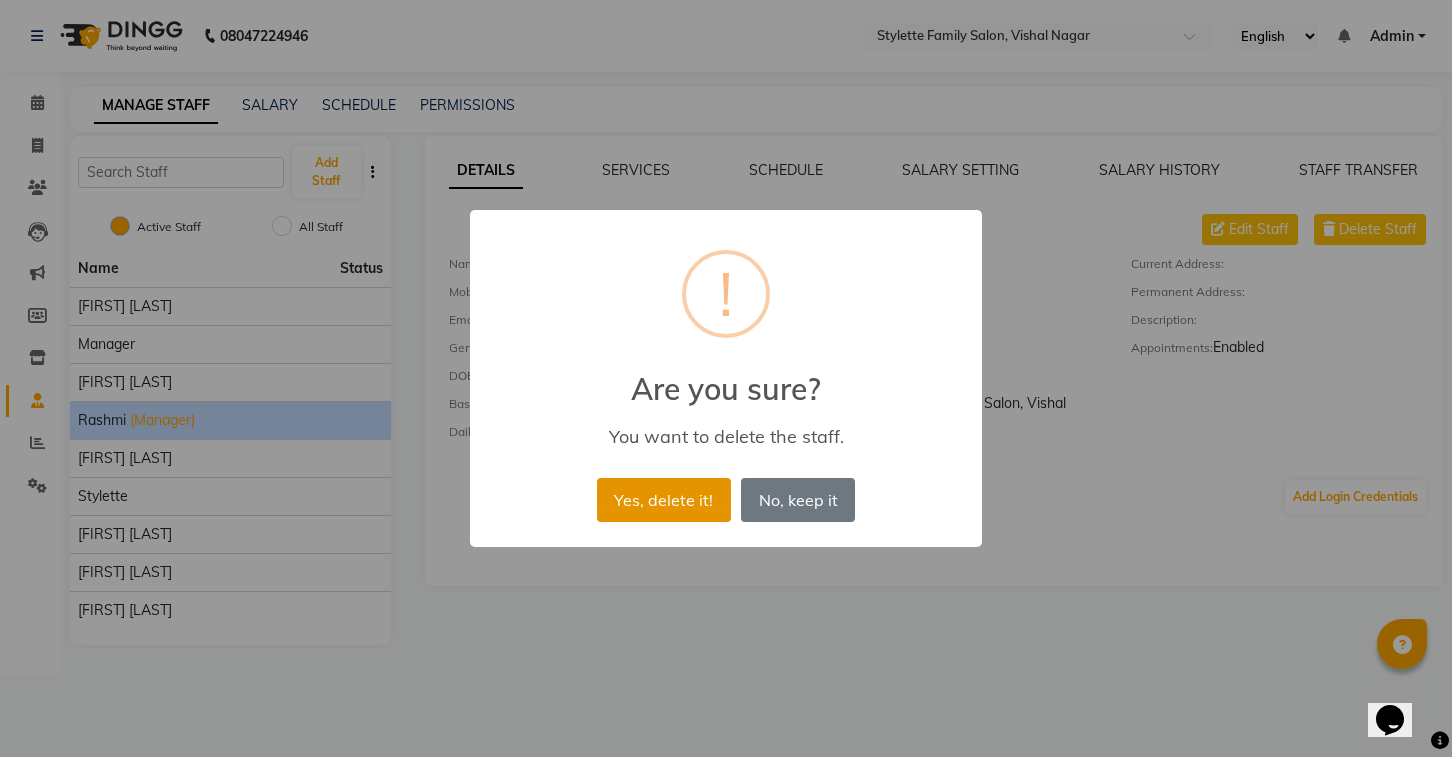 click on "Yes, delete it!" at bounding box center [664, 500] 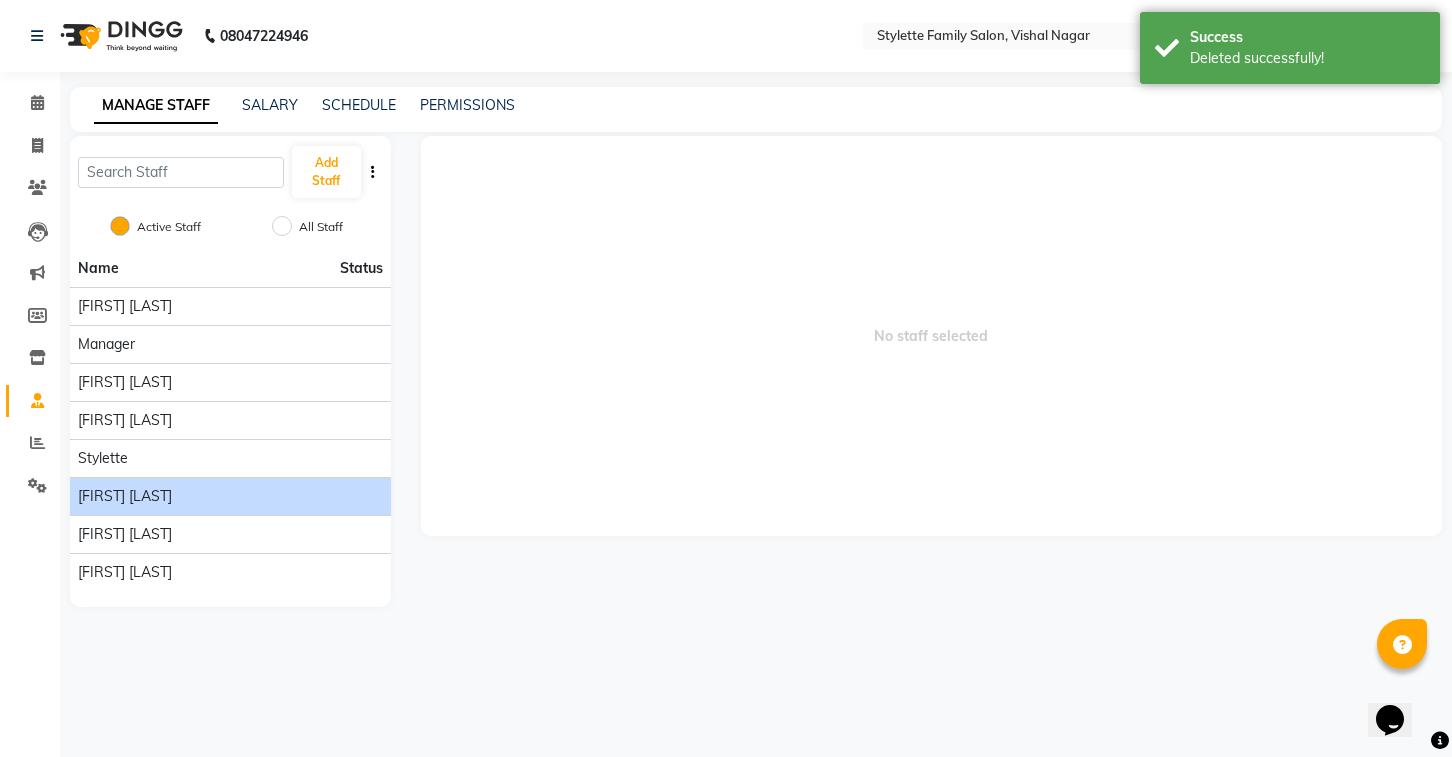 click on "[FIRST] [LAST]" 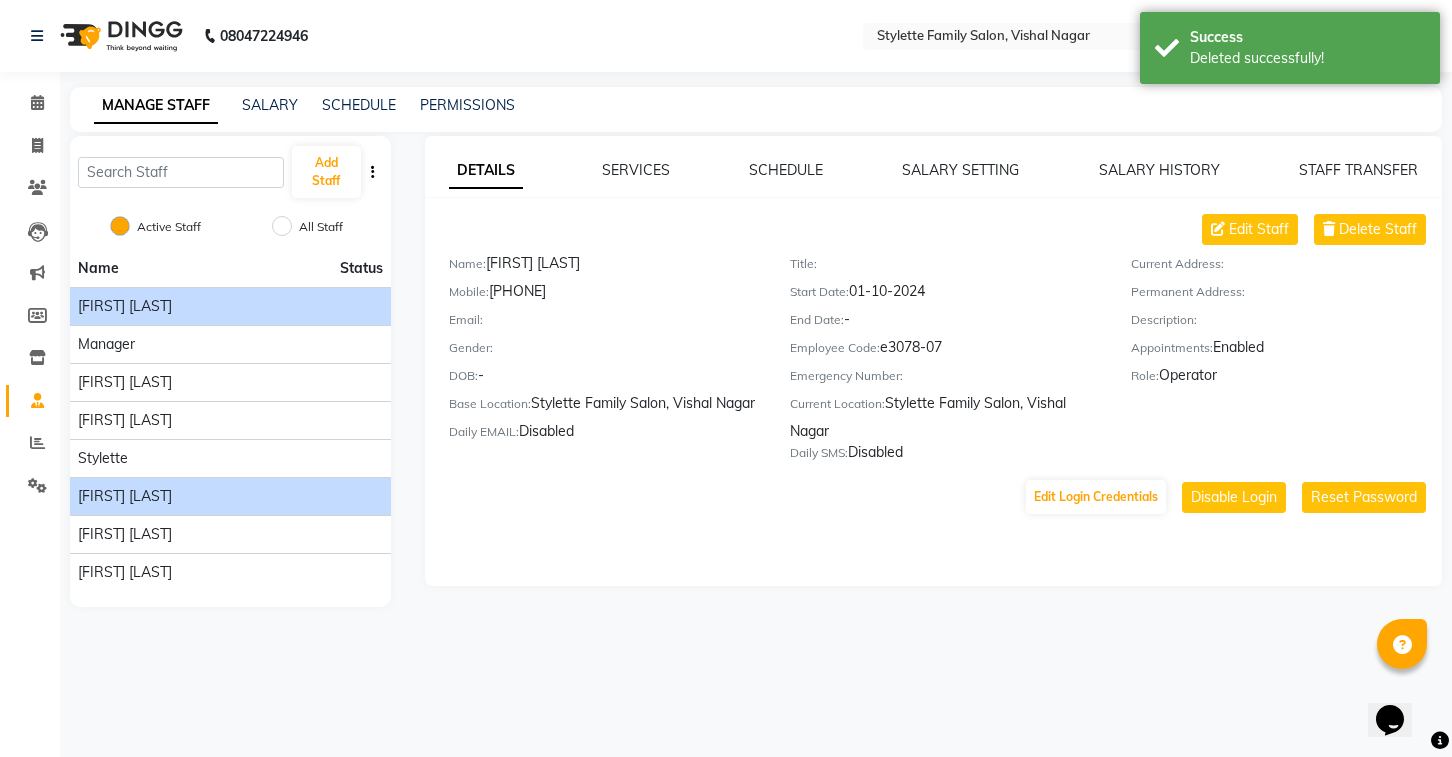 click on "[FIRST] [LAST]" 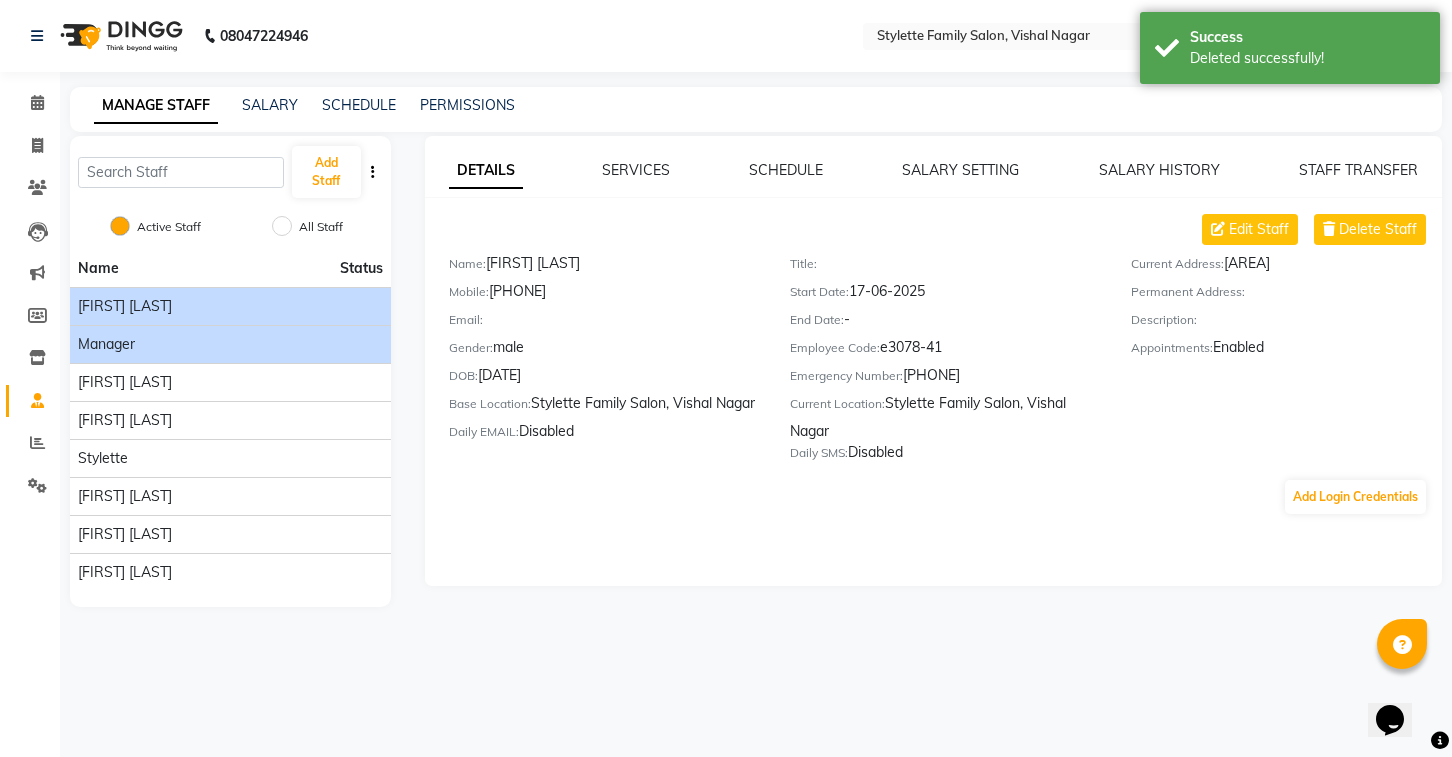 click on "Manager" 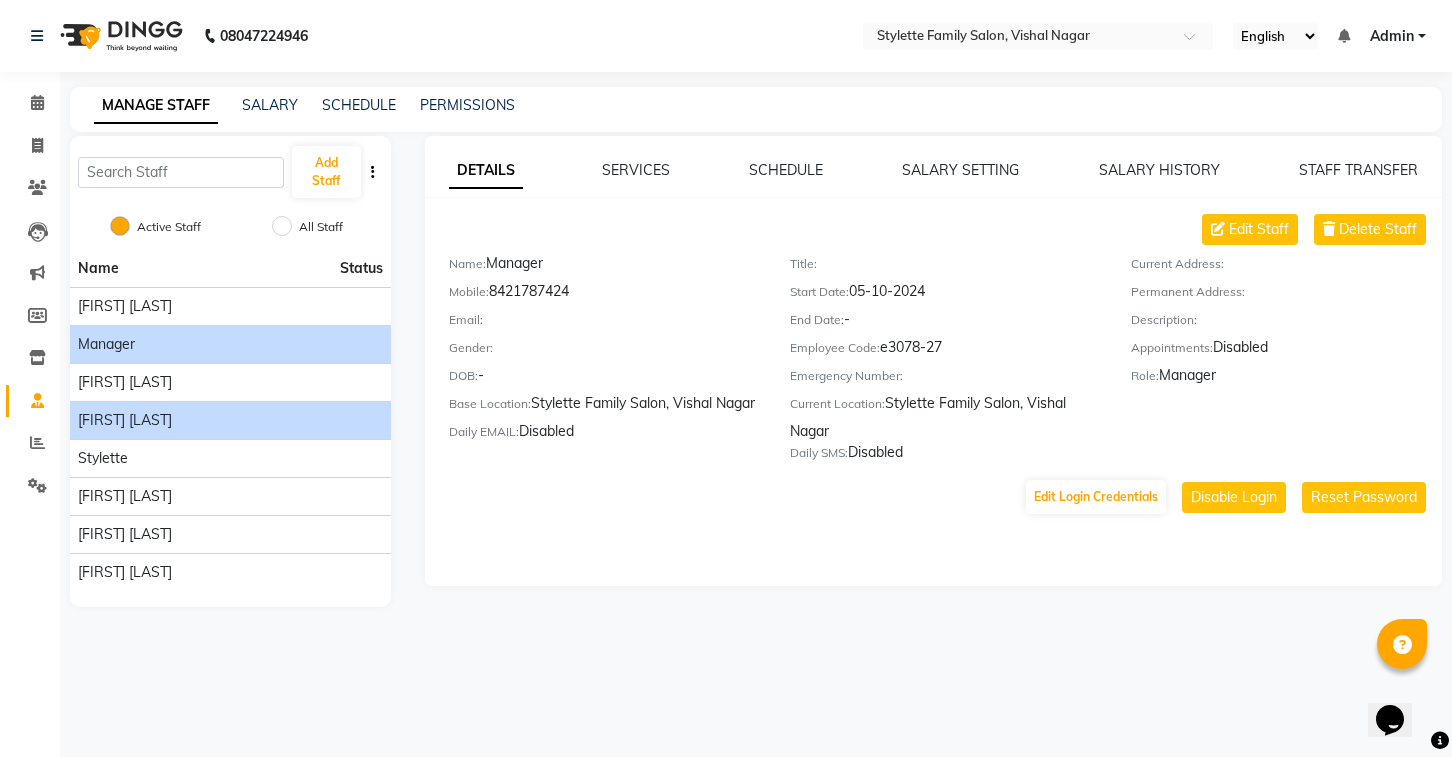 click on "[FIRST] [LAST]" 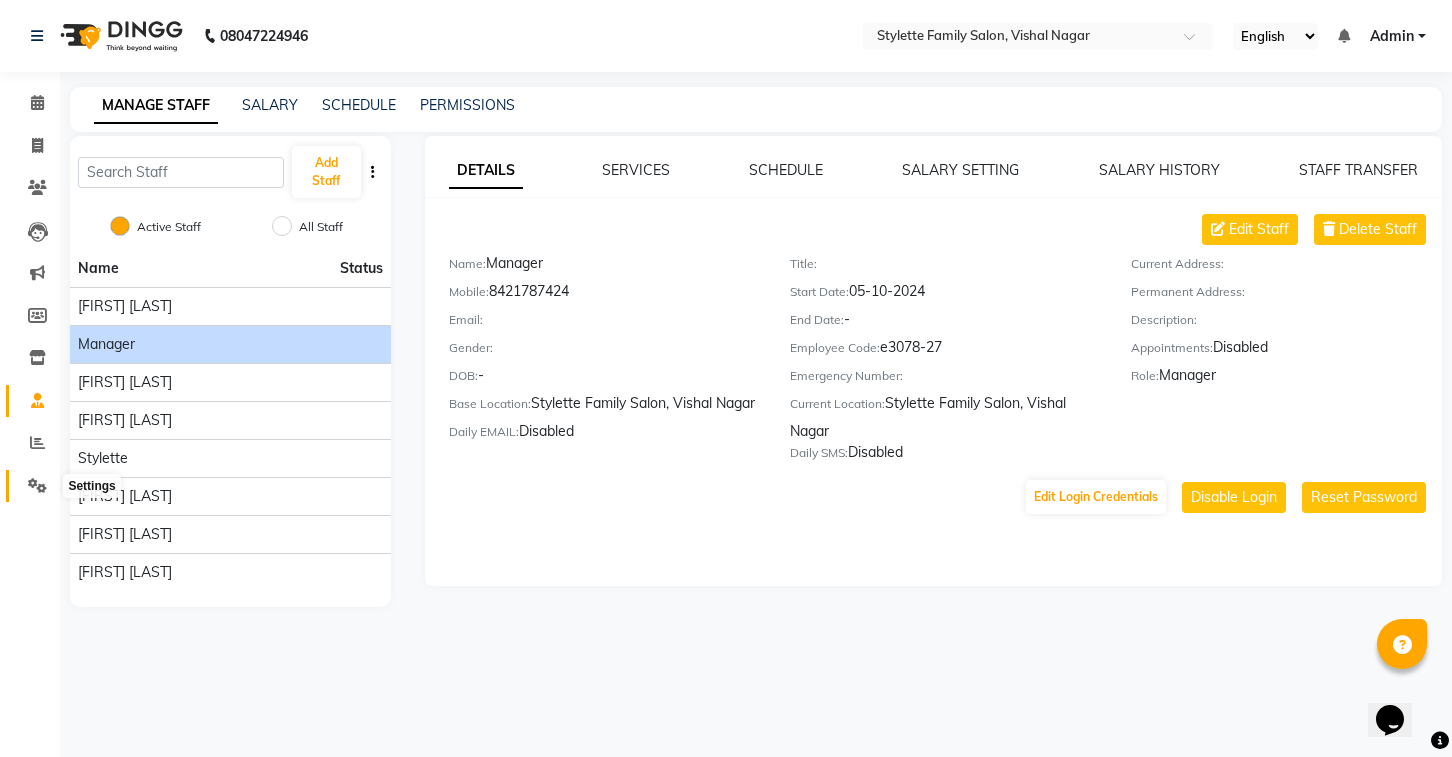 click 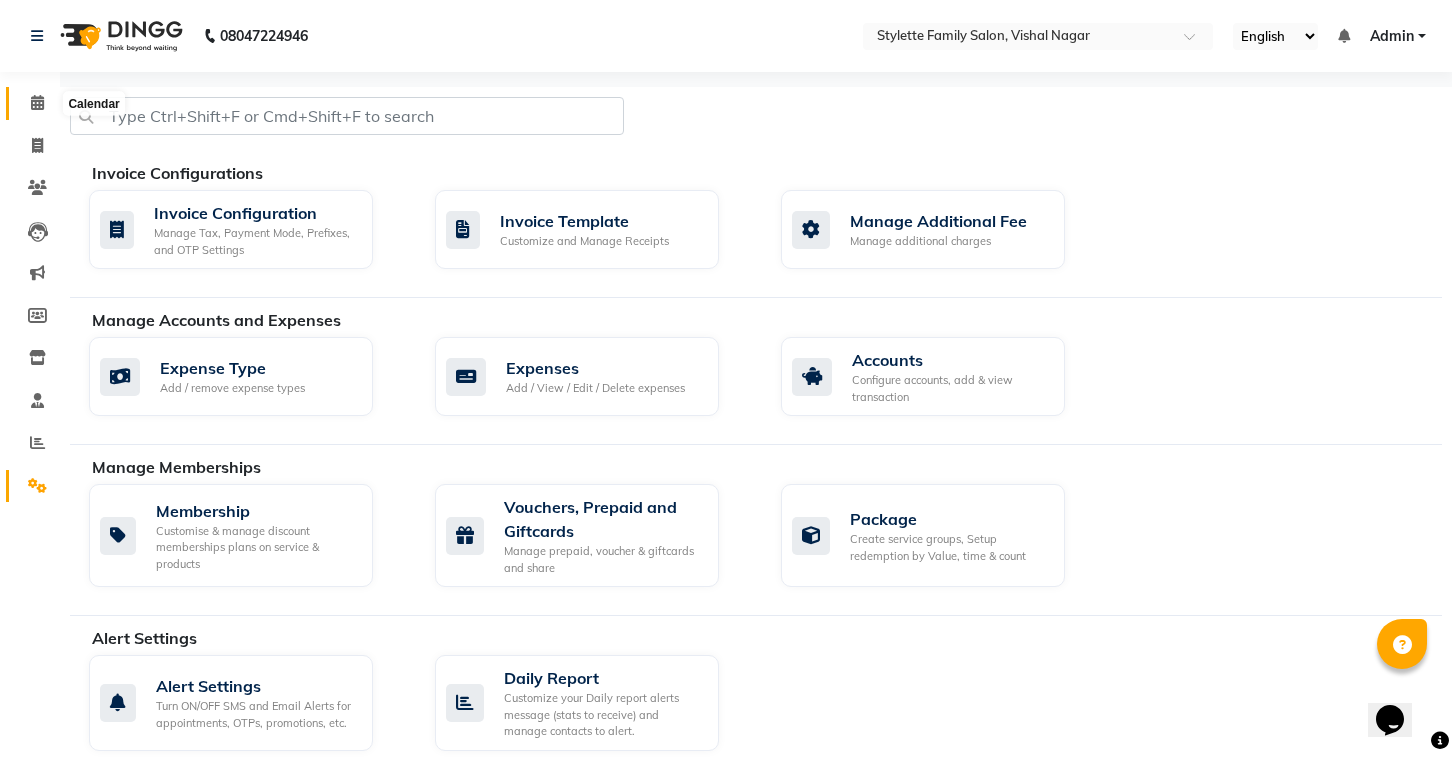 click 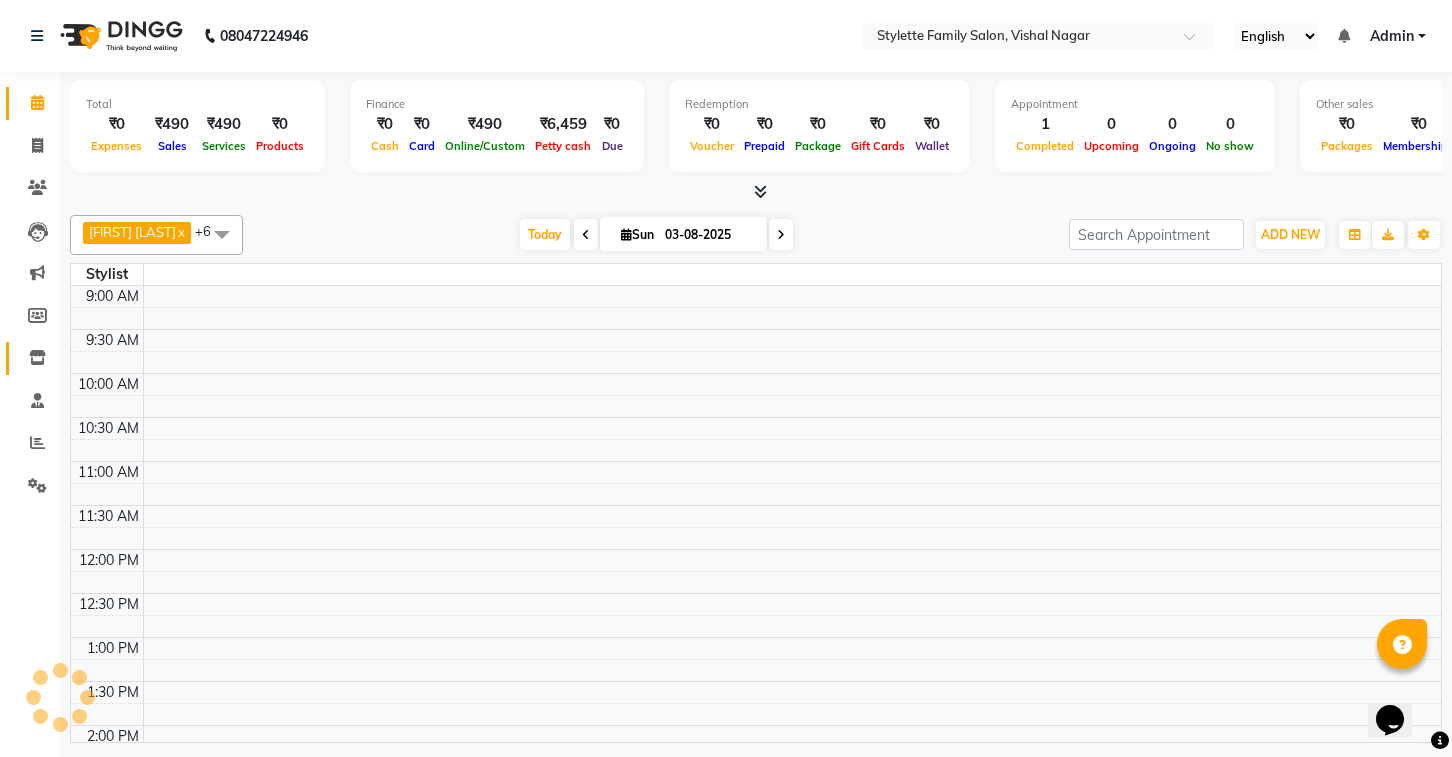 scroll, scrollTop: 617, scrollLeft: 0, axis: vertical 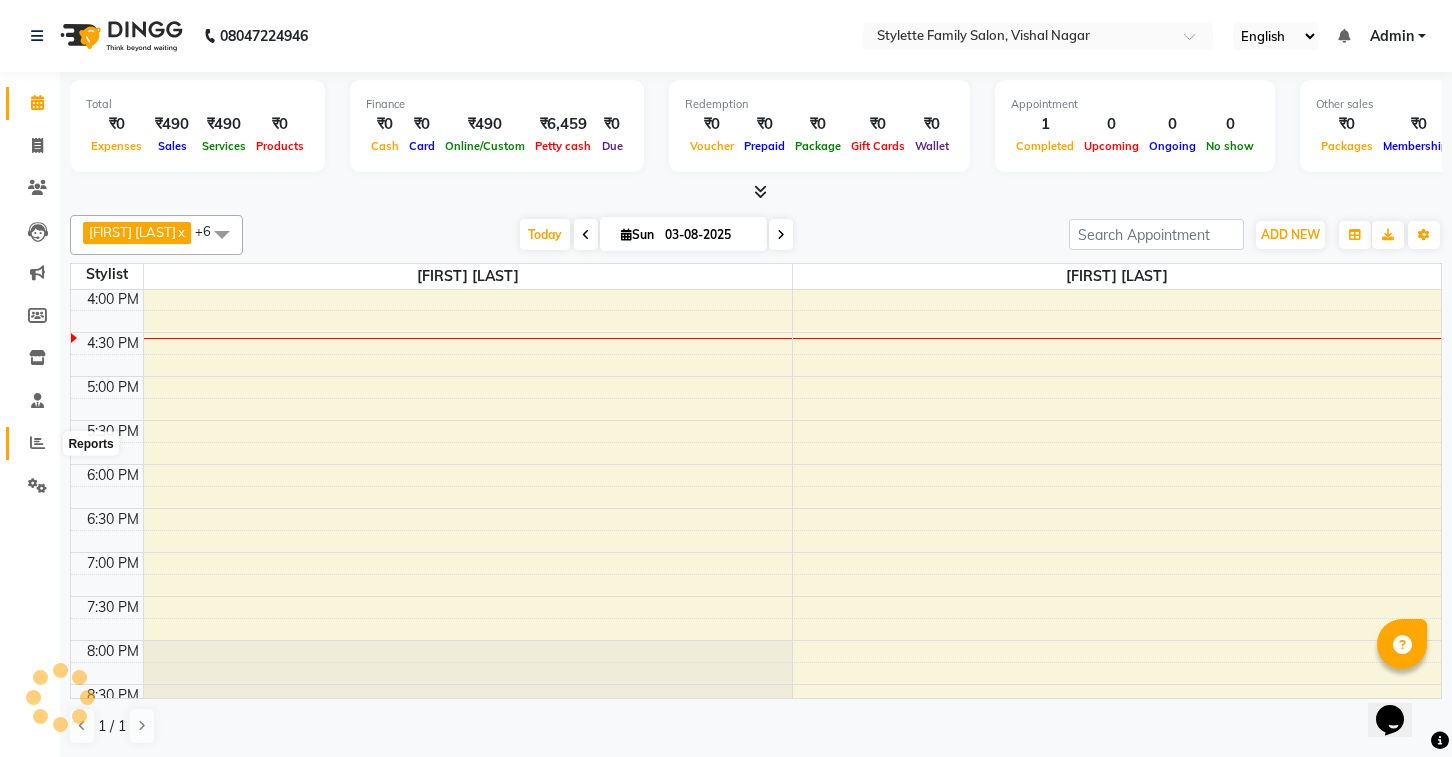 click 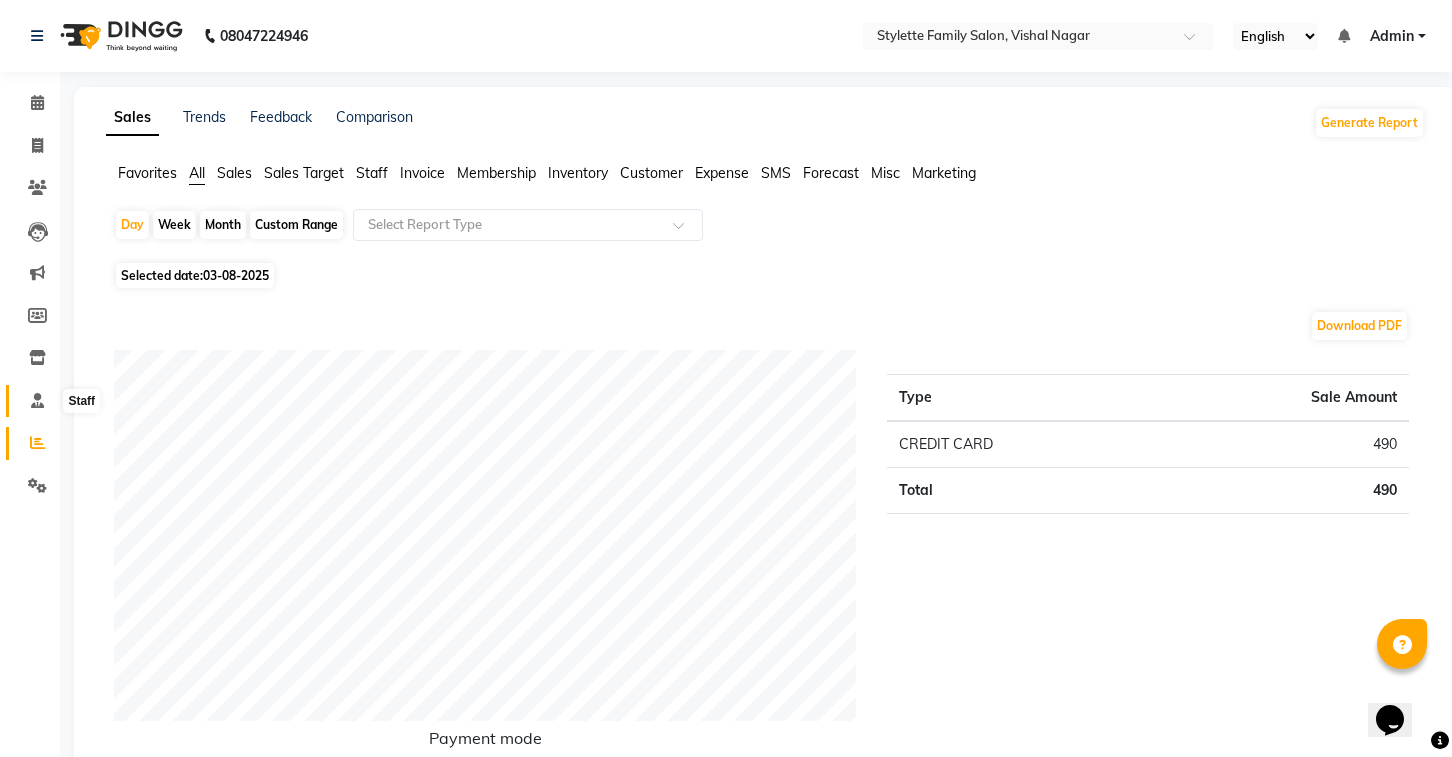 click 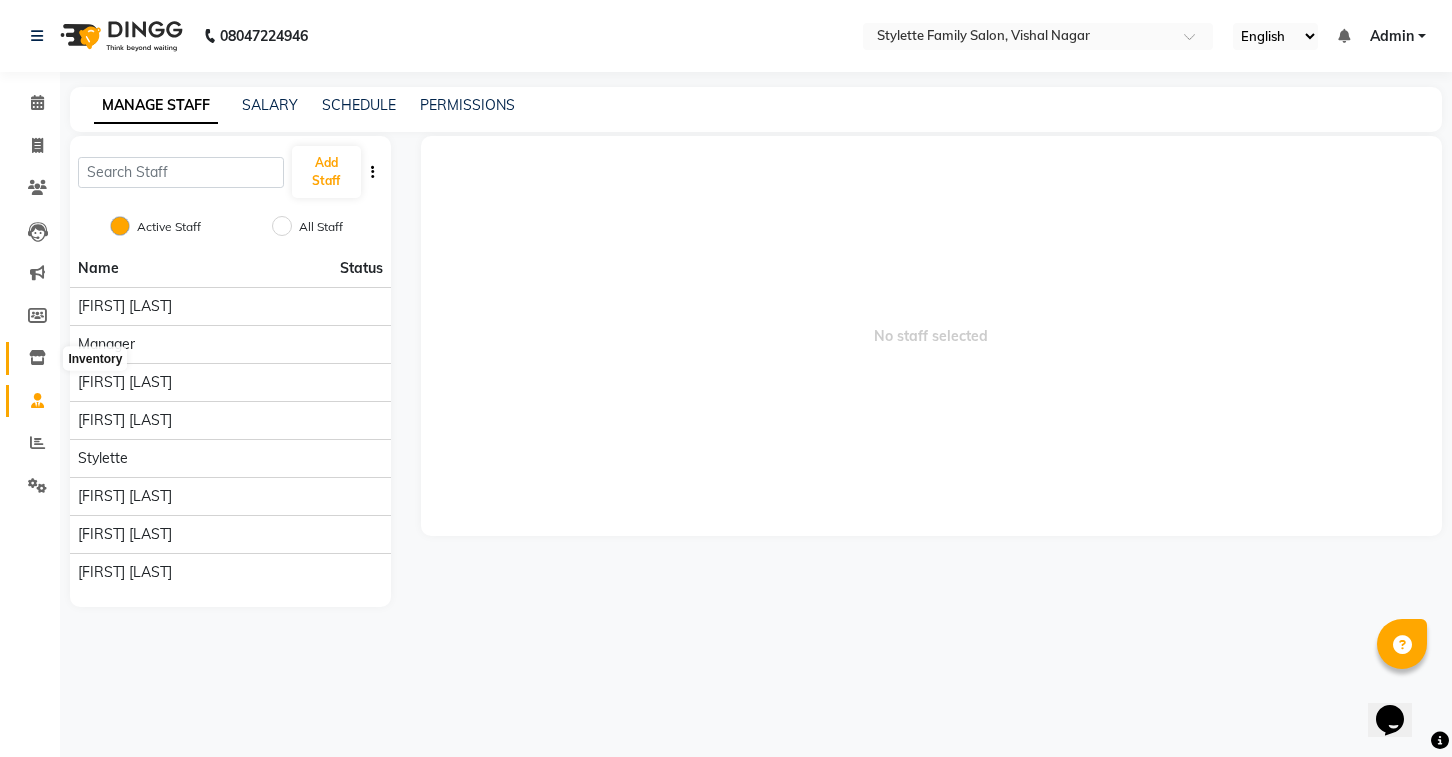 click 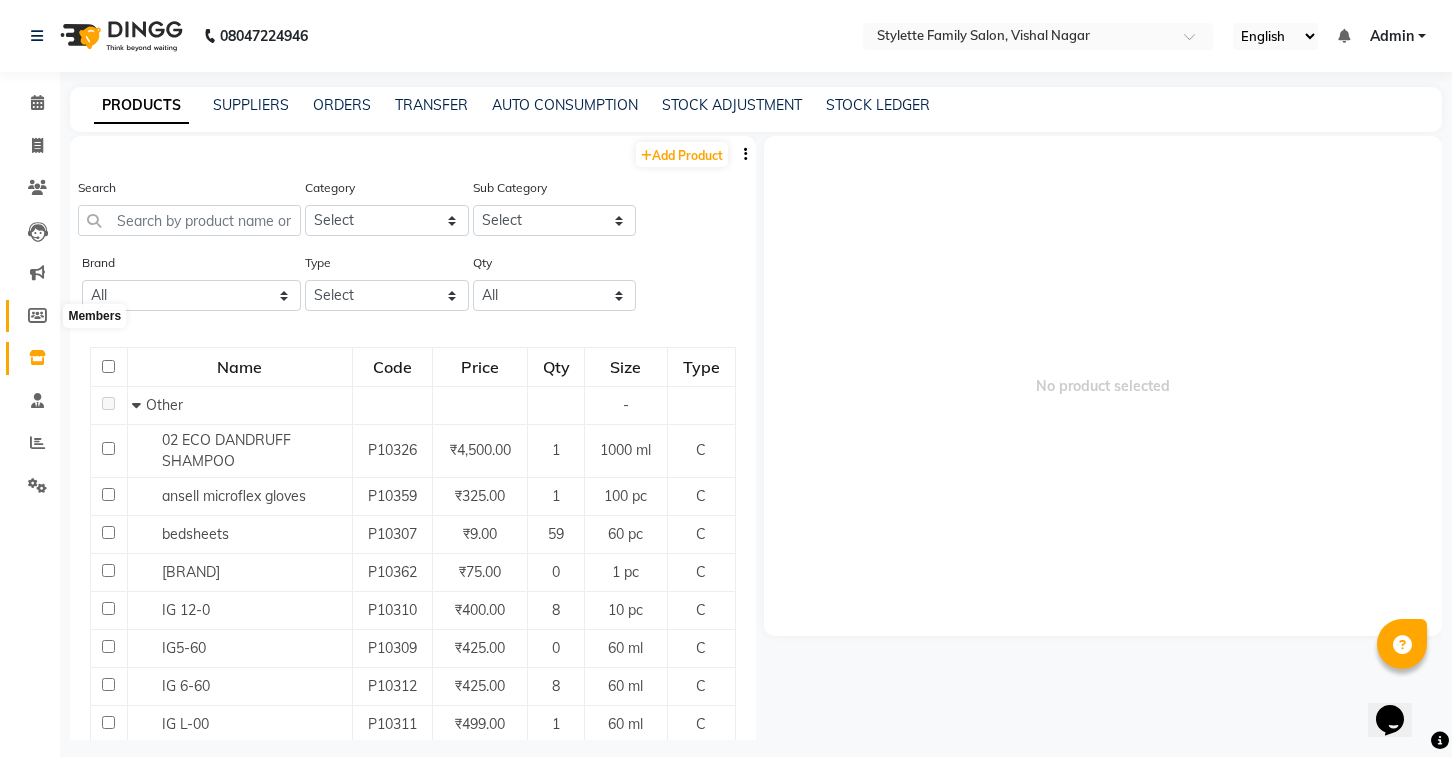 click 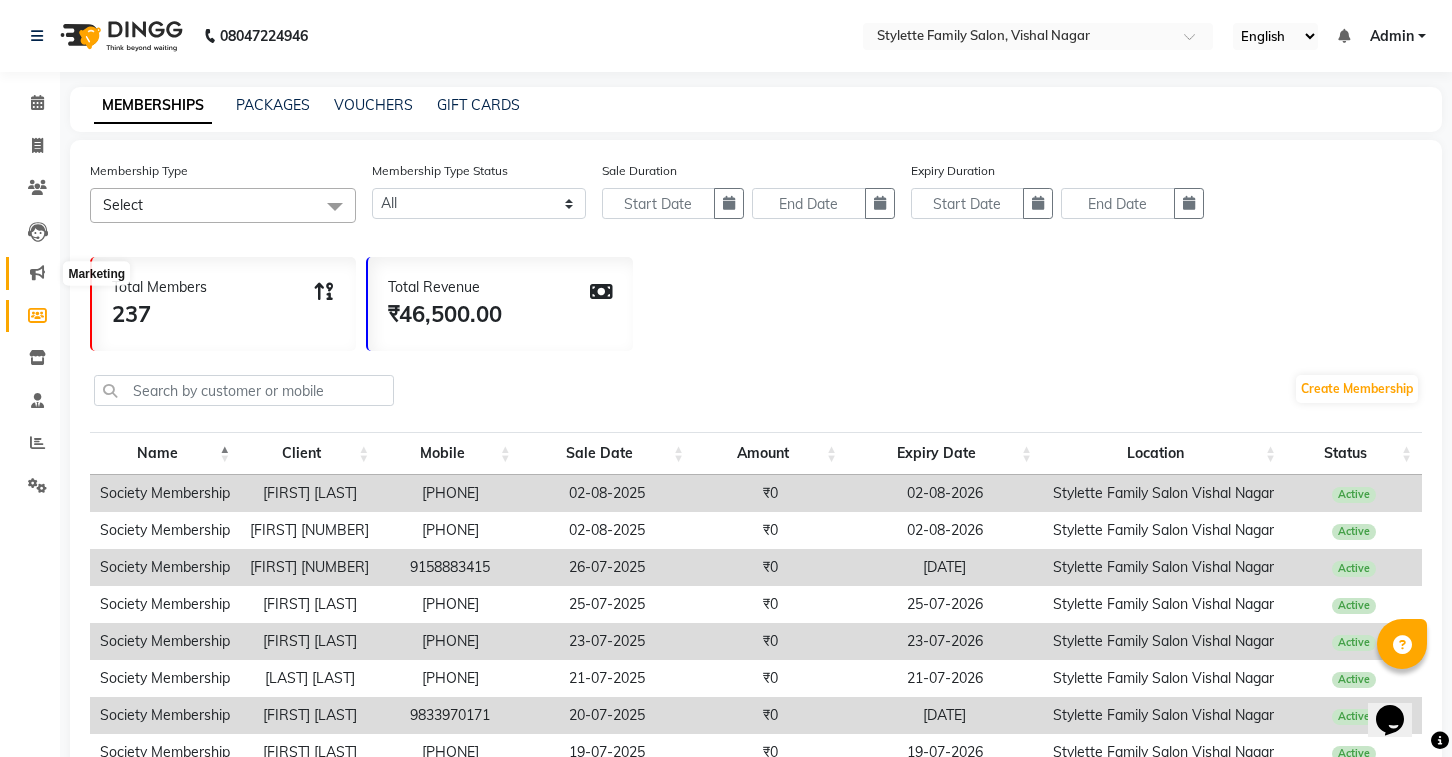 click 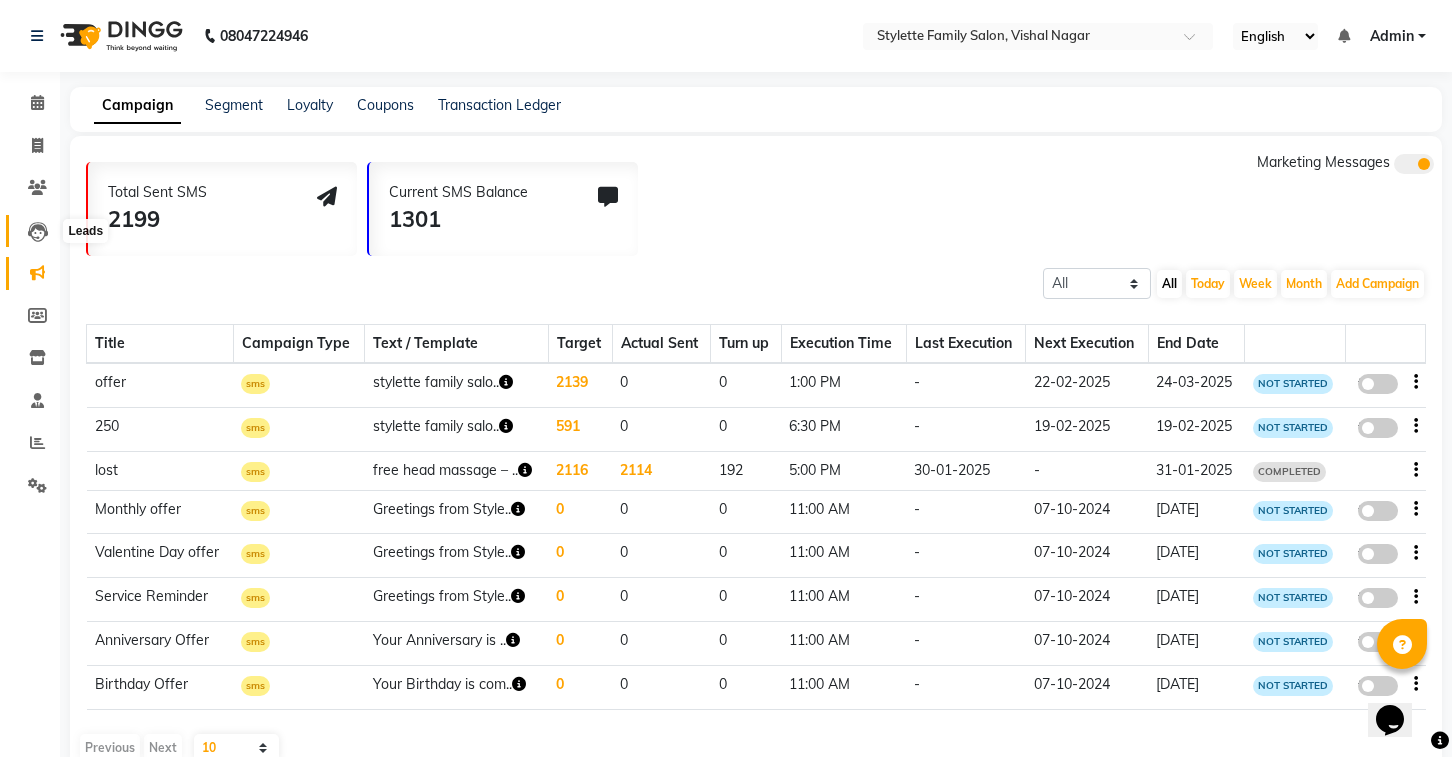 click on "Leads" 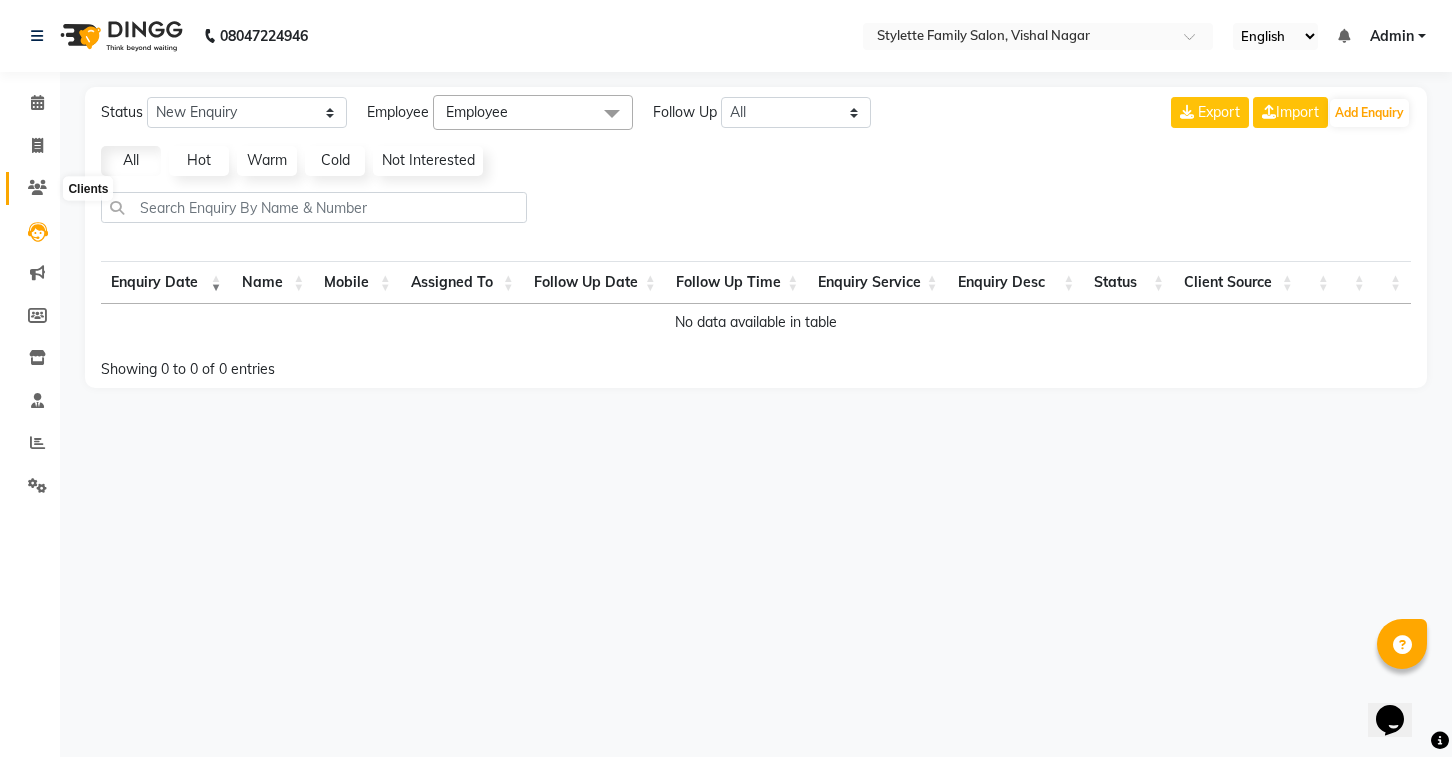 click 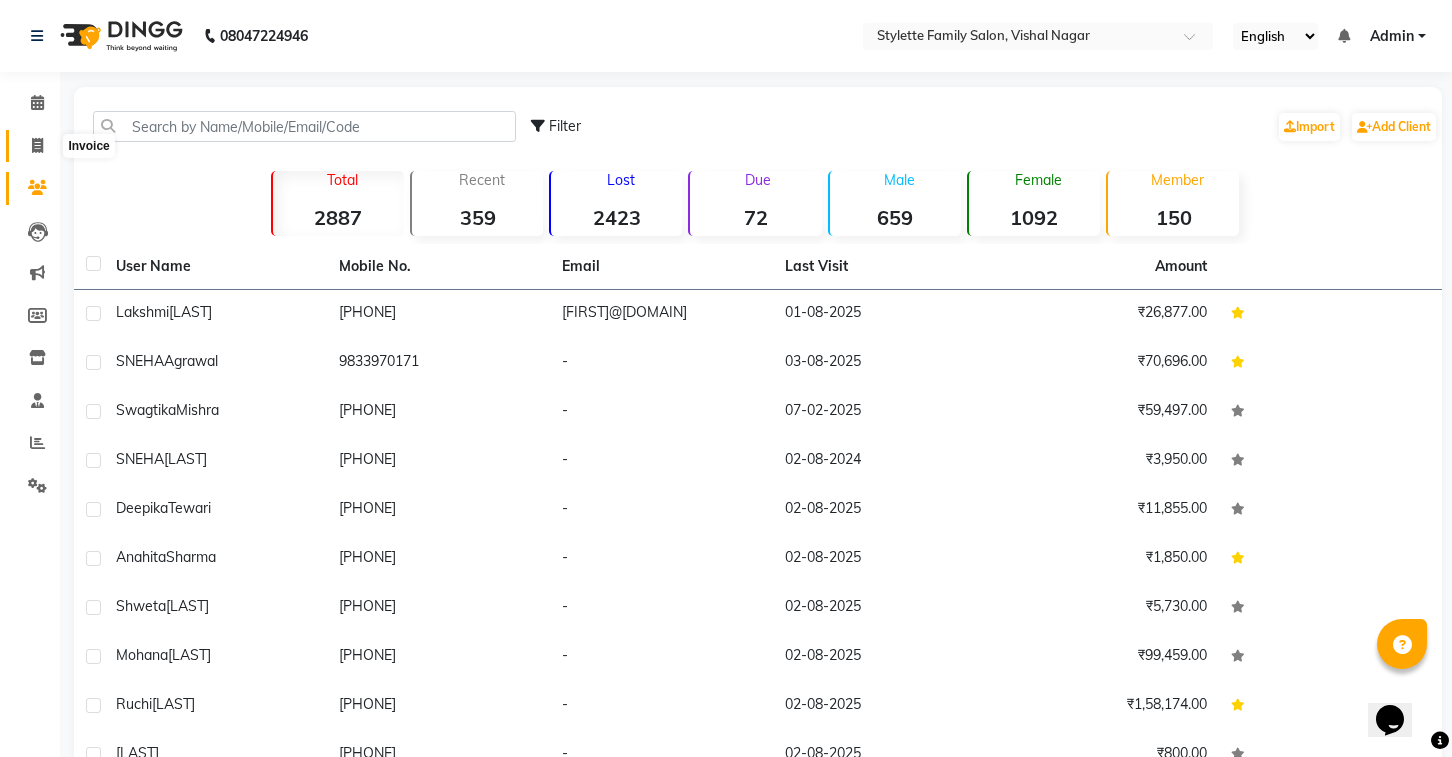 click 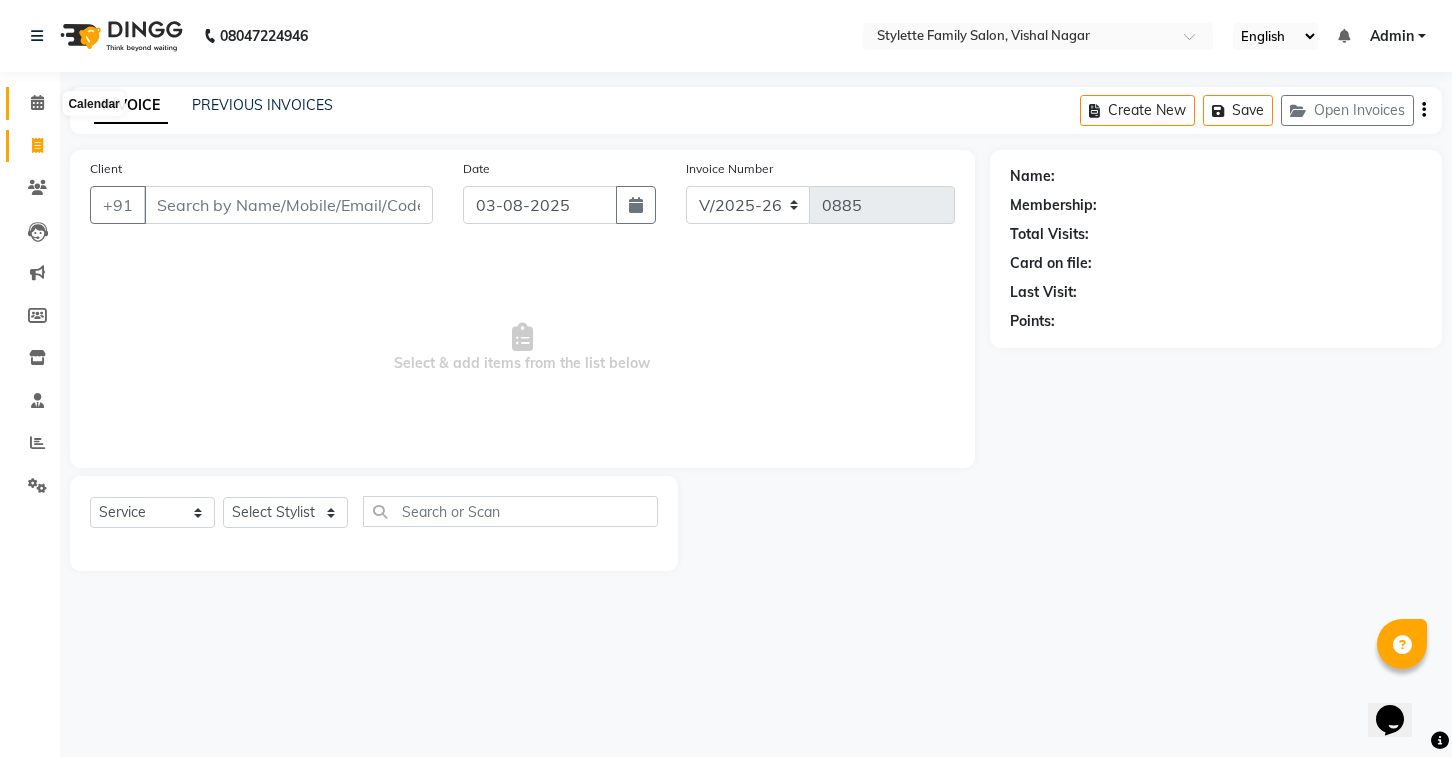 click 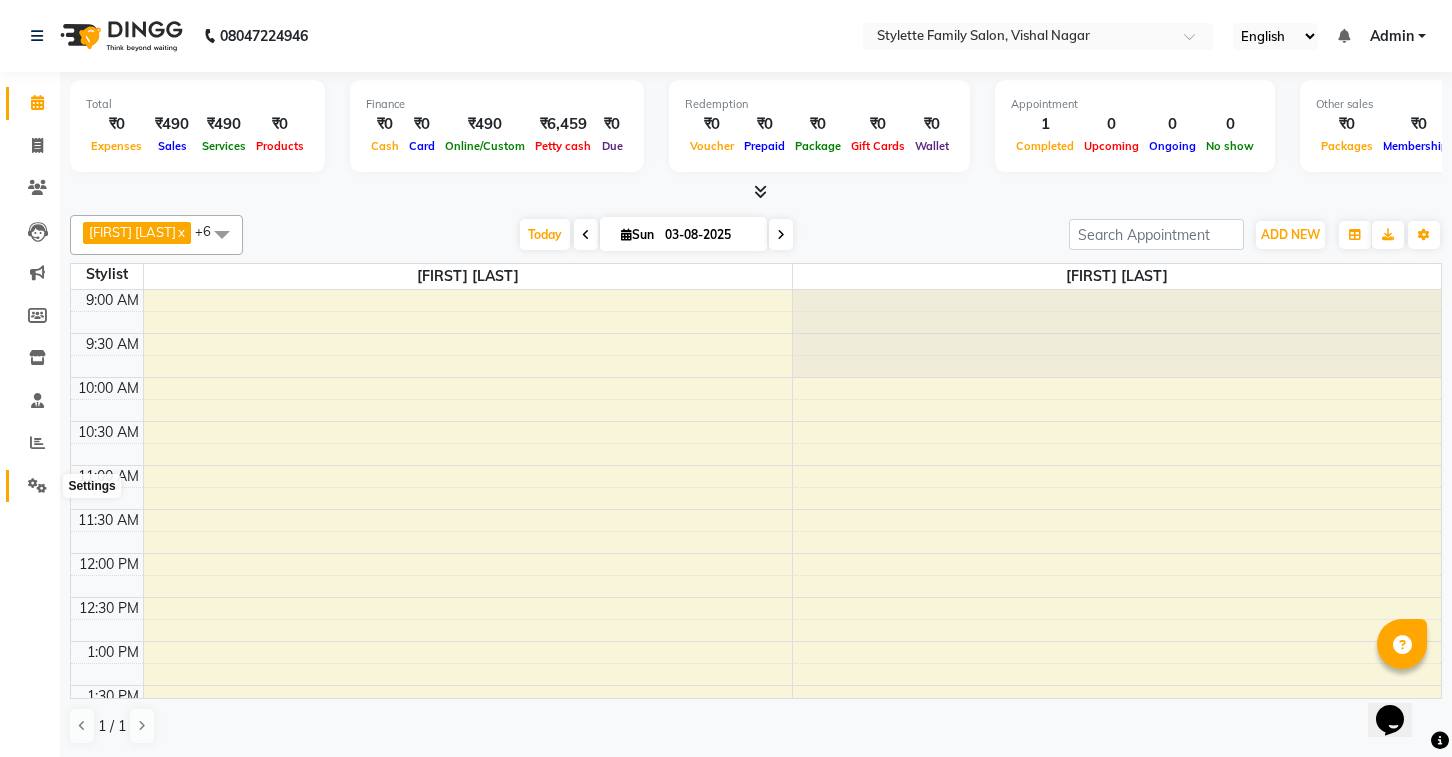 click 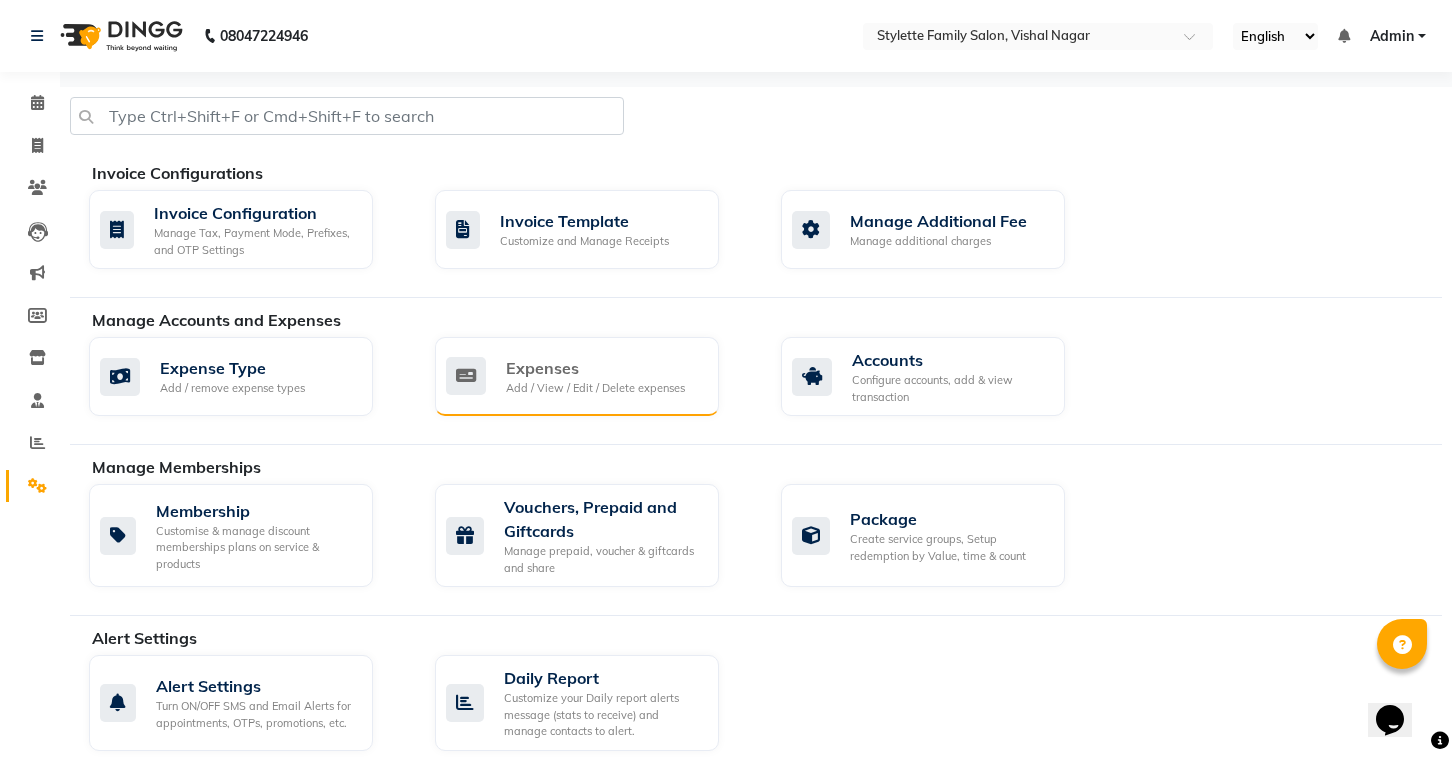 click on "Add / View / Edit / Delete expenses" 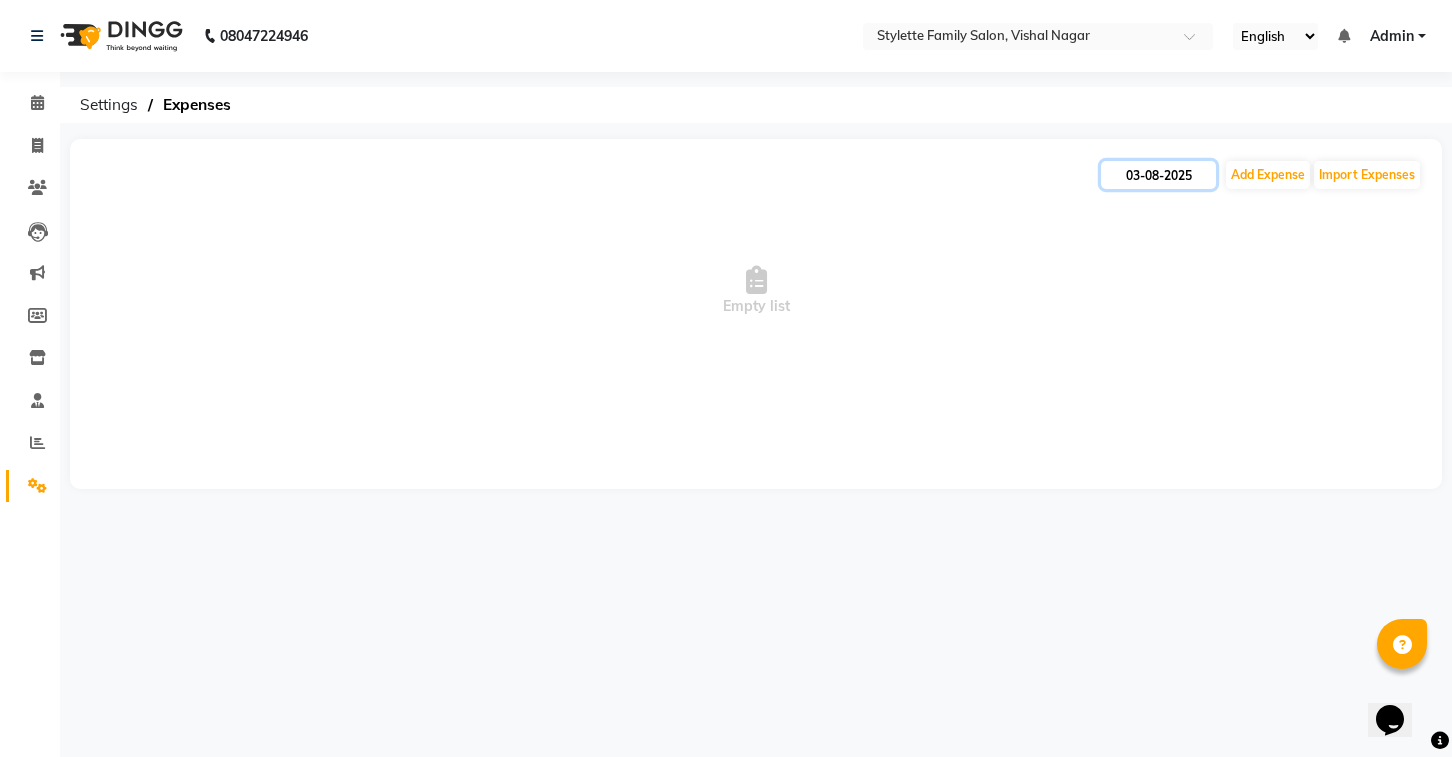 click on "03-08-2025" 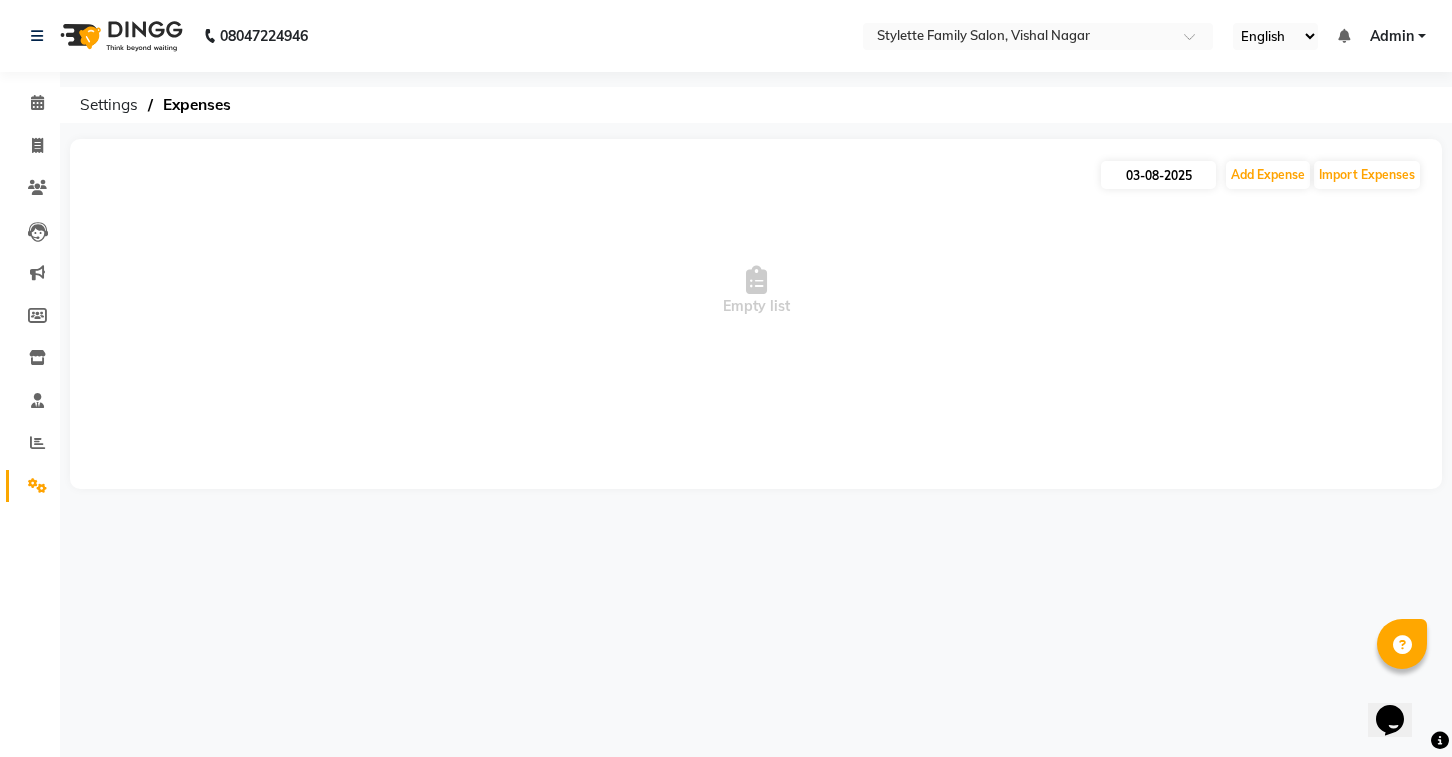 select on "8" 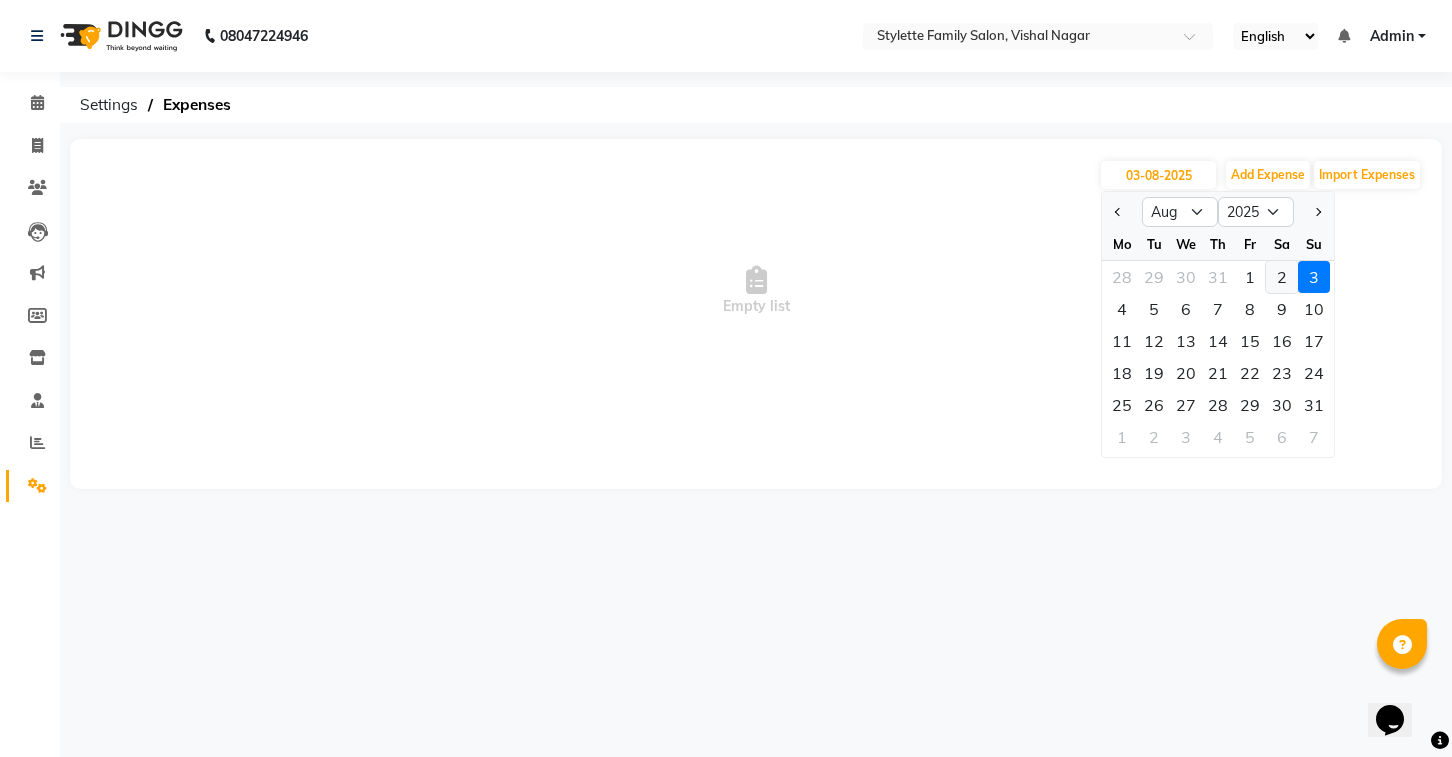 click on "2" 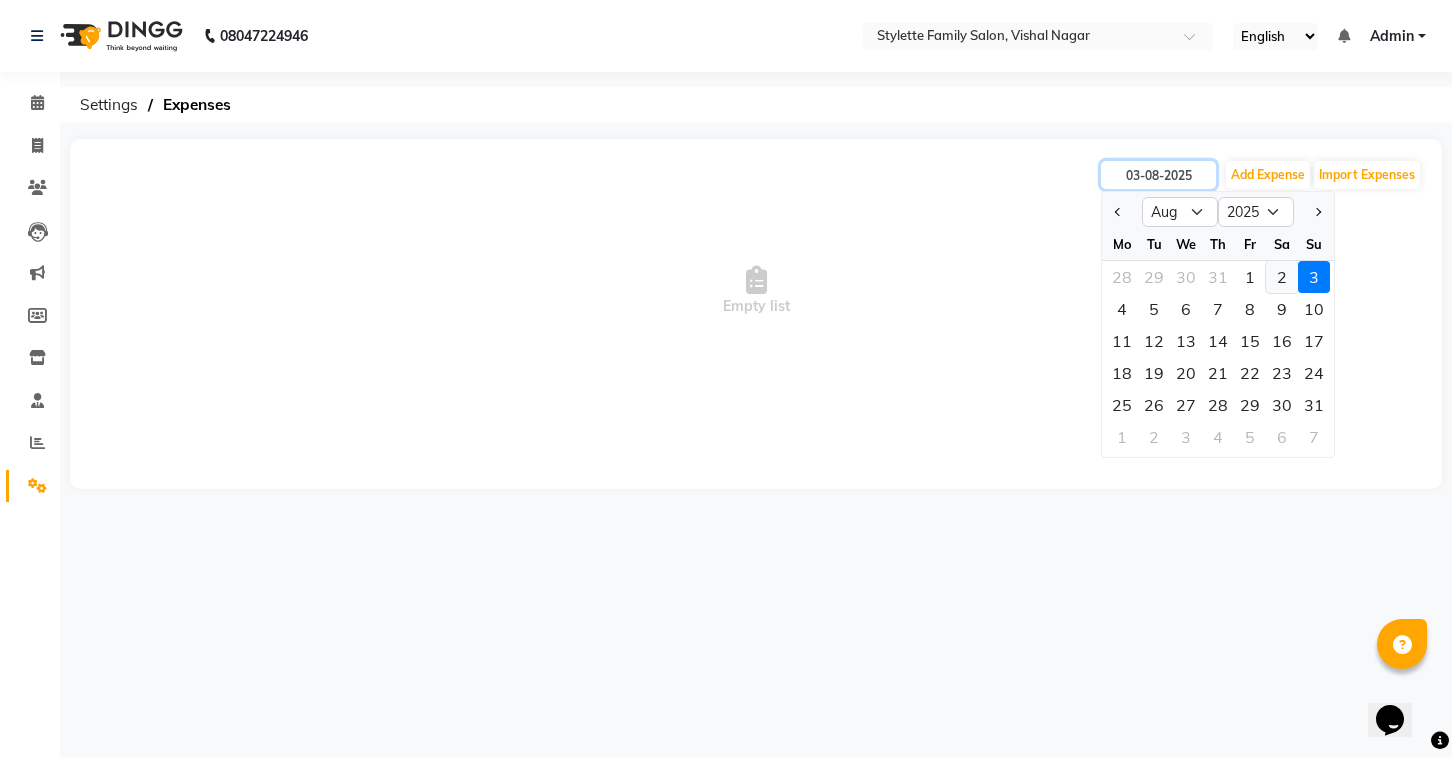 type on "02-08-2025" 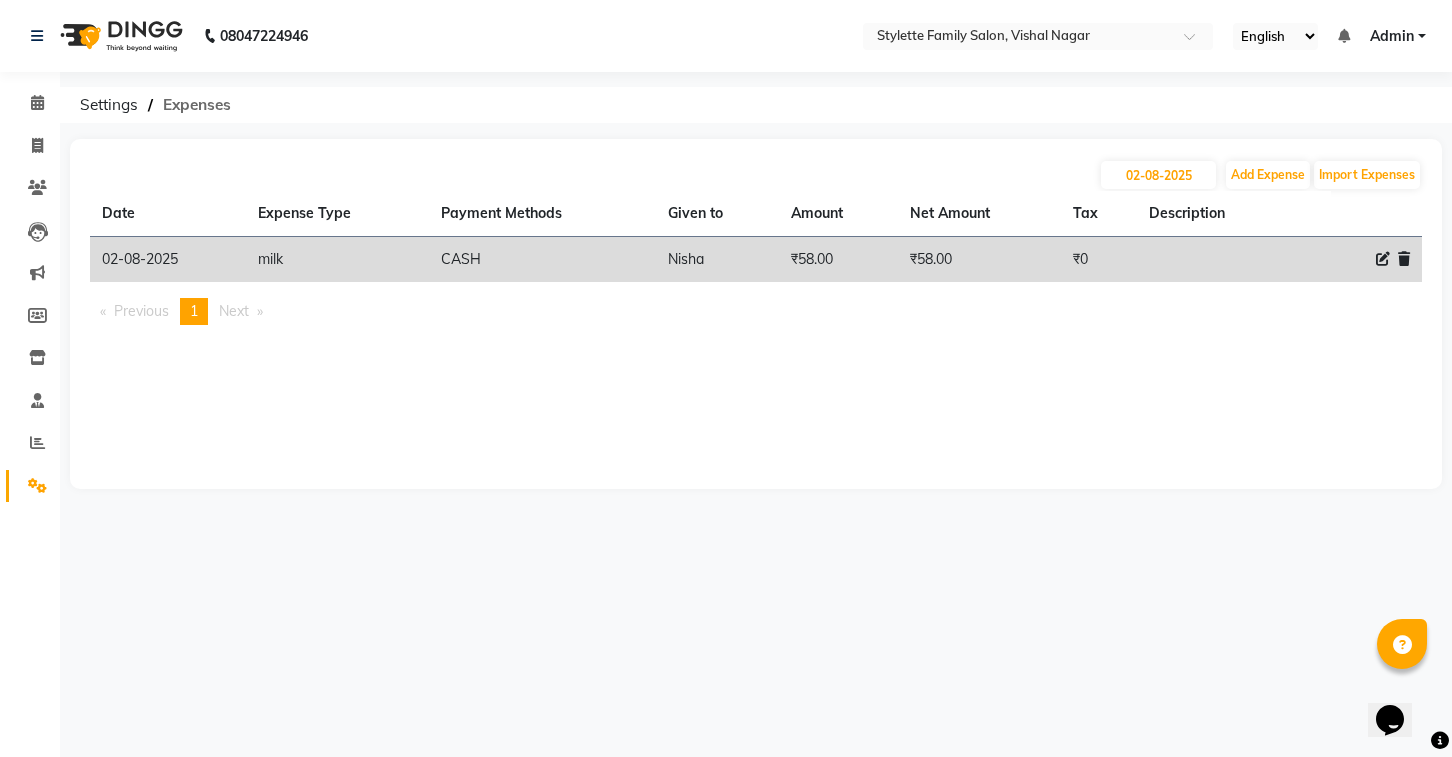 click on "Expenses" 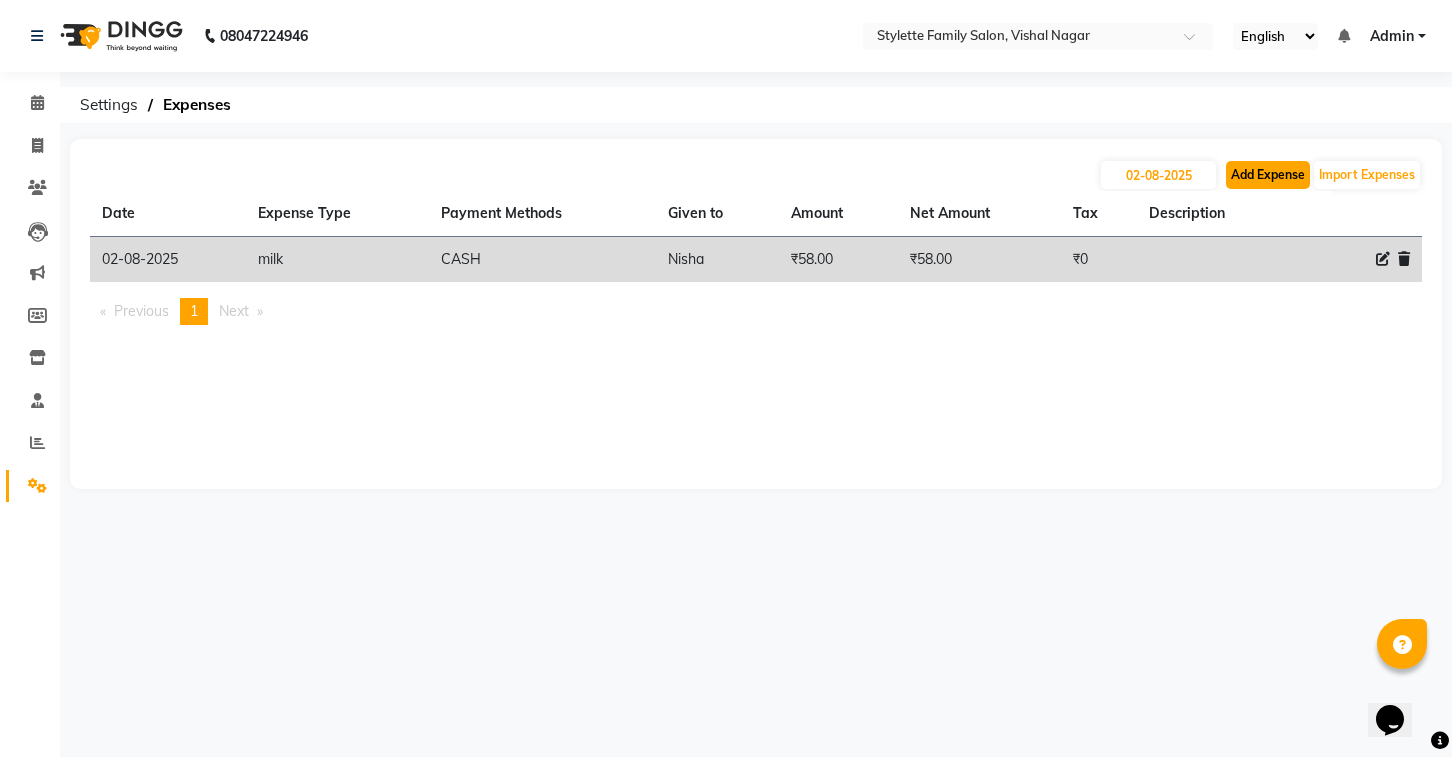 click on "Add Expense" 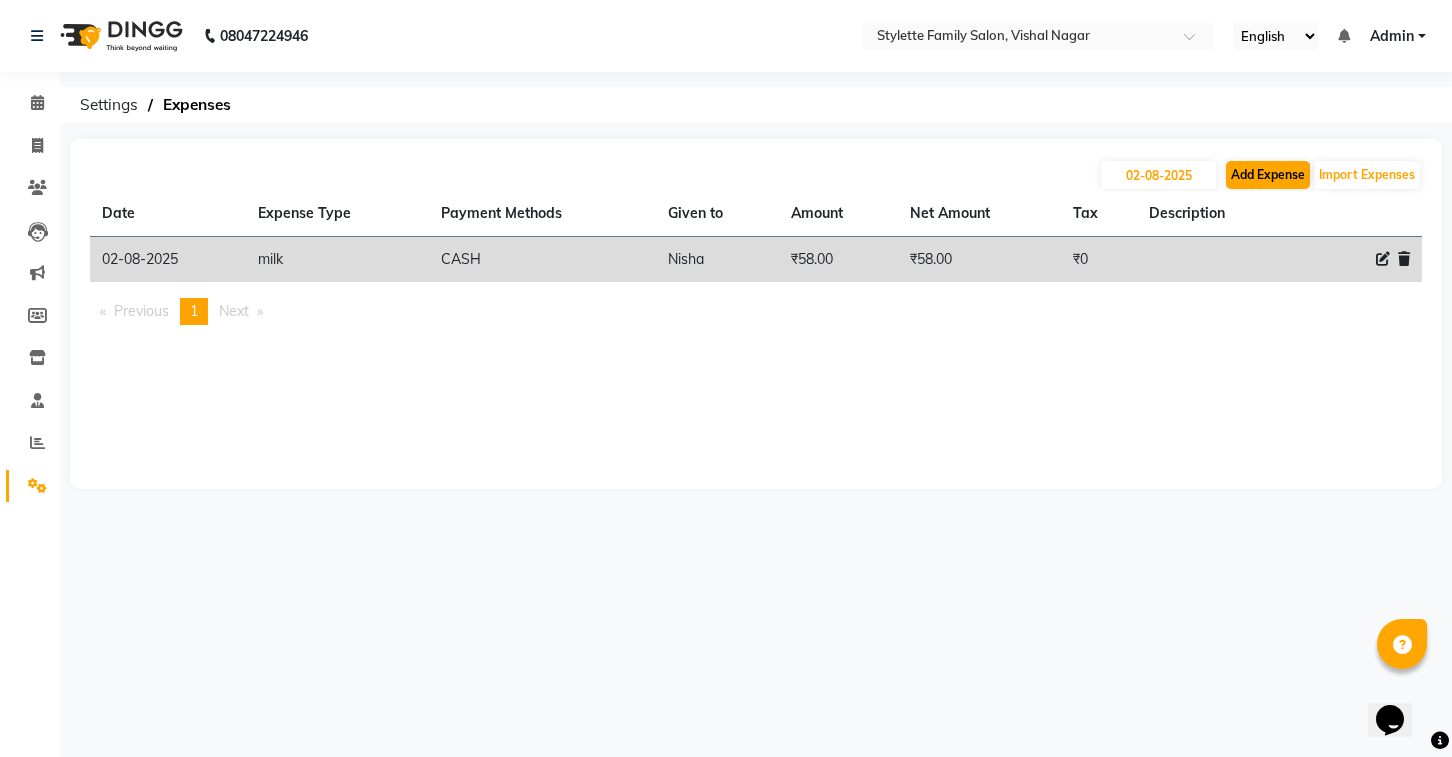 select on "1" 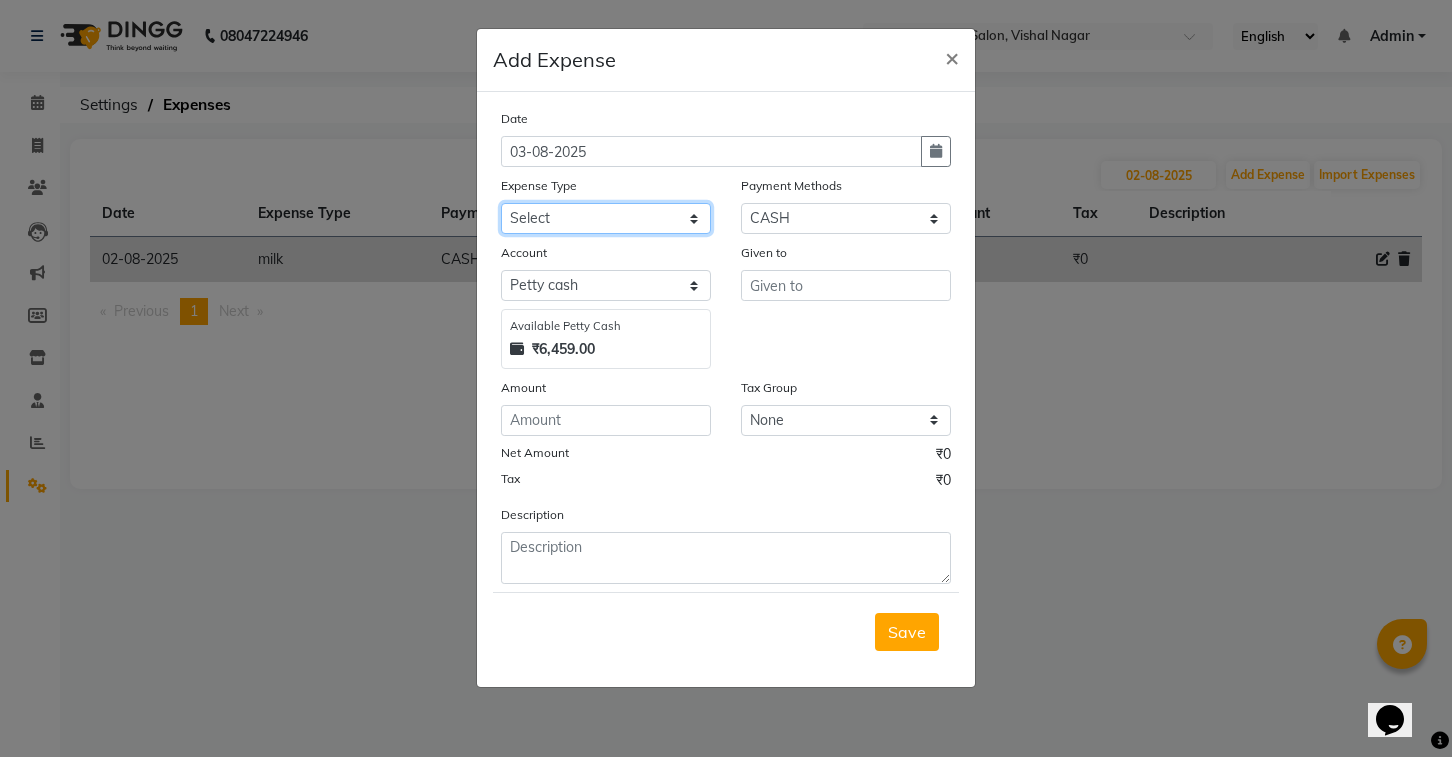 click on "Select Advance Salary Bank charges Car maintenance  Cash transfer to bank Cash transfer to hub Client Snacks Clinical charges Equipment Fuel Govt fee Hand over to  Mam Incentive Insurance International purchase Laundry Loan Repayment MAINTANANCE Maintenance Marketing milk Miscellaneous MRA Other Pantry Product Rent Salary Staff Snacks STAFF WATER suspence Tax Tea & Refreshment Utilities XEROX" 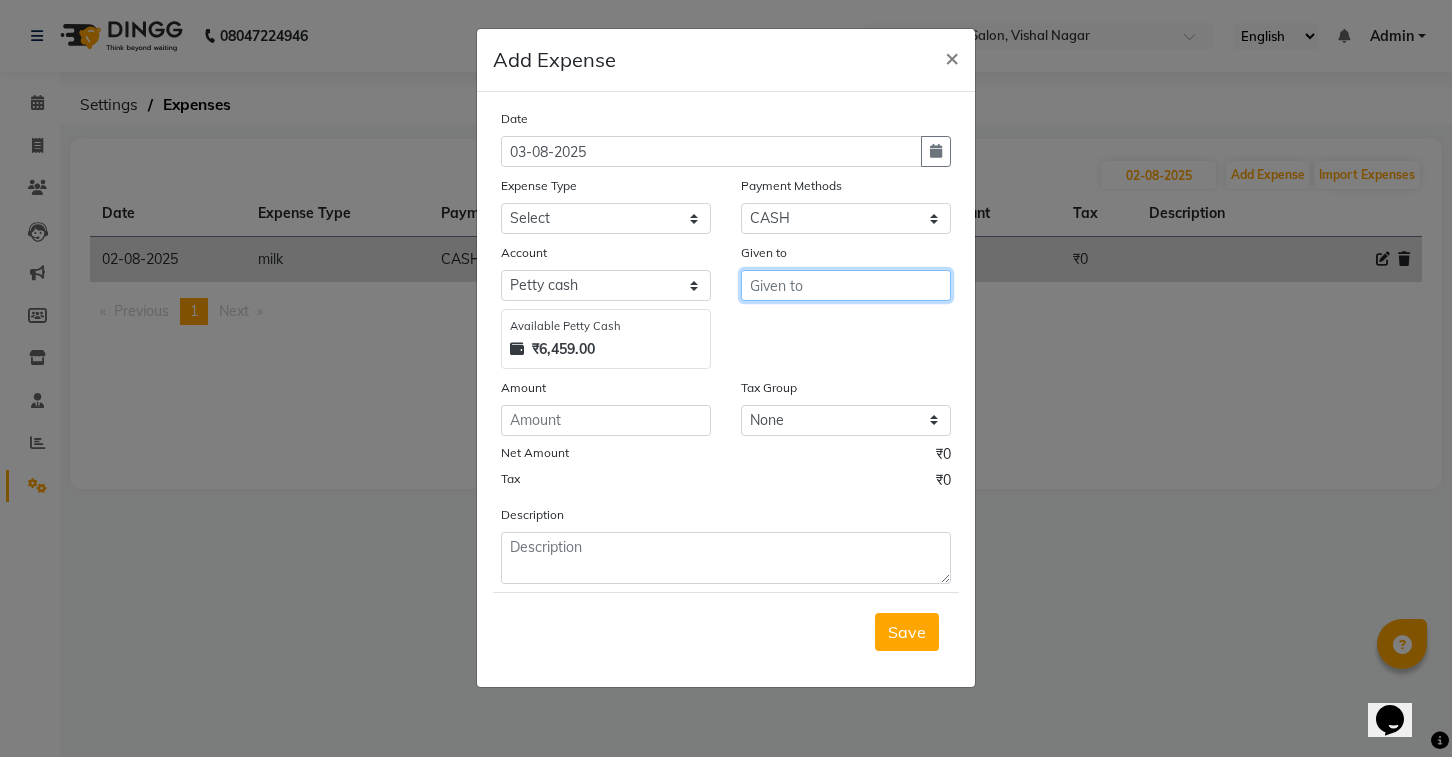 click at bounding box center (846, 285) 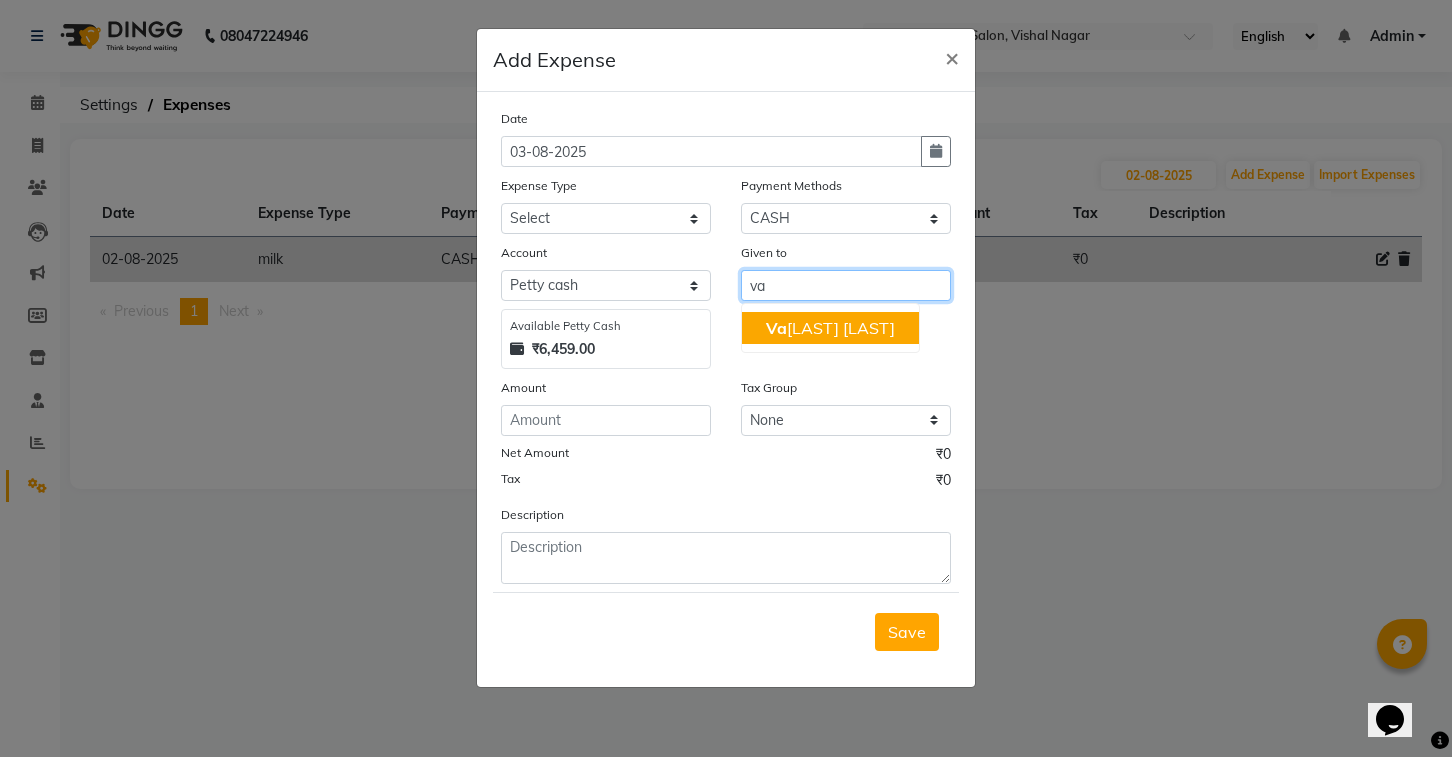click on "[FIRST] [LAST]" at bounding box center (830, 328) 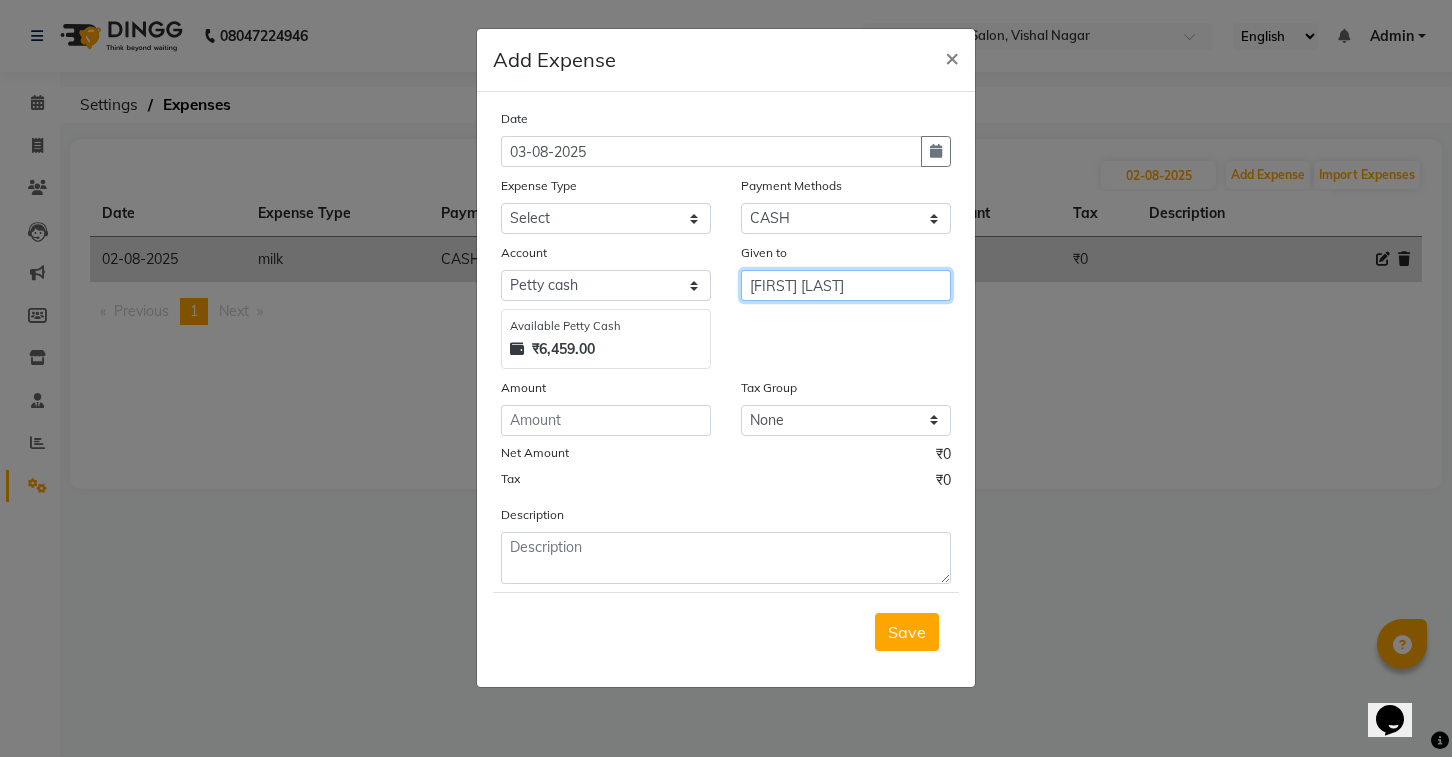 type on "[FIRST] [LAST]" 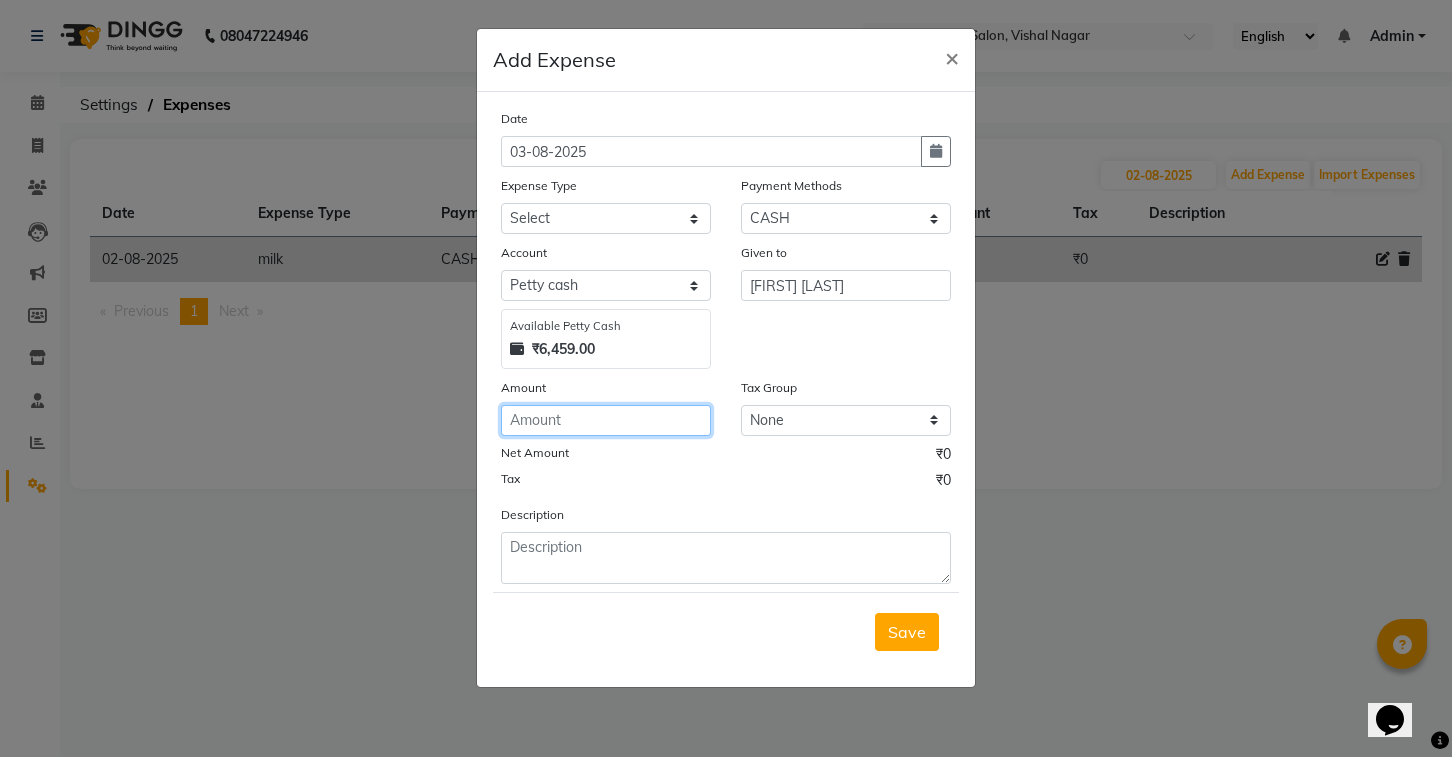 click 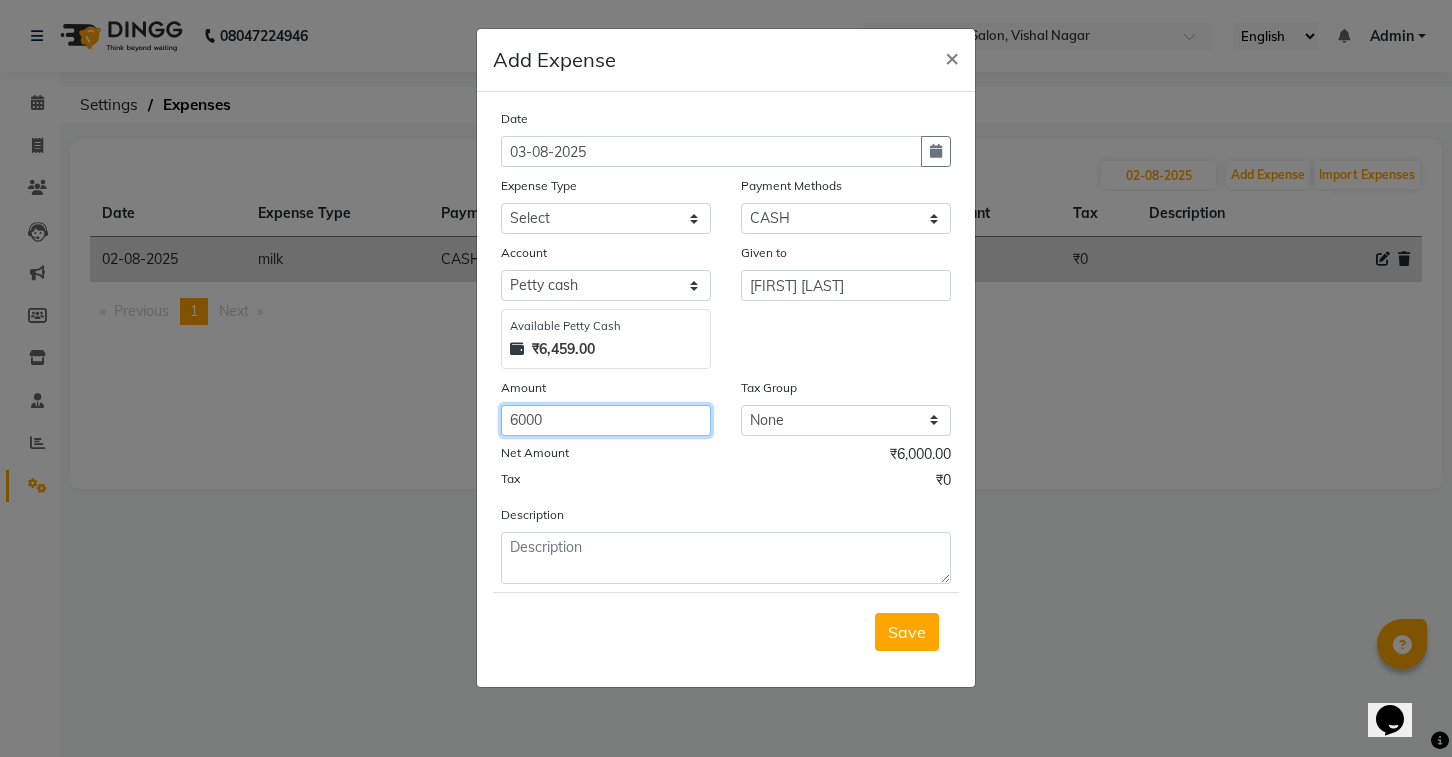 type on "6000" 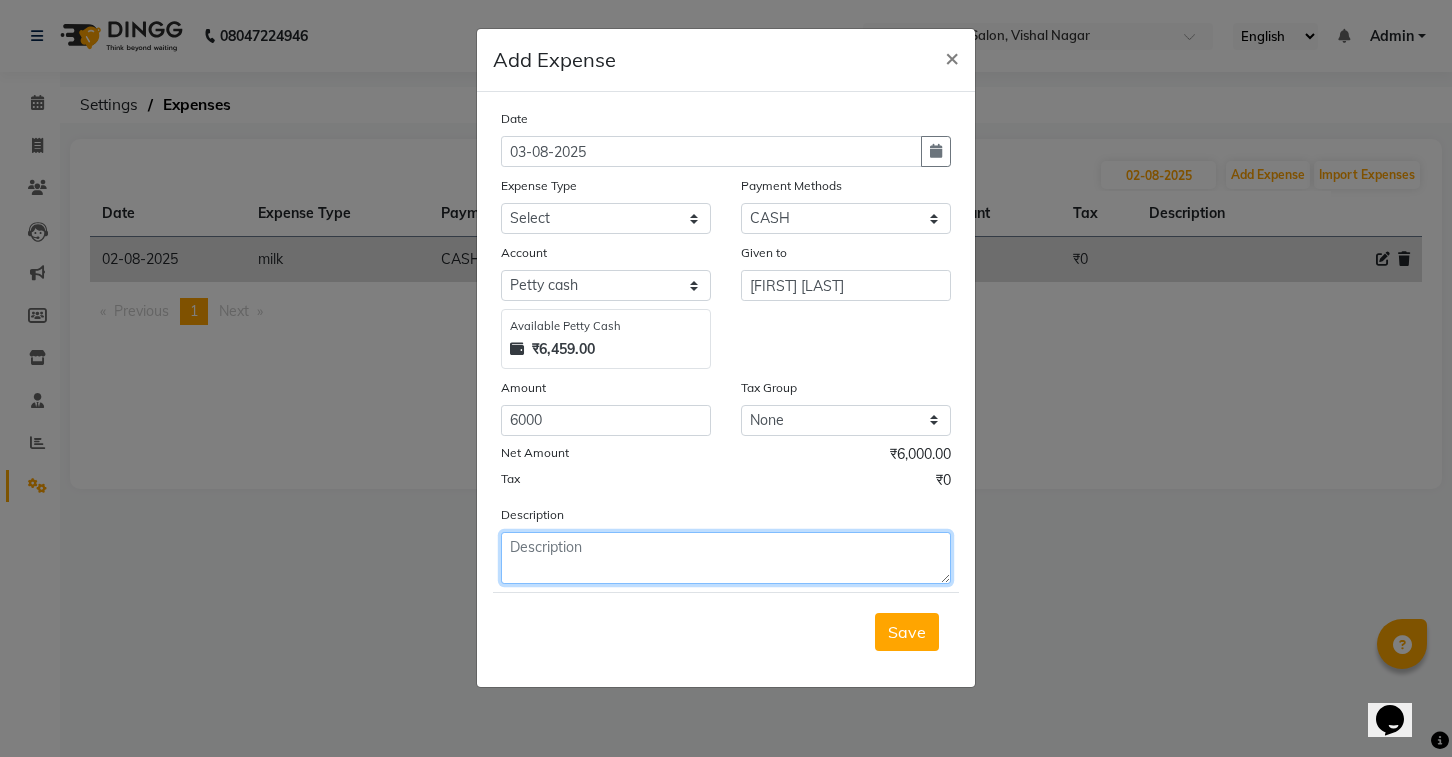 click 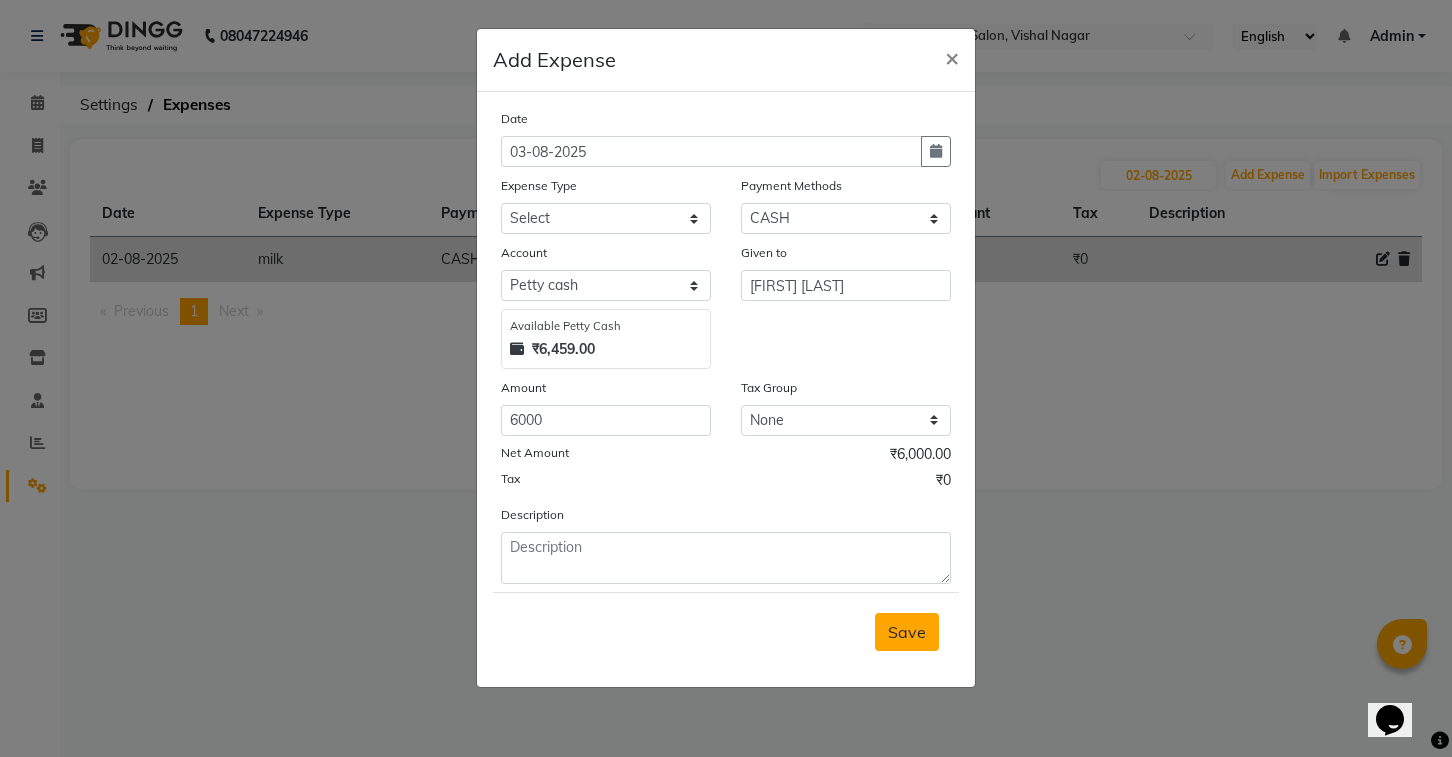 click on "Save" at bounding box center (907, 632) 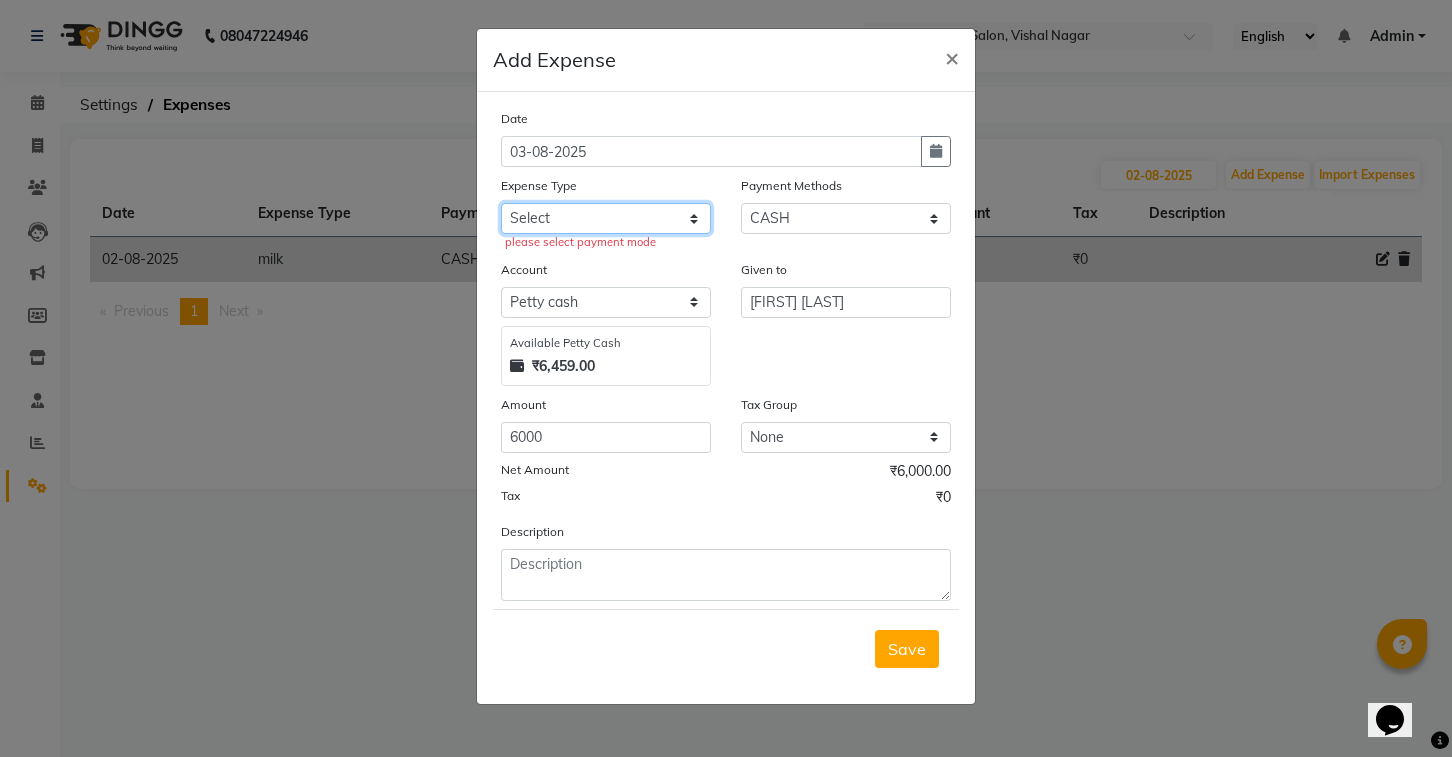 click on "Select Advance Salary Bank charges Car maintenance  Cash transfer to bank Cash transfer to hub Client Snacks Clinical charges Equipment Fuel Govt fee Hand over to  Mam Incentive Insurance International purchase Laundry Loan Repayment MAINTANANCE Maintenance Marketing milk Miscellaneous MRA Other Pantry Product Rent Salary Staff Snacks STAFF WATER suspence Tax Tea & Refreshment Utilities XEROX" 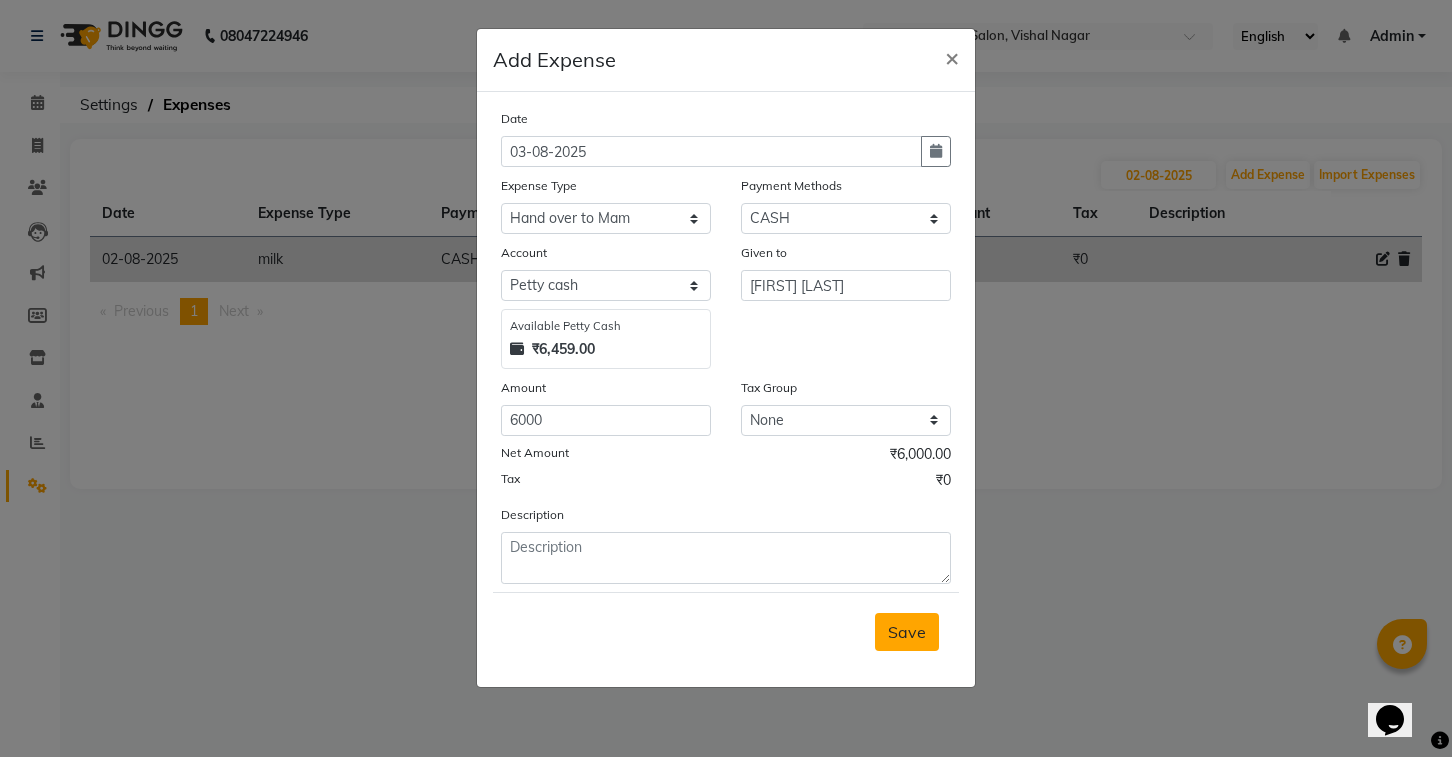 click on "Save" at bounding box center [907, 632] 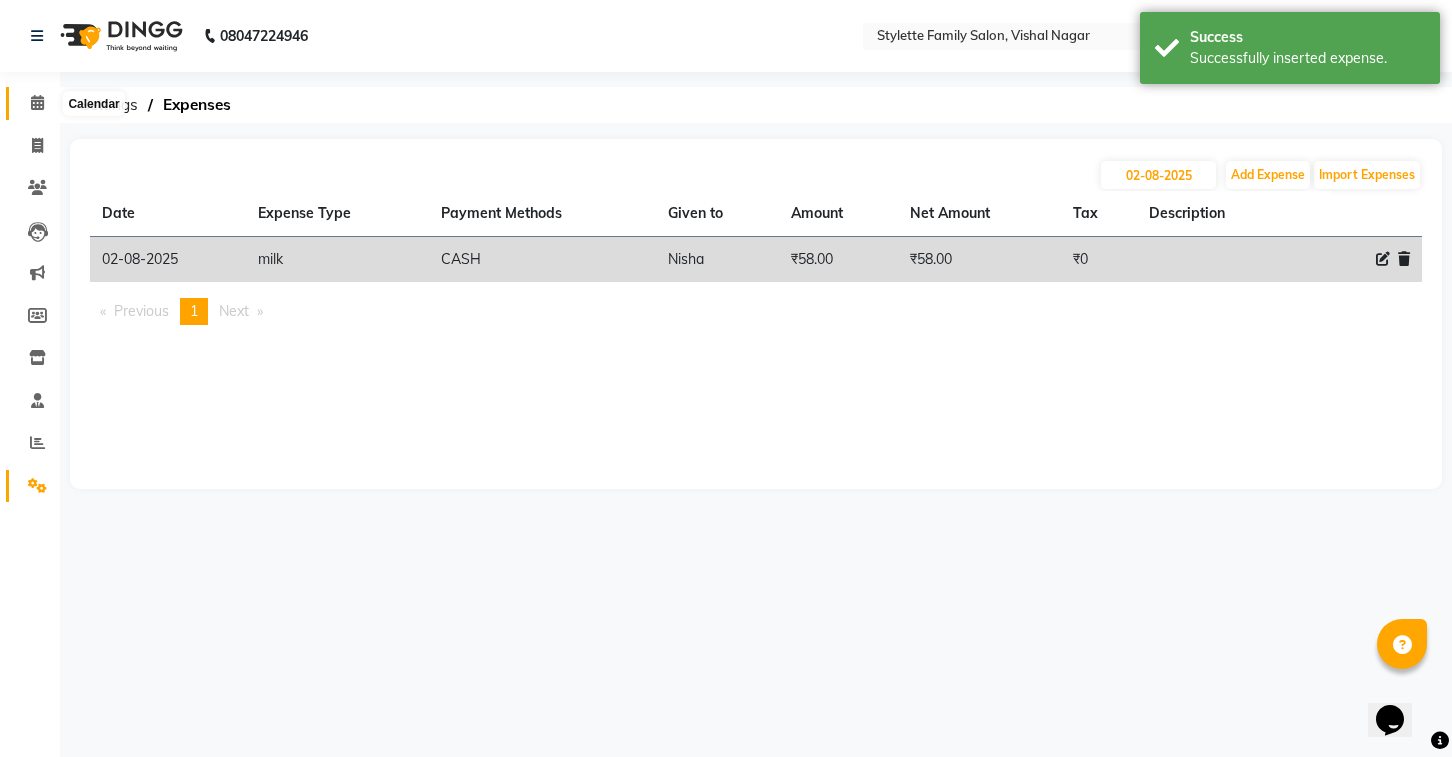 click 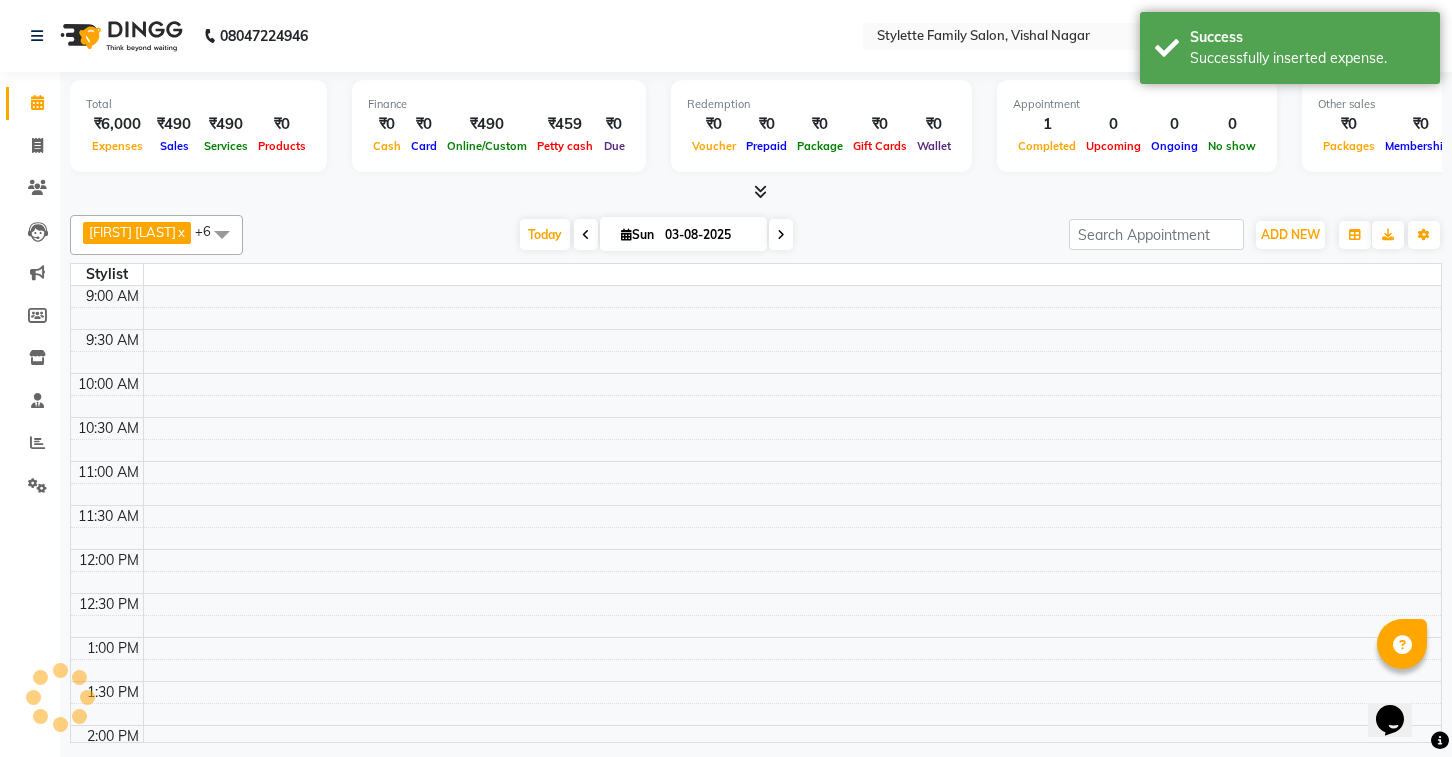 scroll, scrollTop: 0, scrollLeft: 0, axis: both 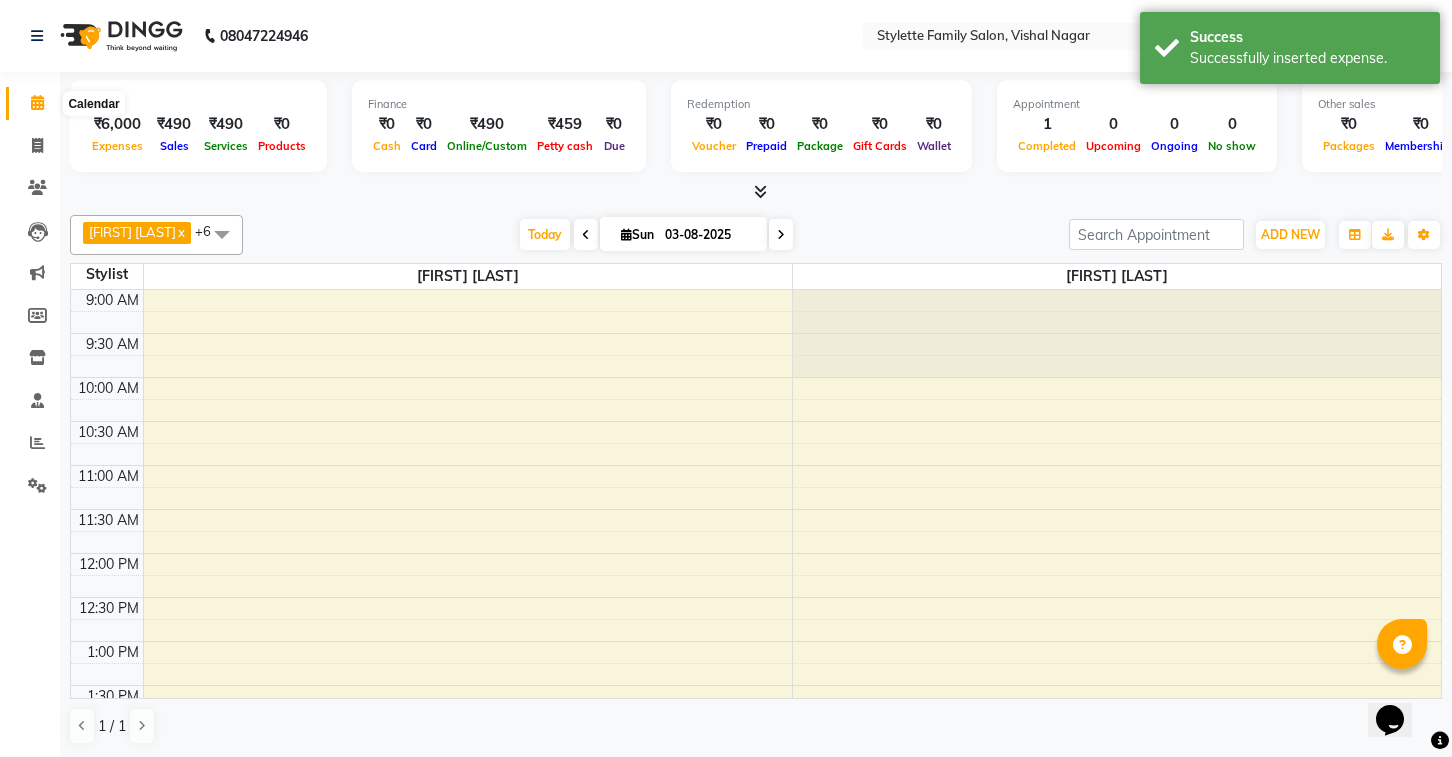 click 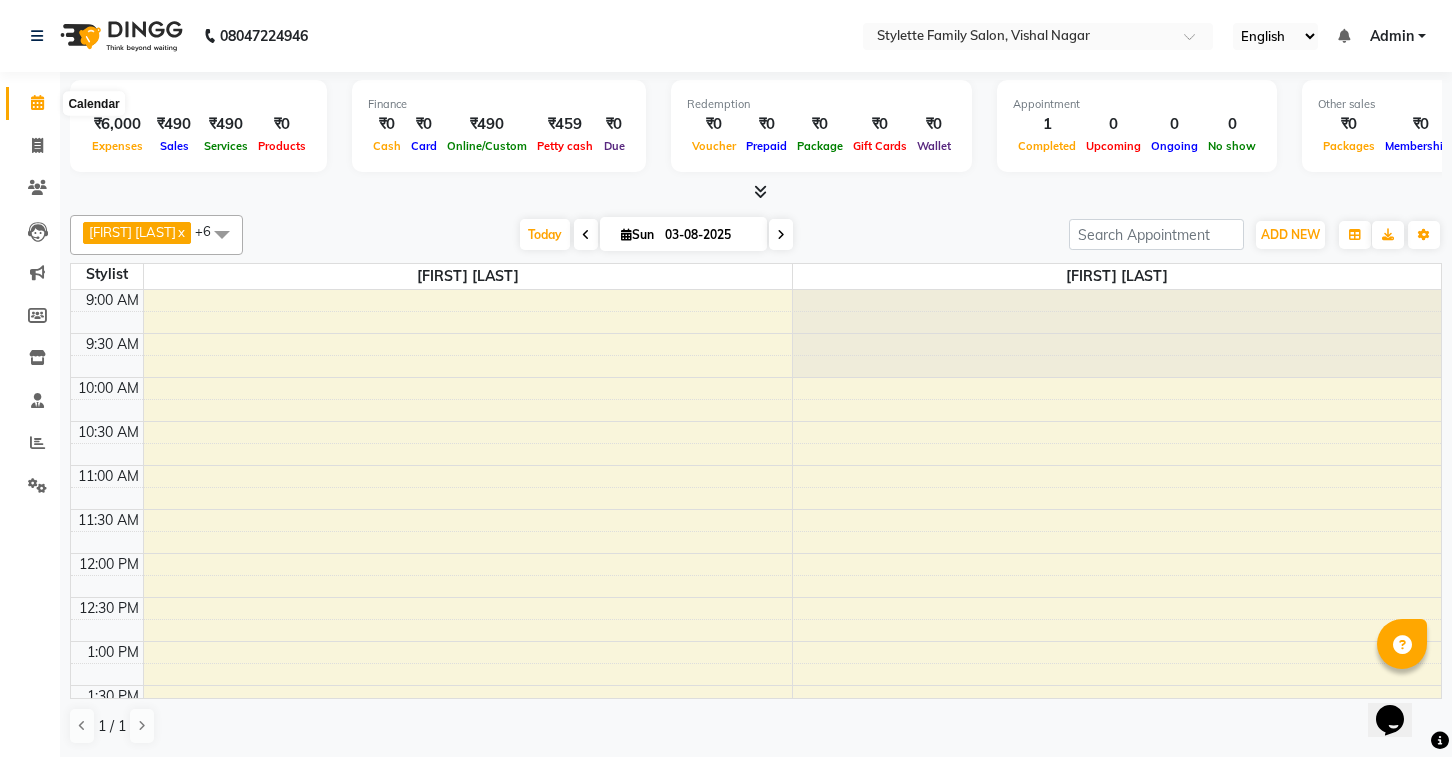 click 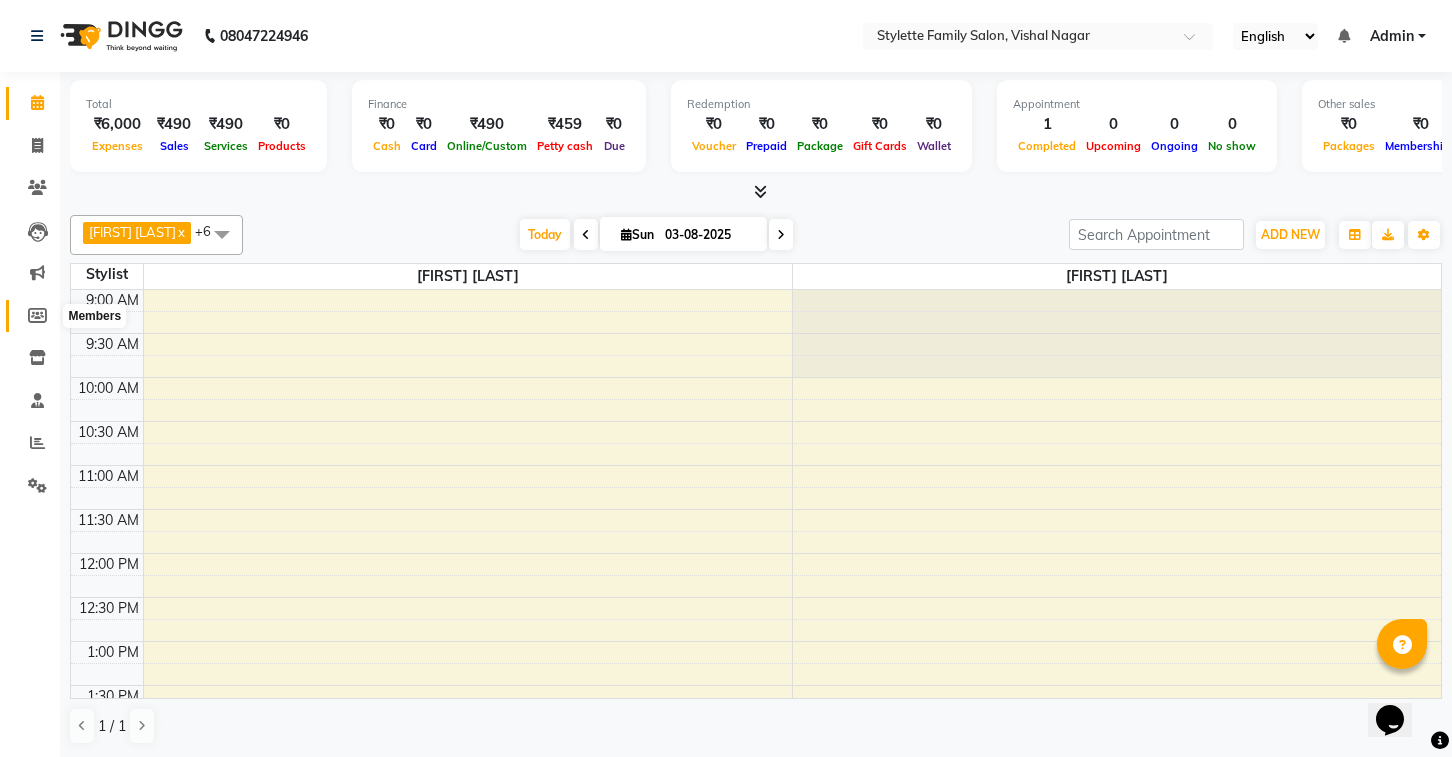 click 